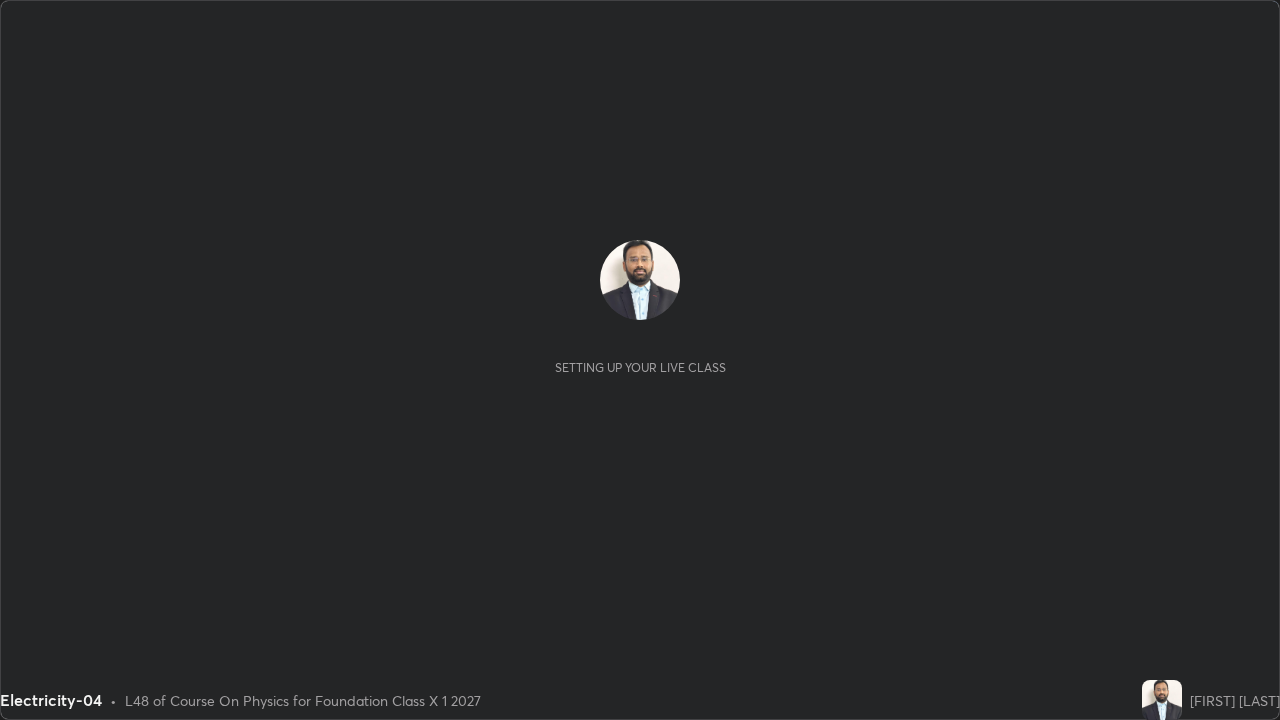 scroll, scrollTop: 0, scrollLeft: 0, axis: both 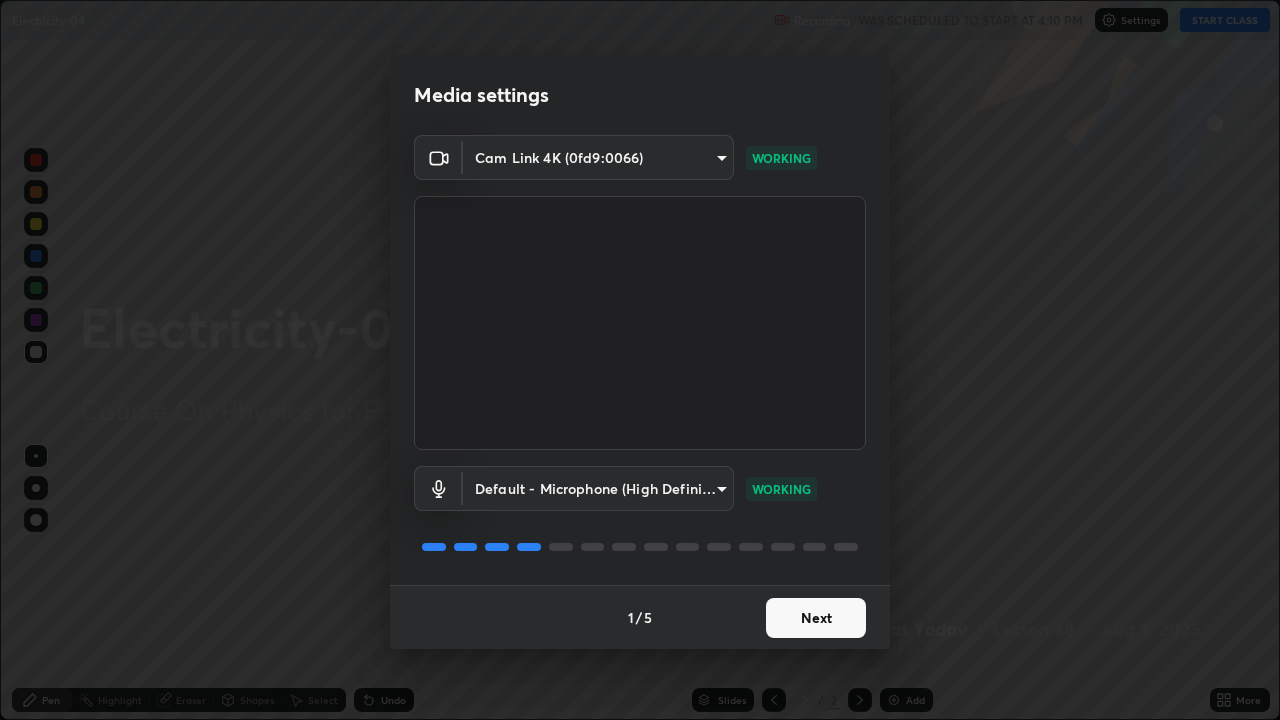 click on "Next" at bounding box center (816, 618) 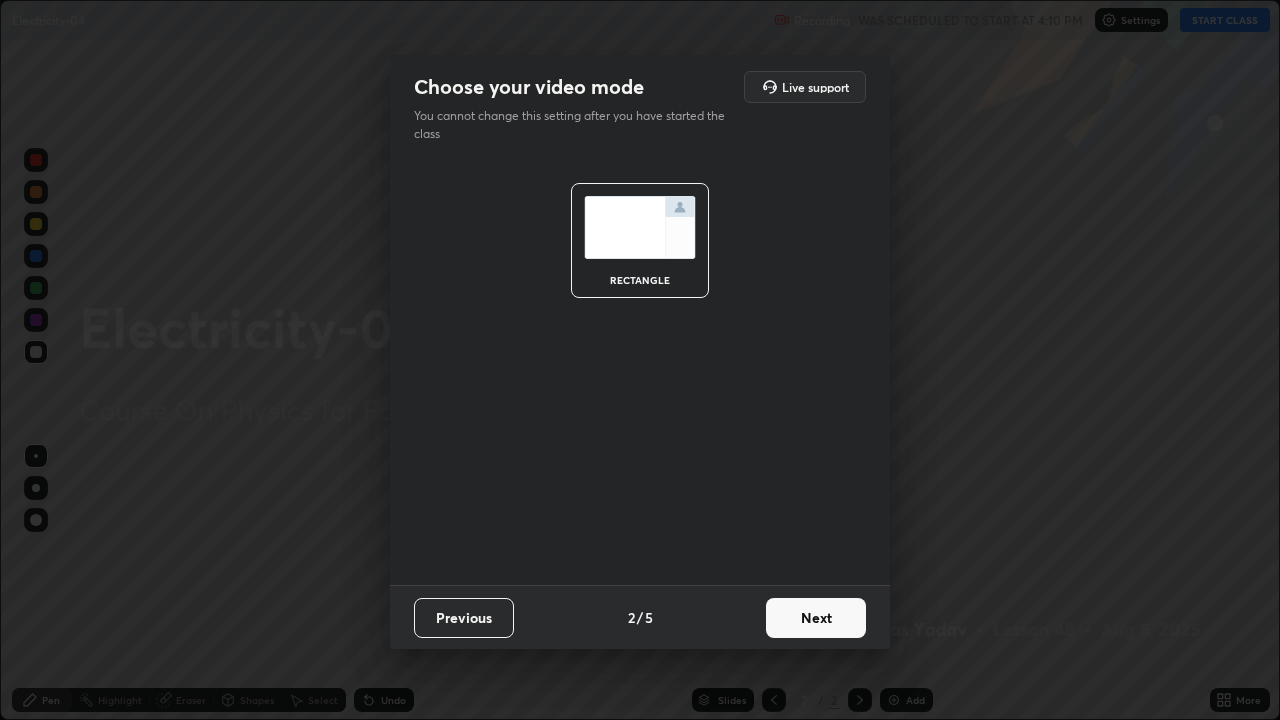 click on "Next" at bounding box center (816, 618) 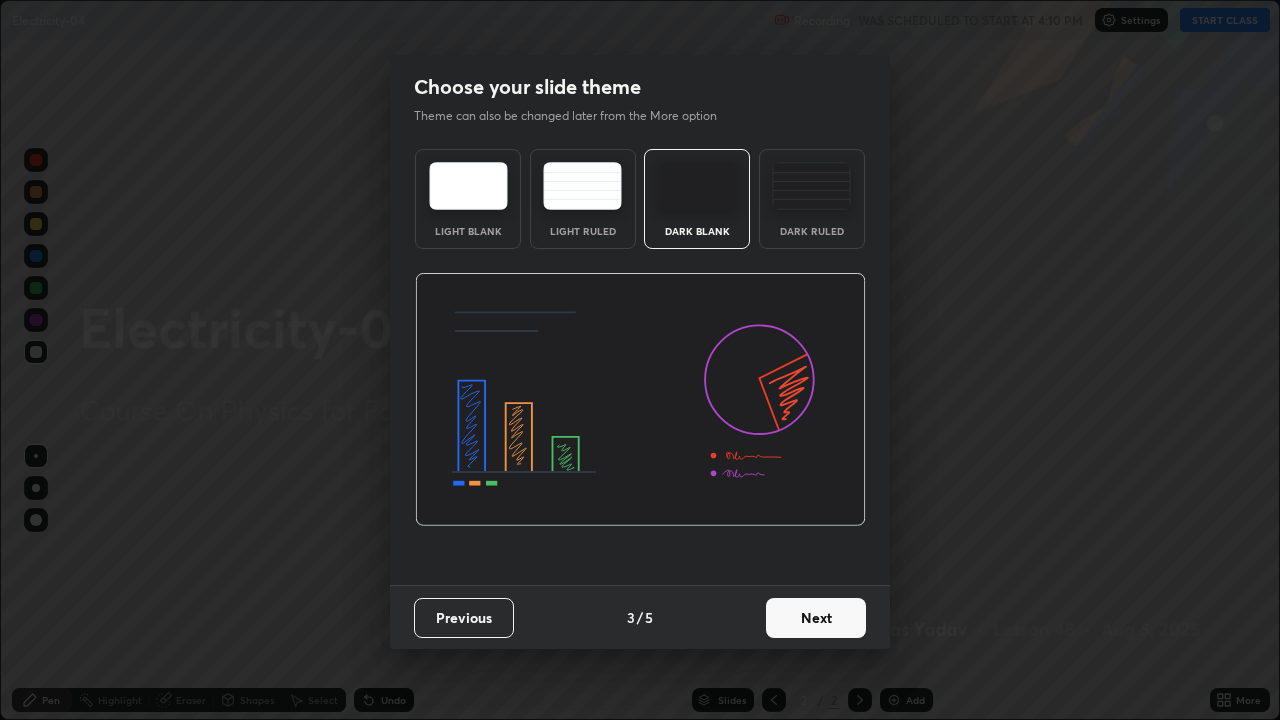 click on "Next" at bounding box center [816, 618] 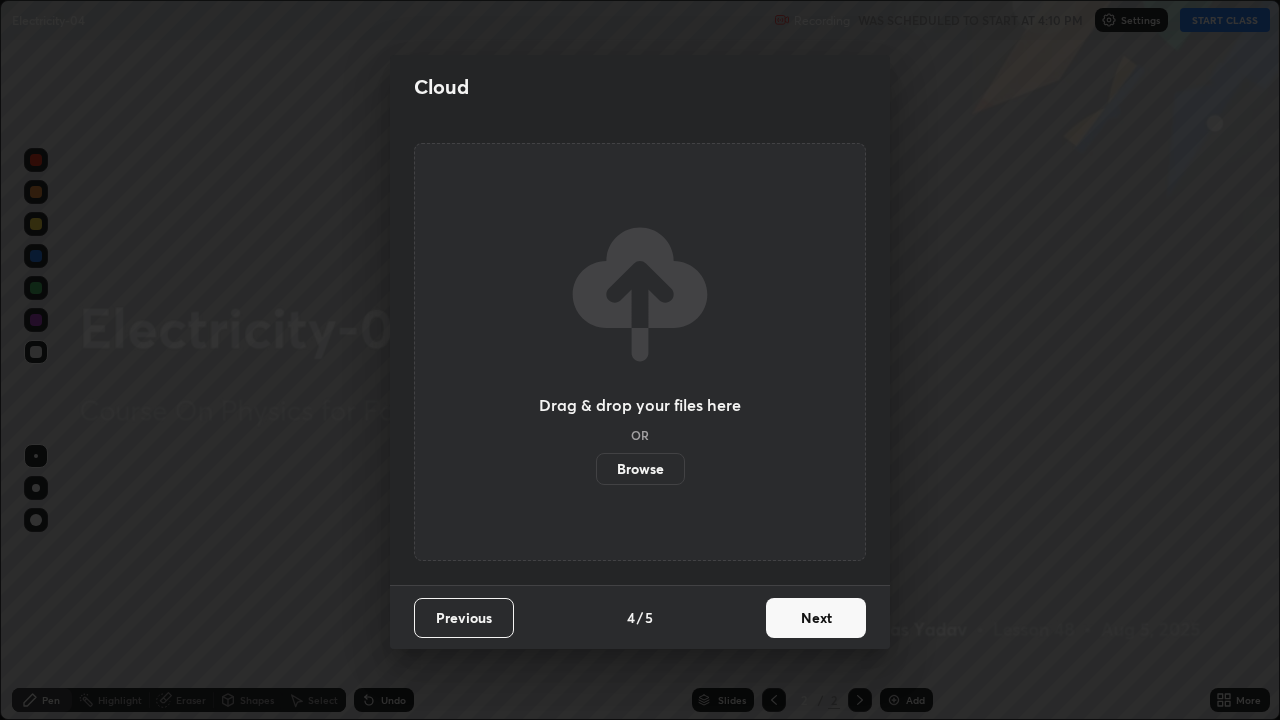 click on "Browse" at bounding box center [640, 469] 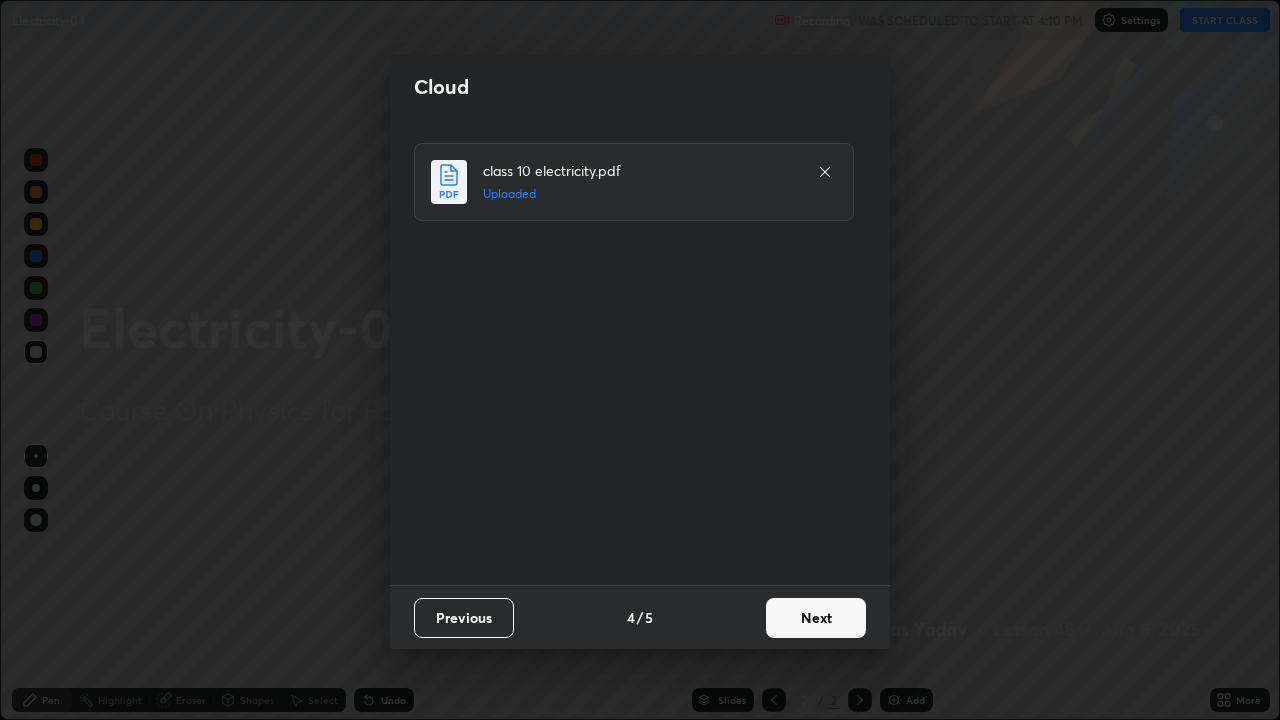 click on "Next" at bounding box center [816, 618] 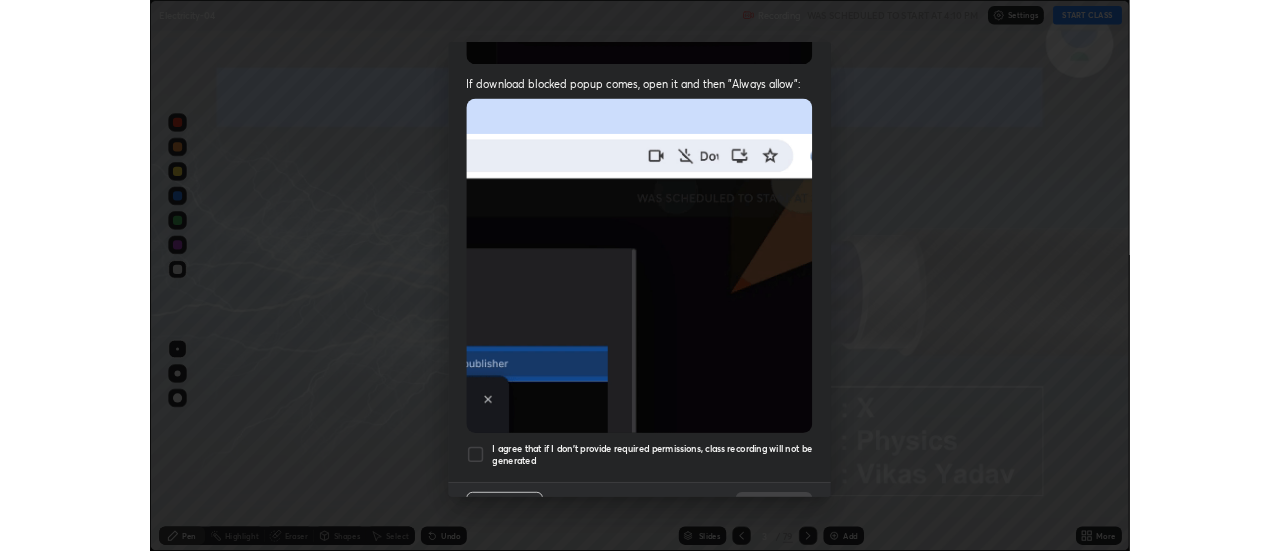 scroll, scrollTop: 406, scrollLeft: 0, axis: vertical 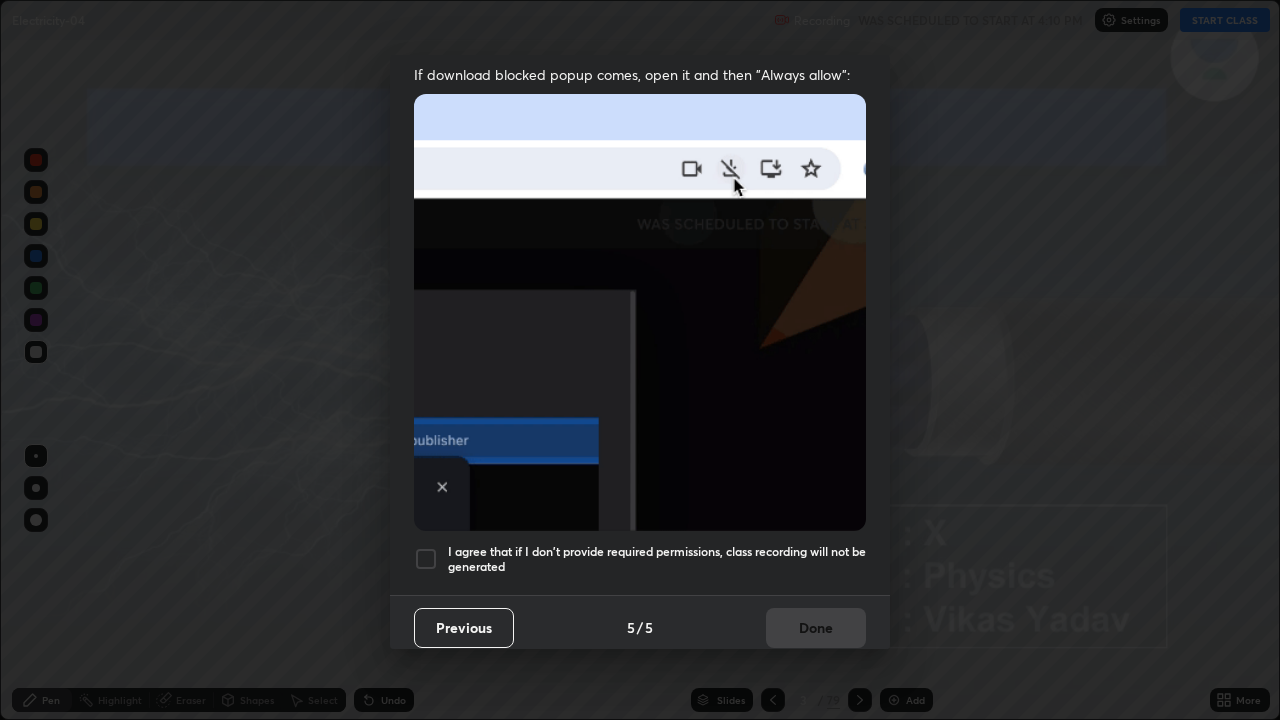 click at bounding box center [426, 559] 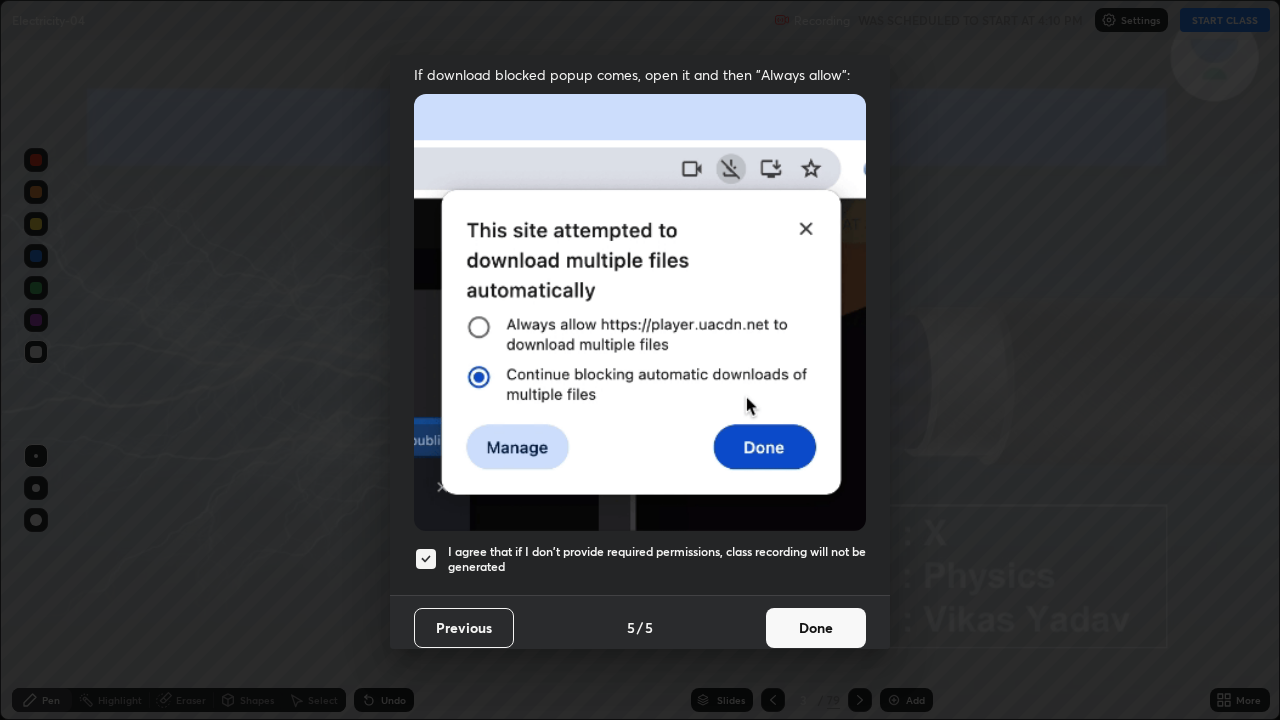 click on "Done" at bounding box center [816, 628] 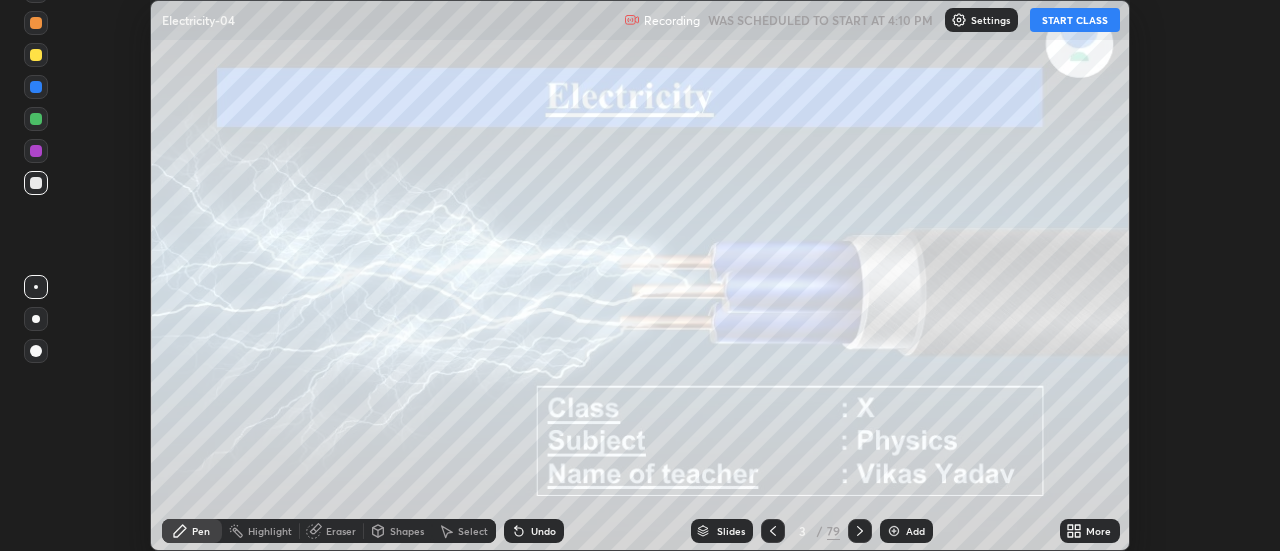 scroll, scrollTop: 551, scrollLeft: 1280, axis: both 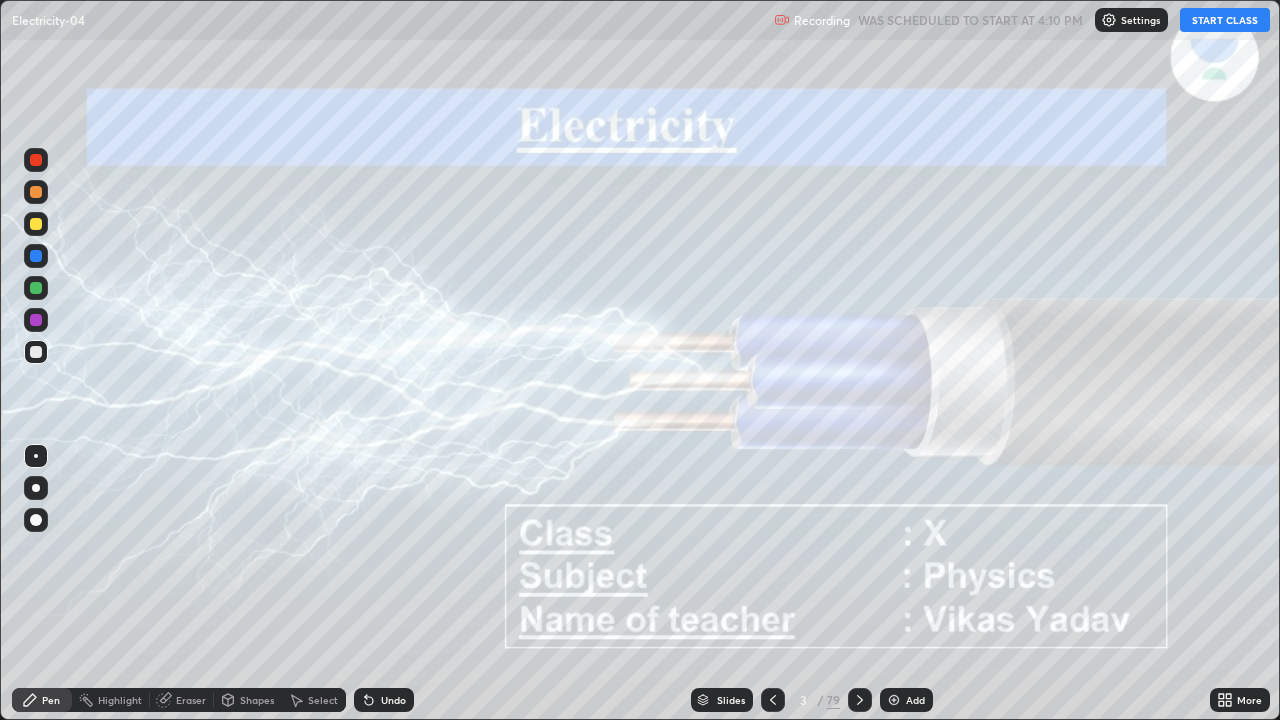 click on "Slides" at bounding box center [722, 700] 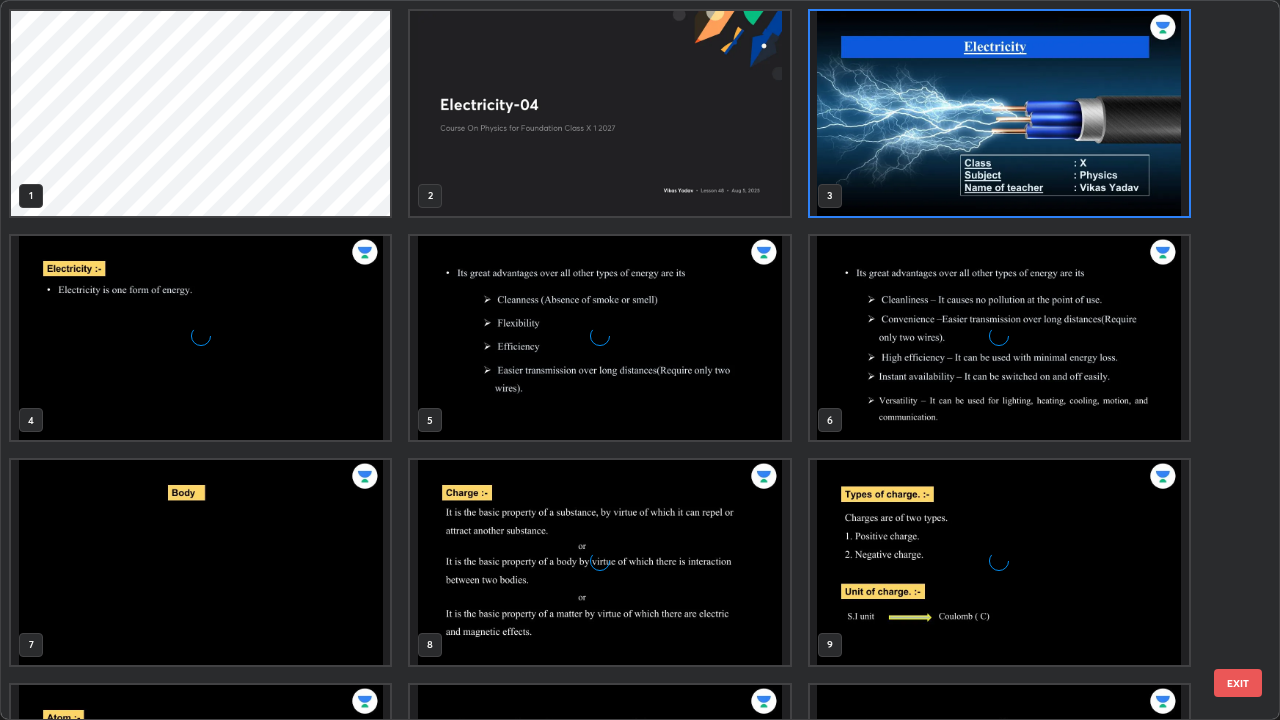 scroll, scrollTop: 7, scrollLeft: 11, axis: both 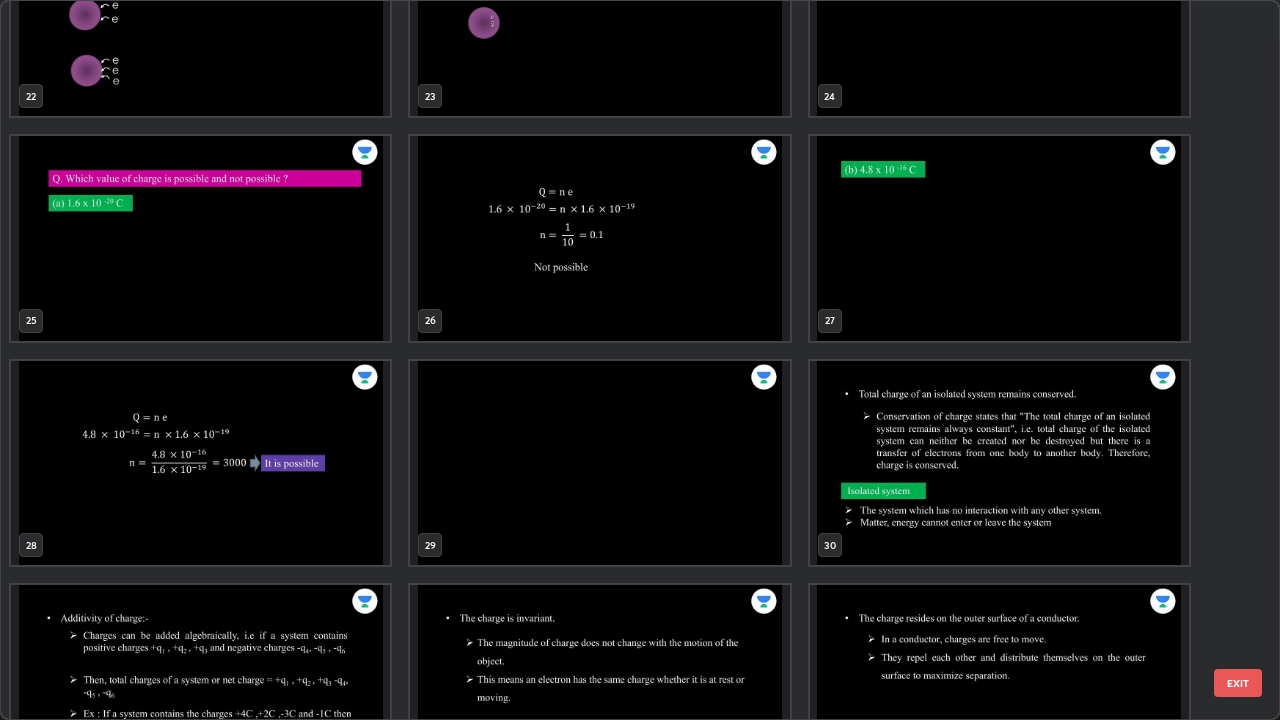 click at bounding box center (999, 238) 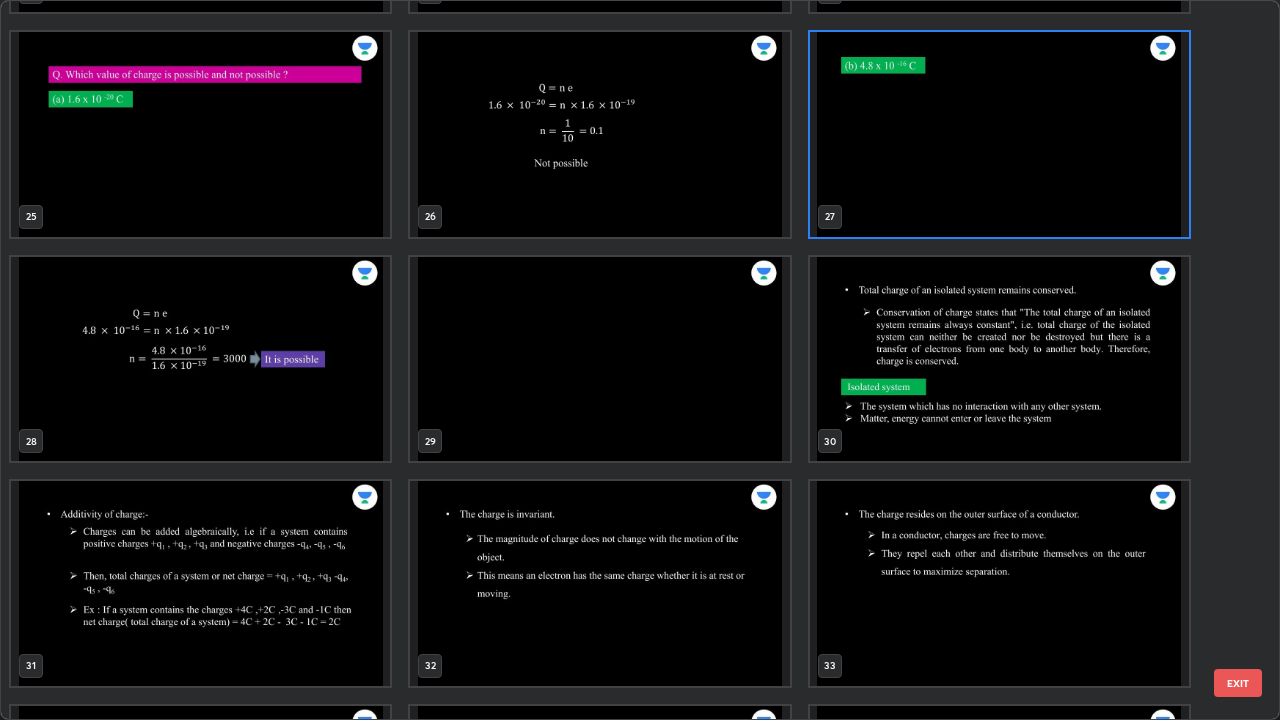 scroll, scrollTop: 1778, scrollLeft: 0, axis: vertical 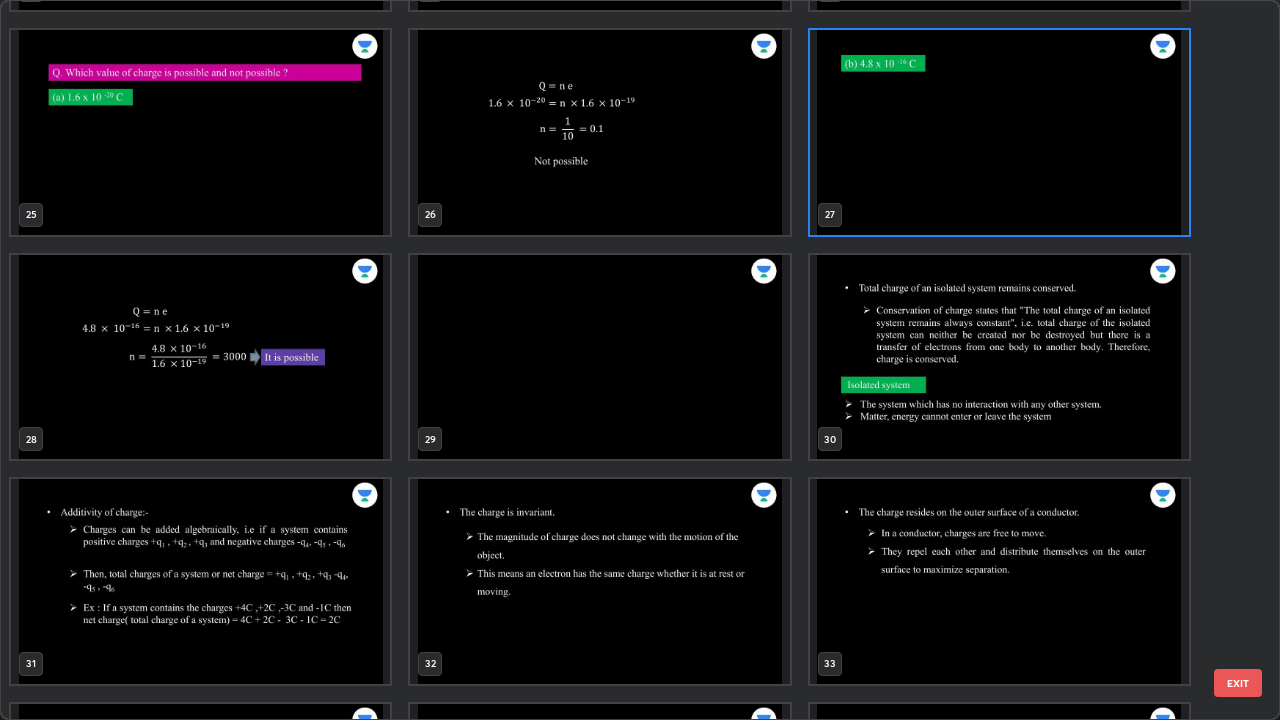 click at bounding box center (999, 357) 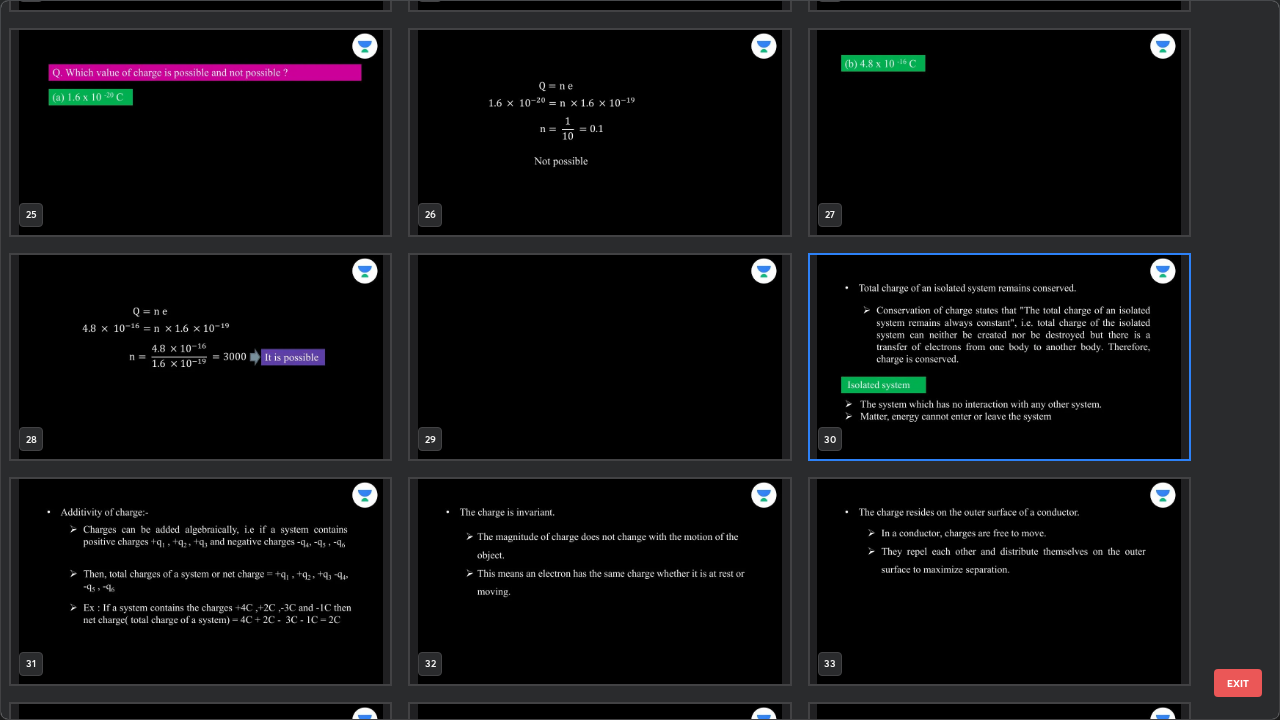 click at bounding box center (999, 357) 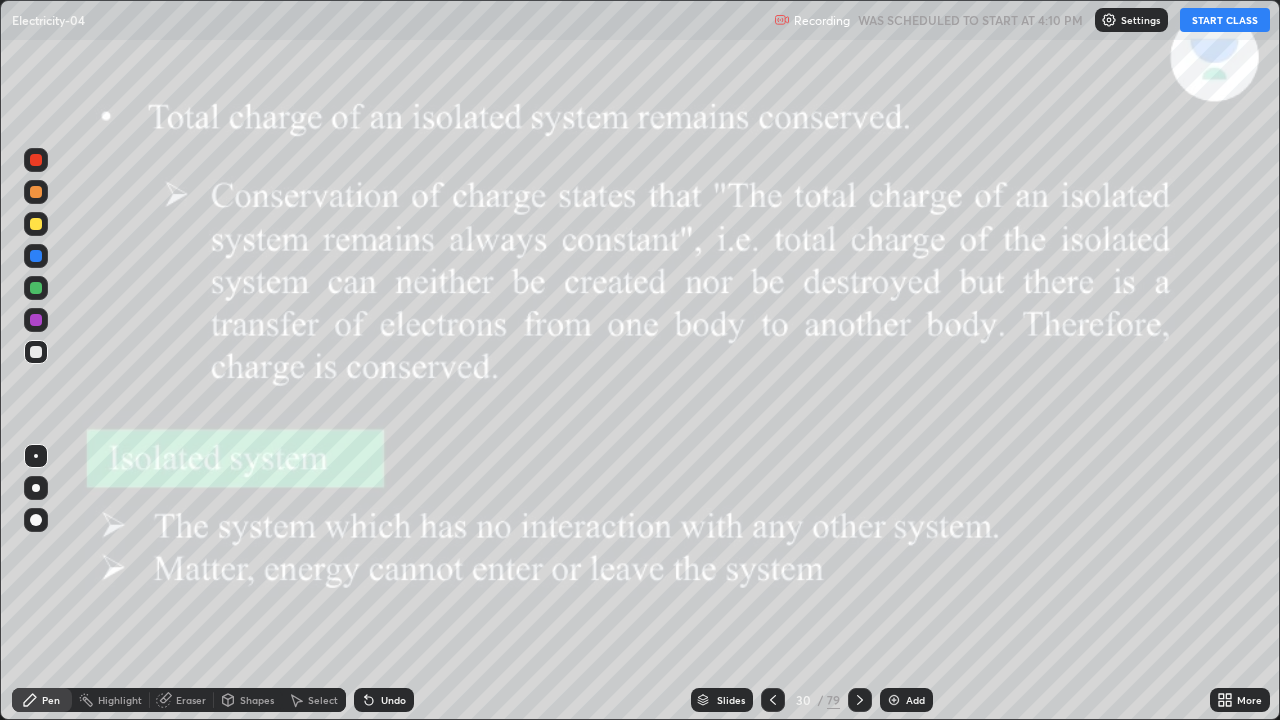 click at bounding box center [999, 357] 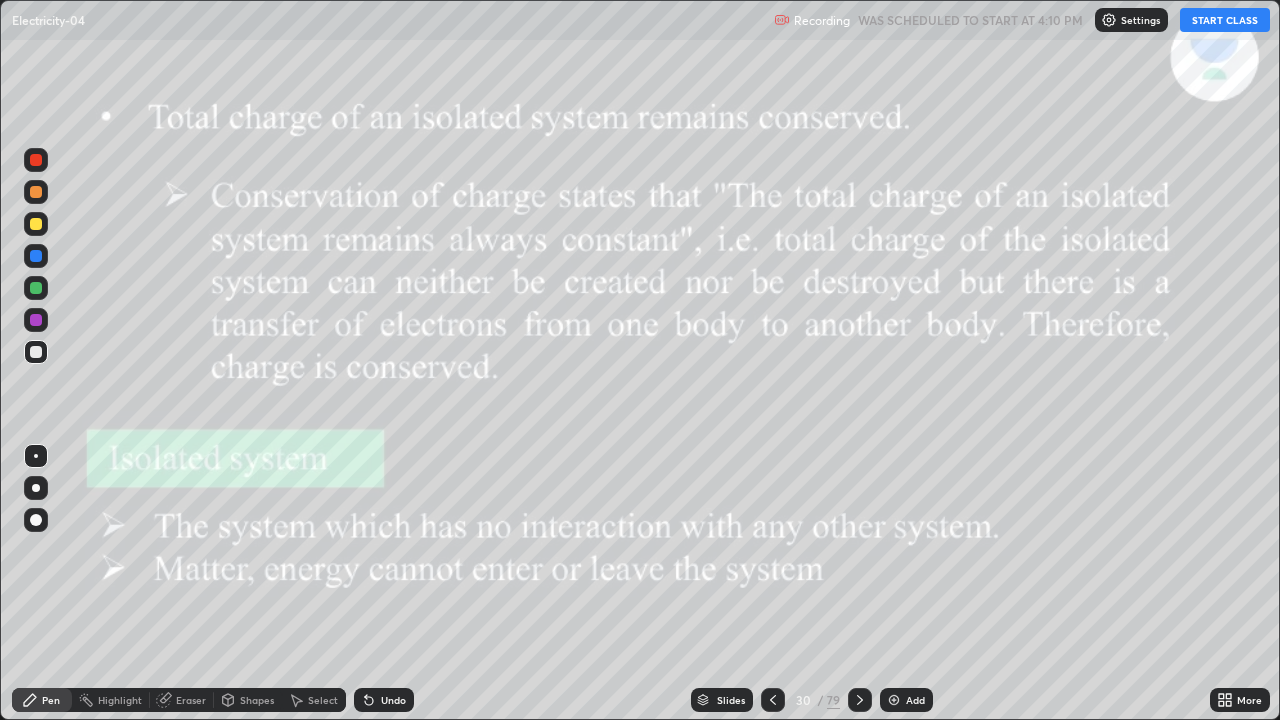click on "START CLASS" at bounding box center (1225, 20) 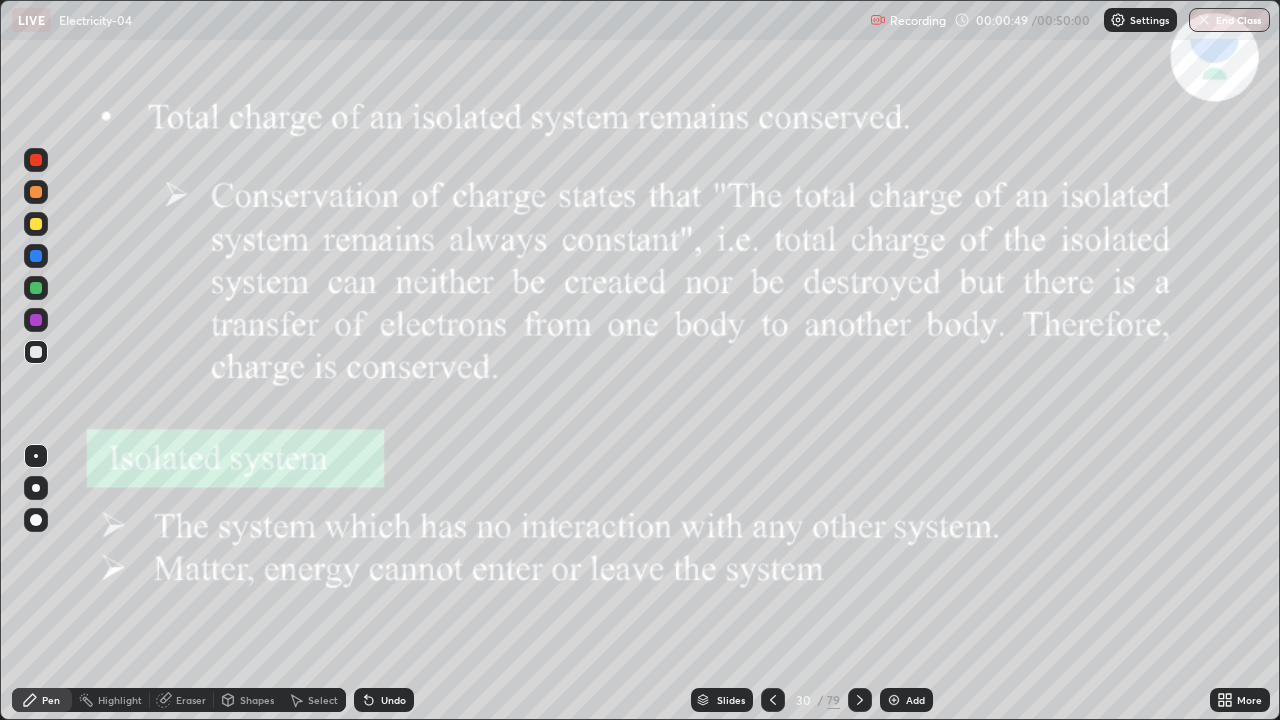 click 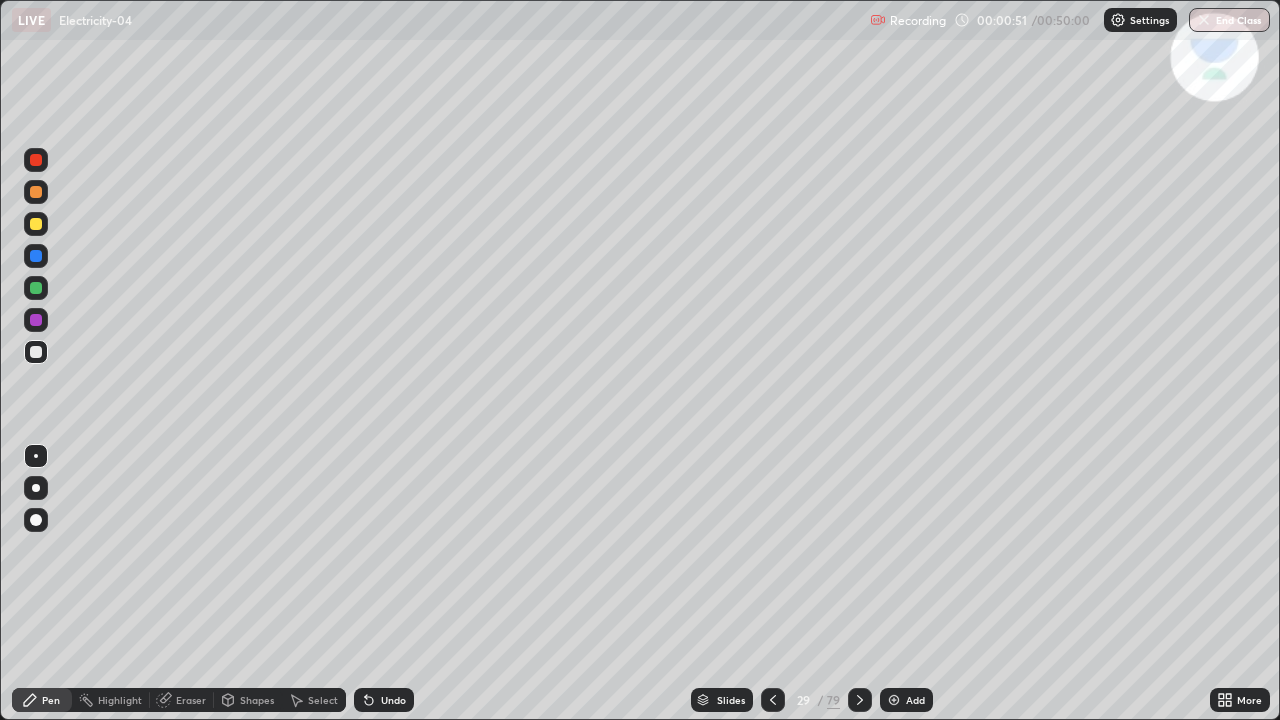 click 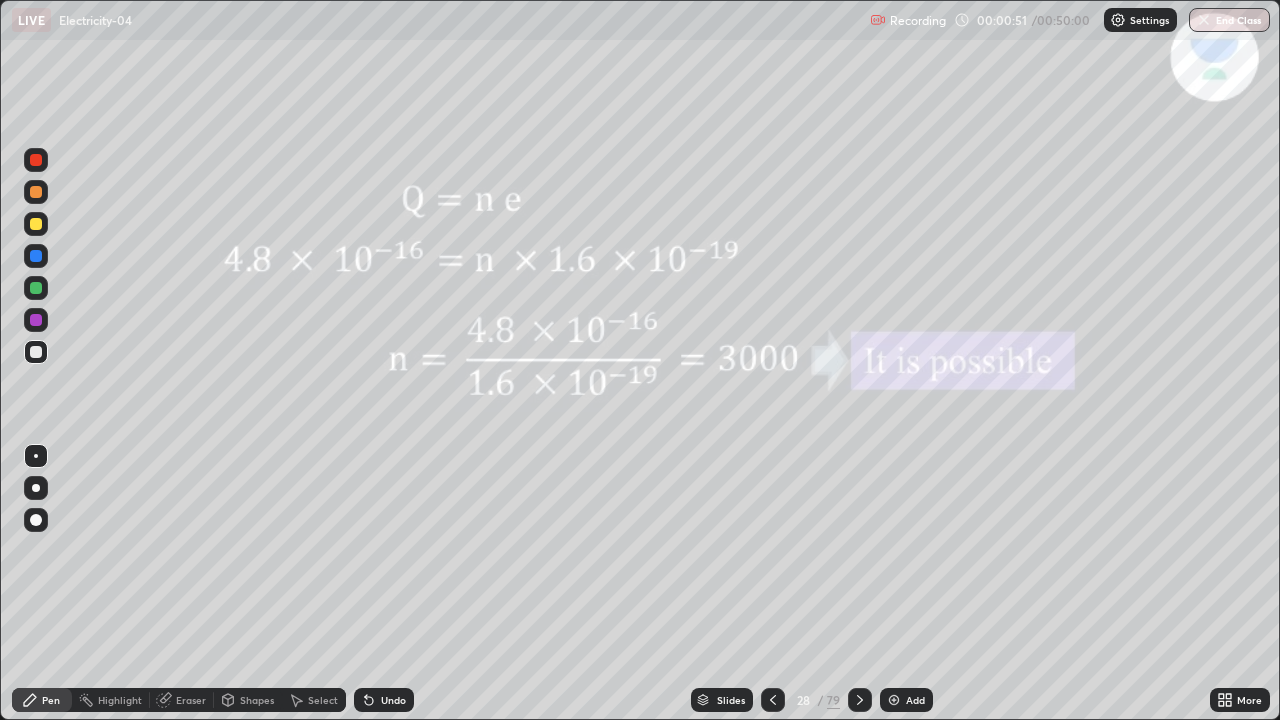 click 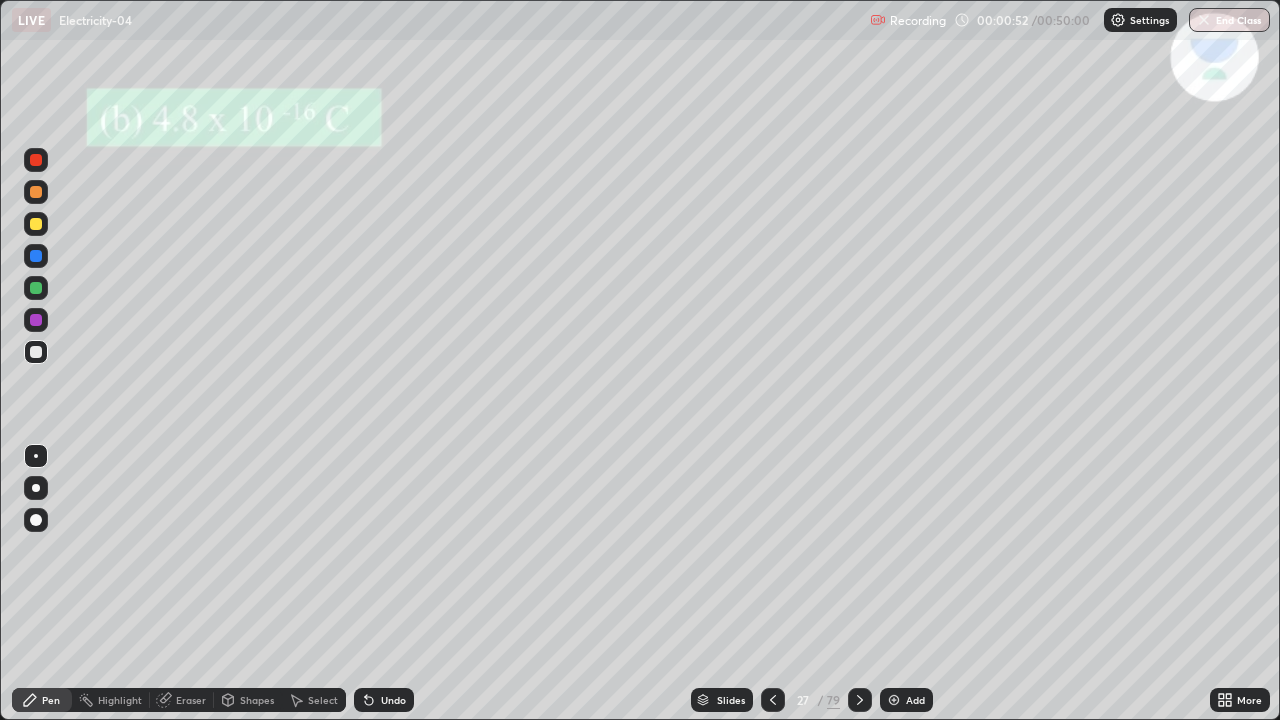 click 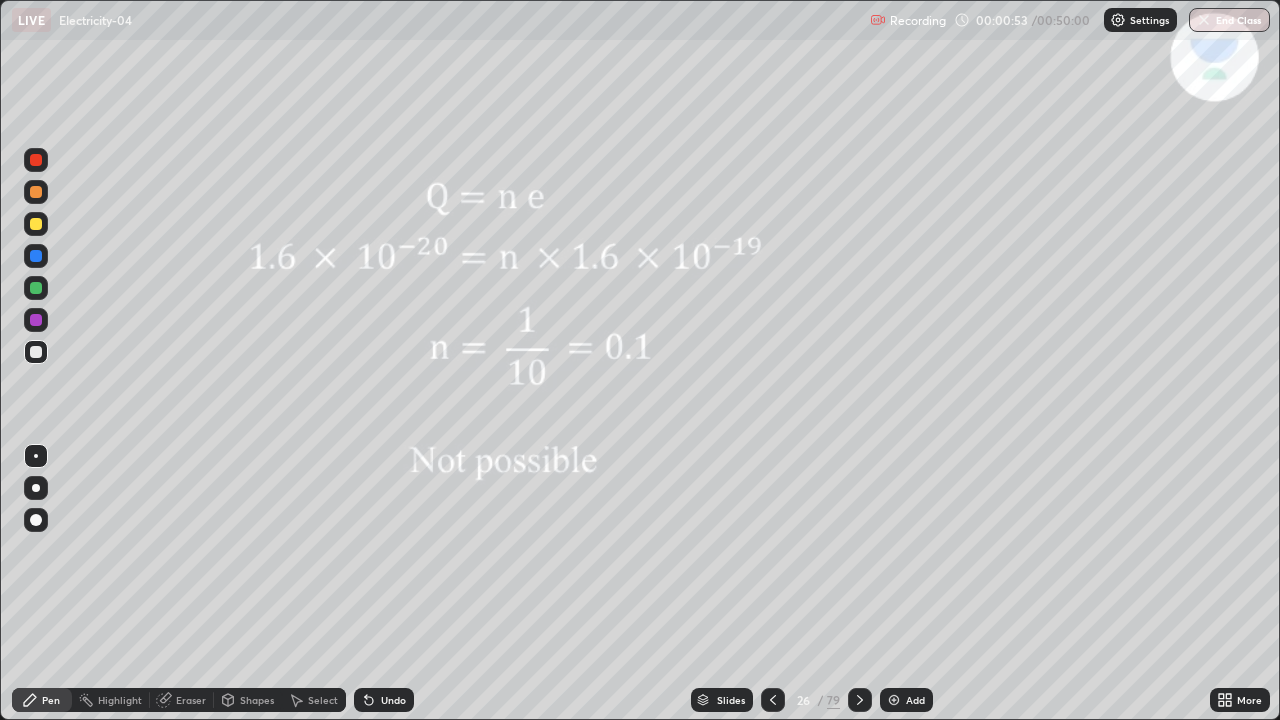 click 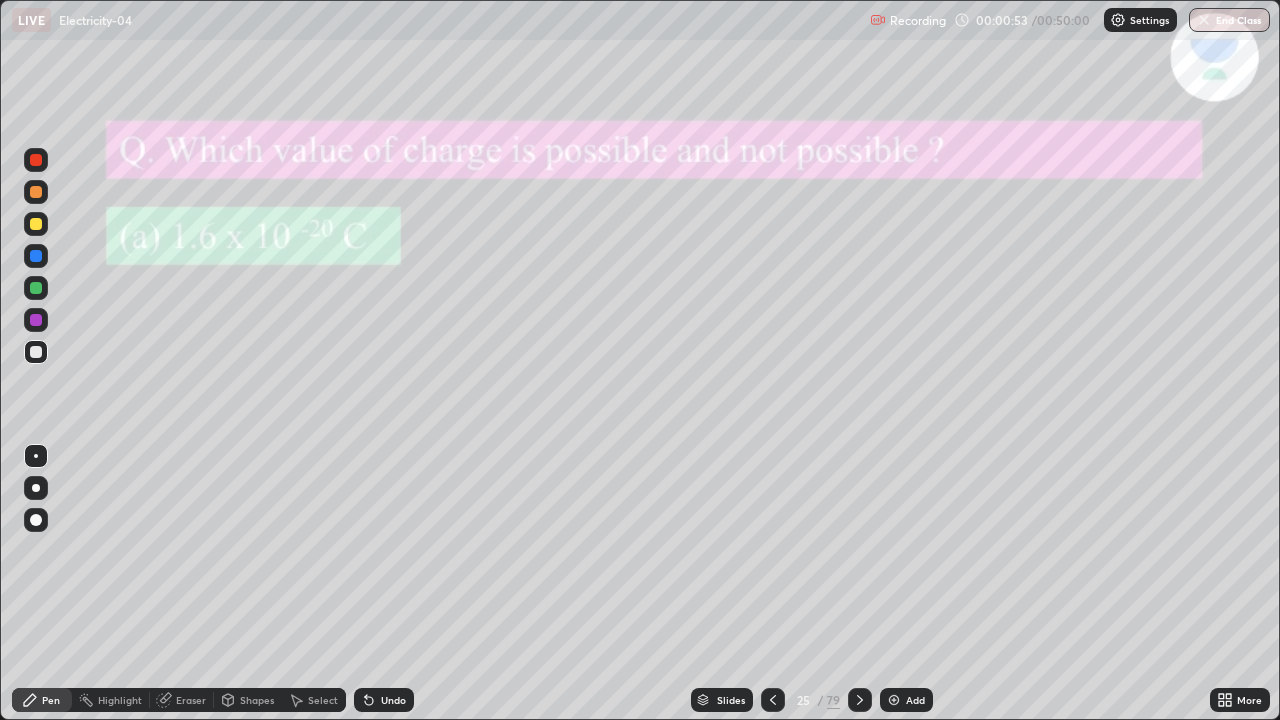 click 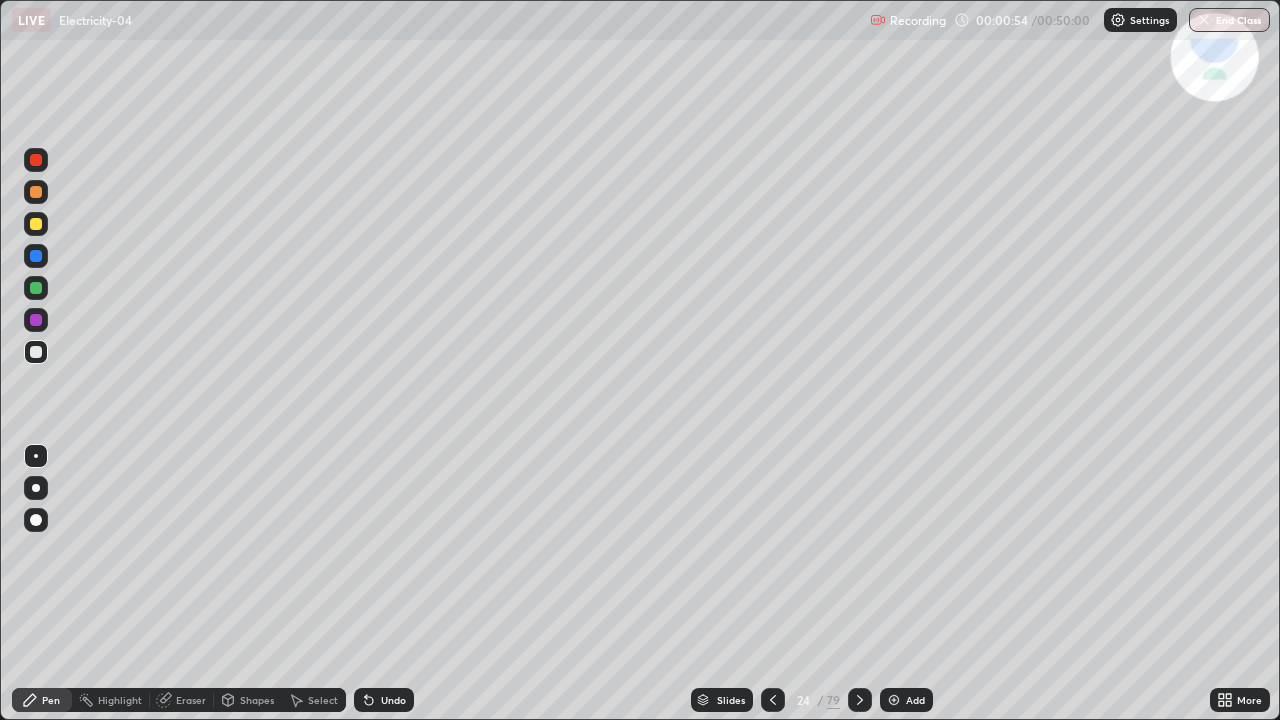 click 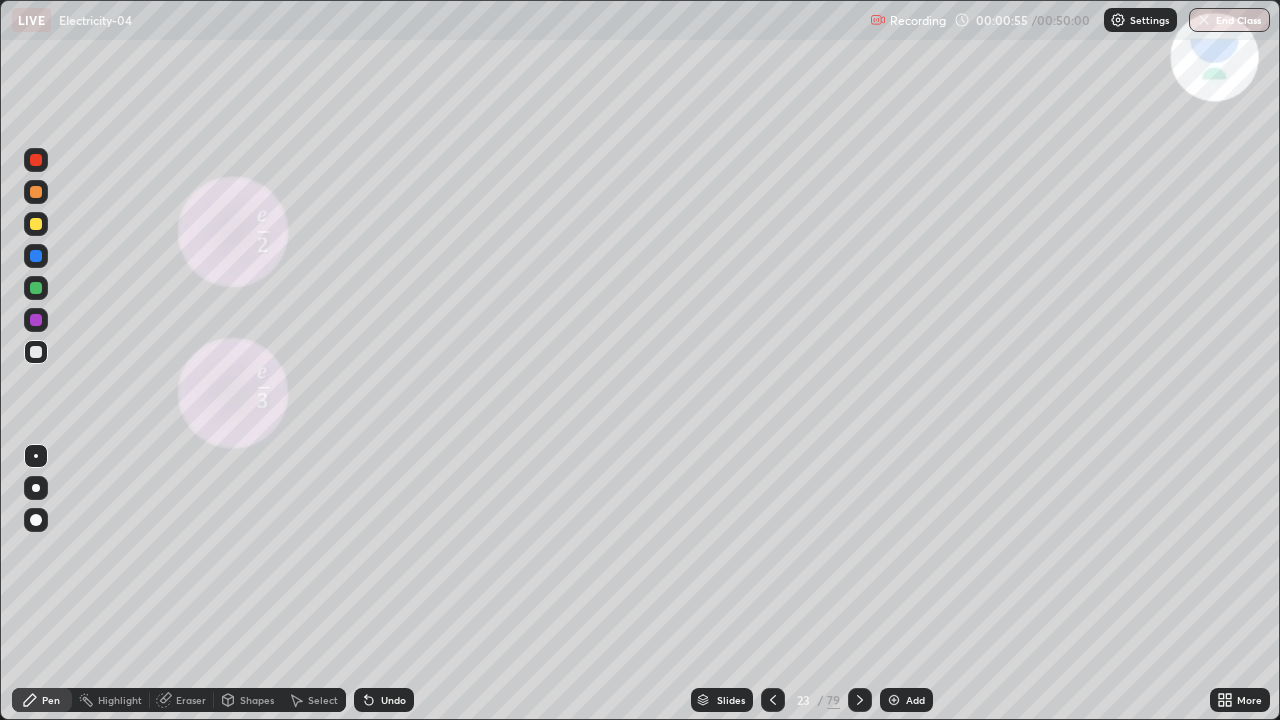click 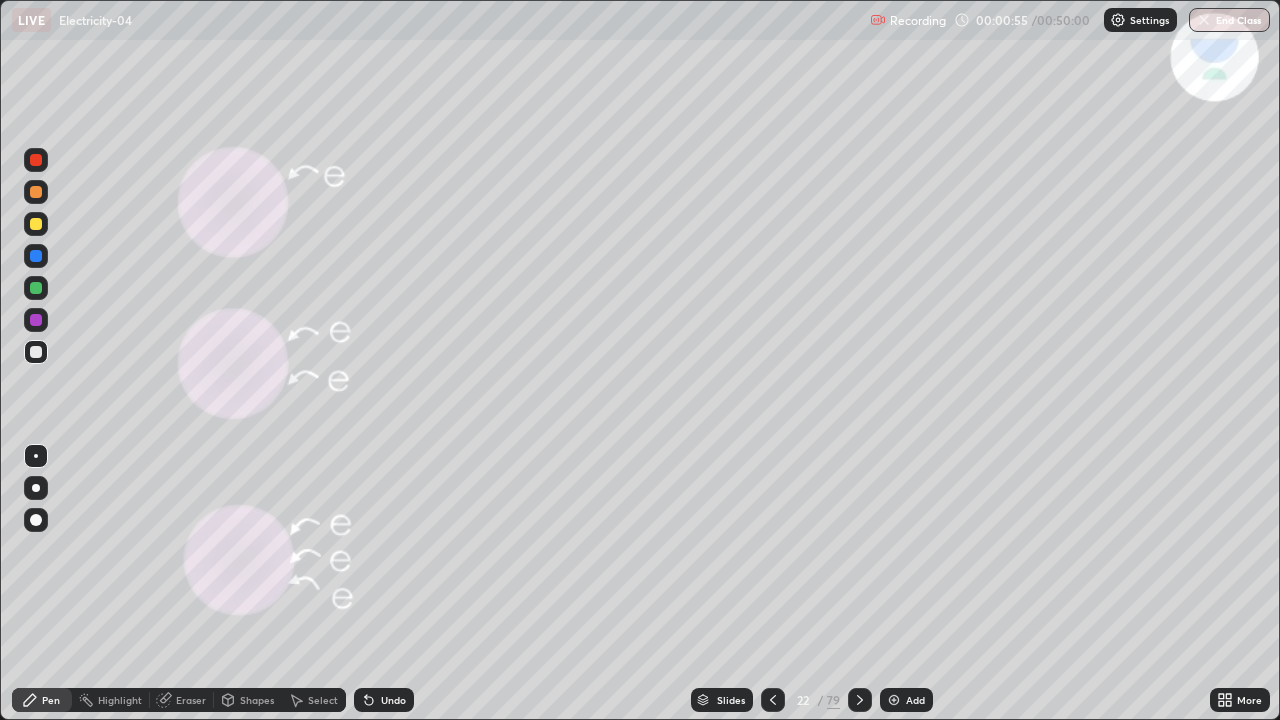 click 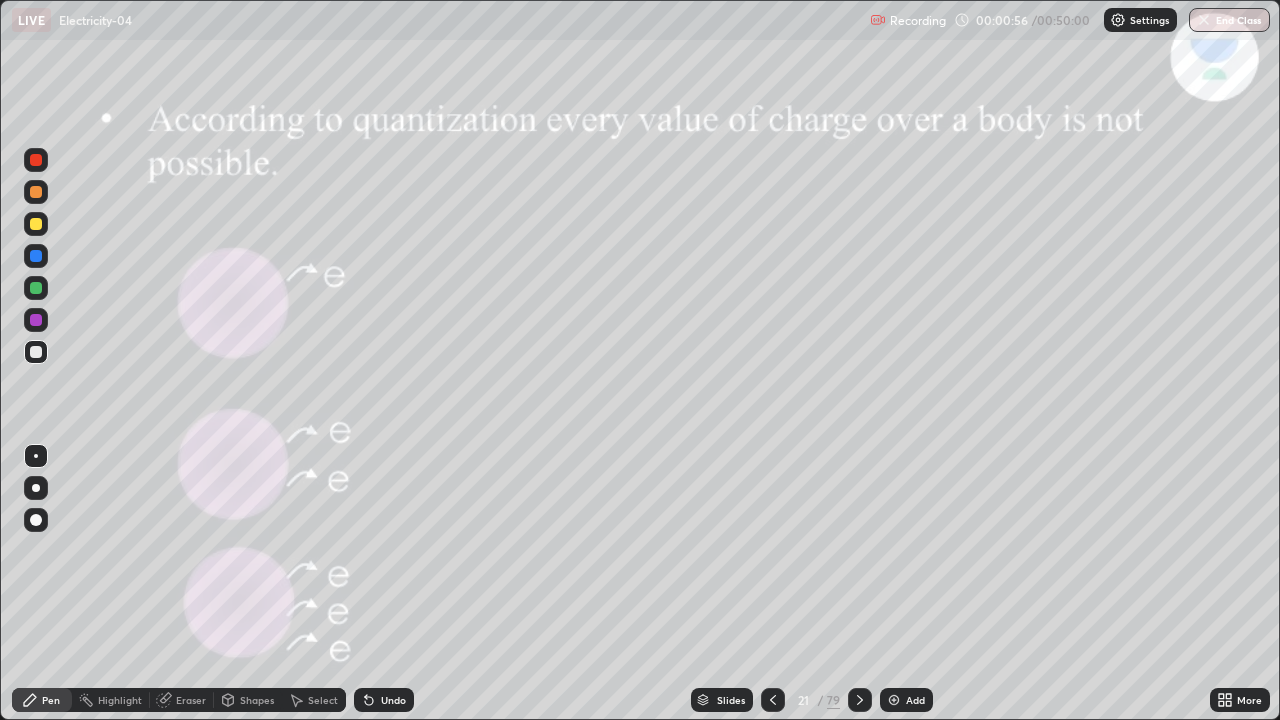 click at bounding box center (773, 700) 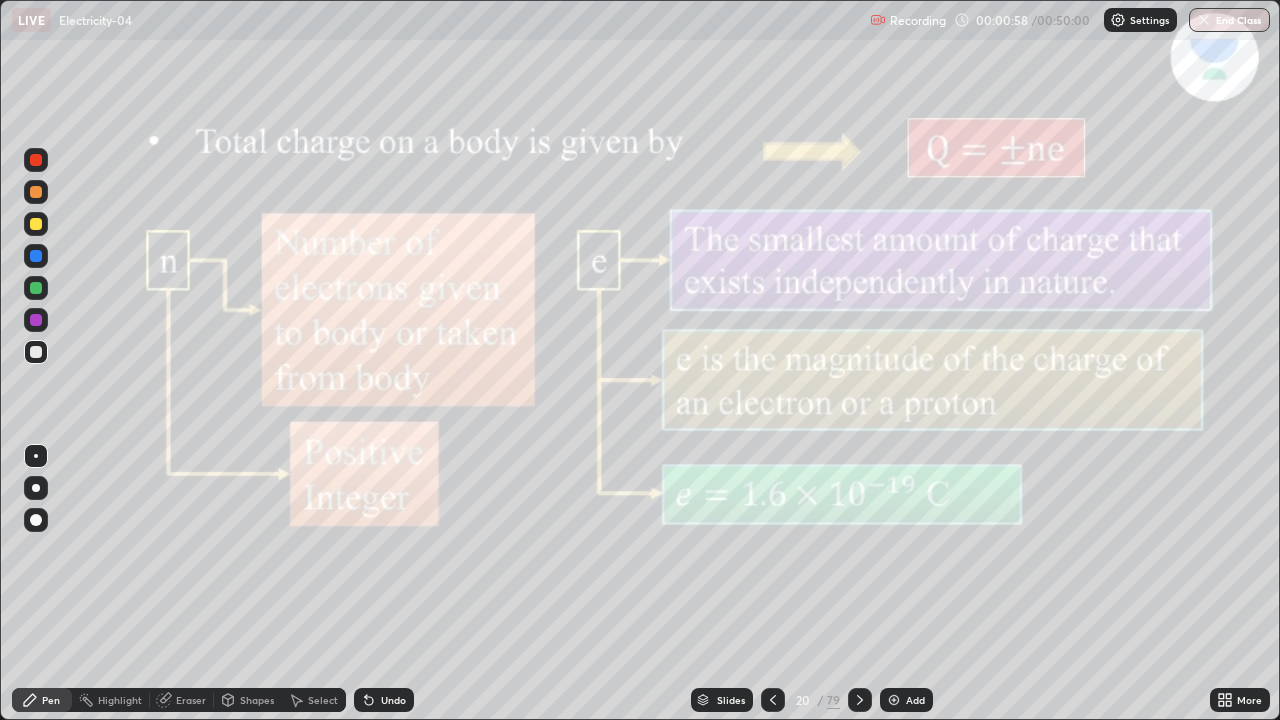 click 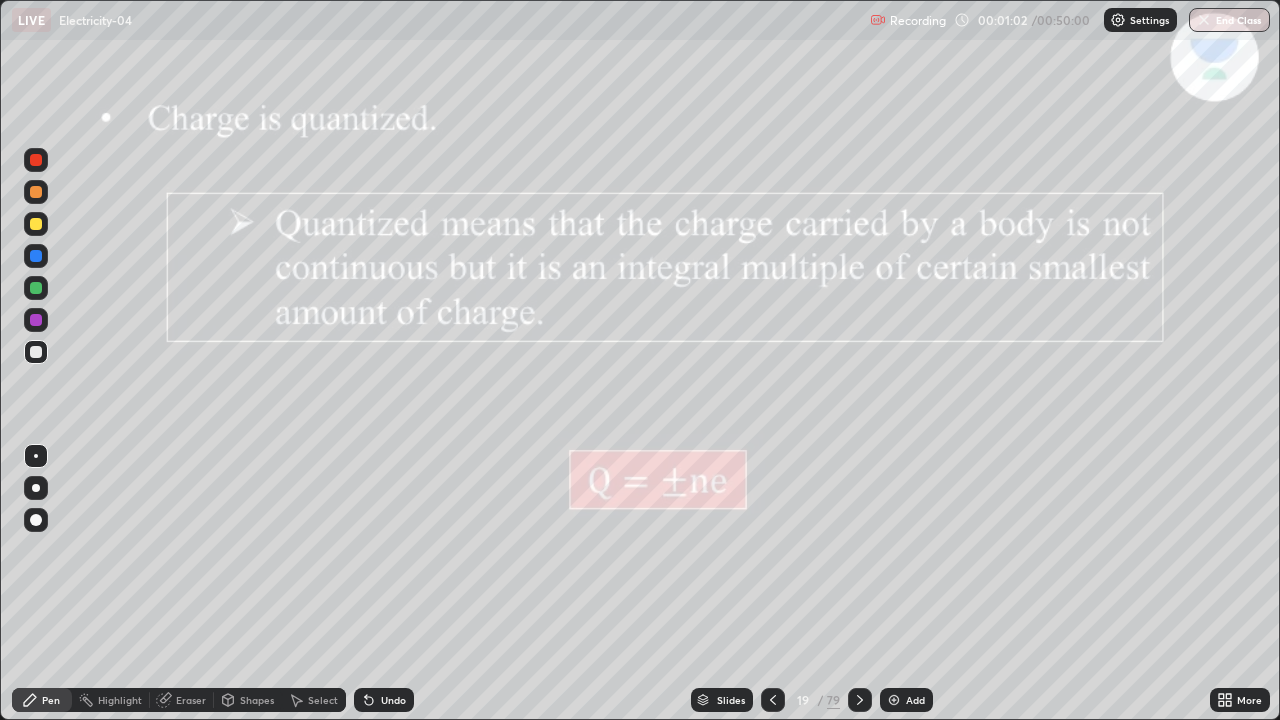 click 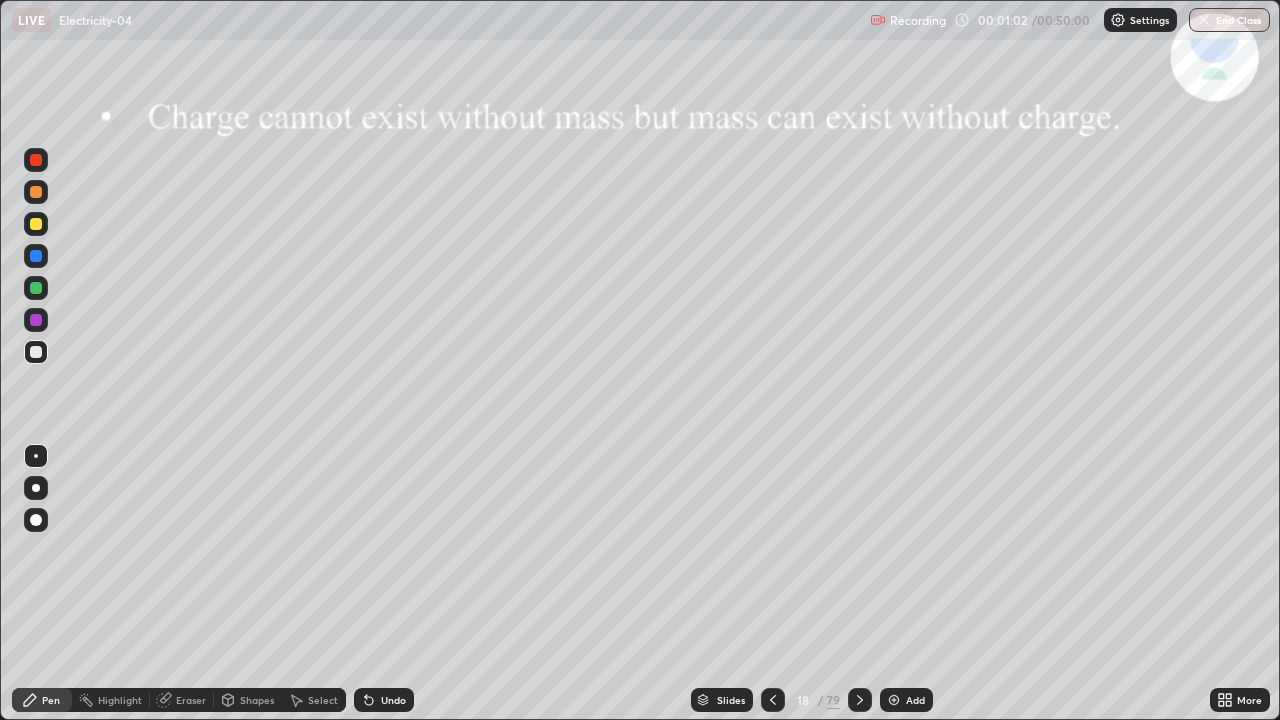 click 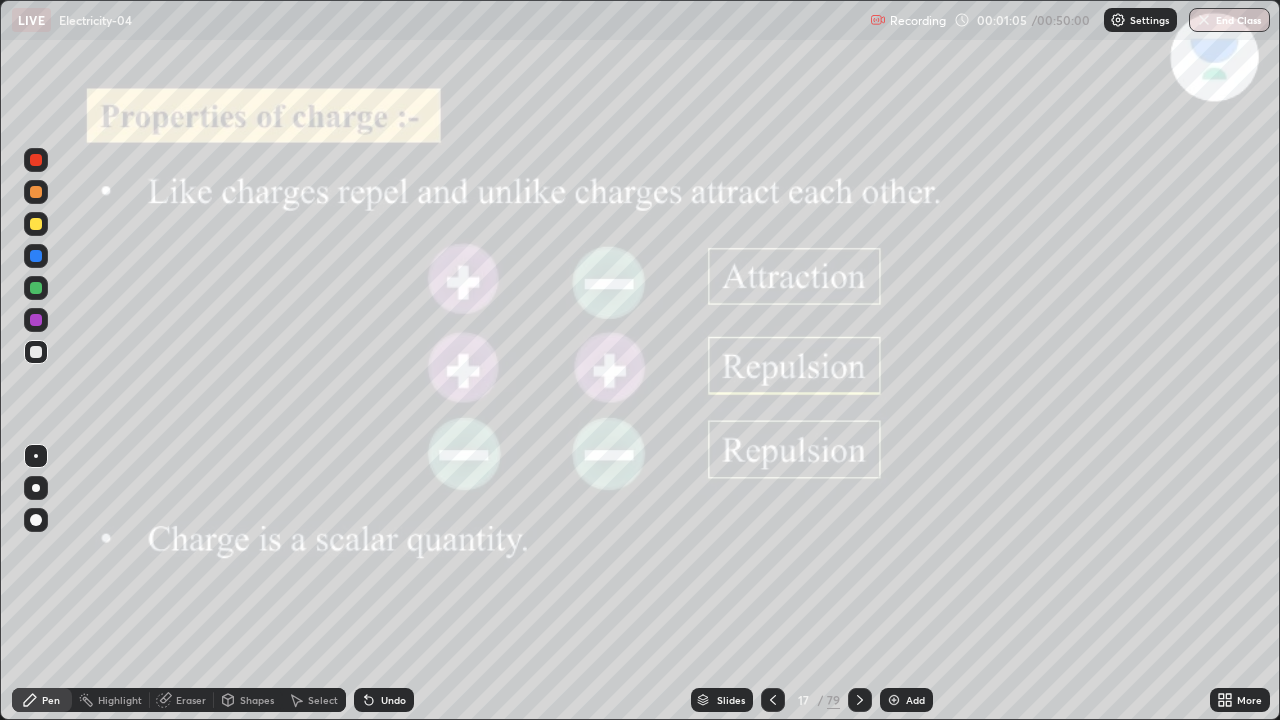 click 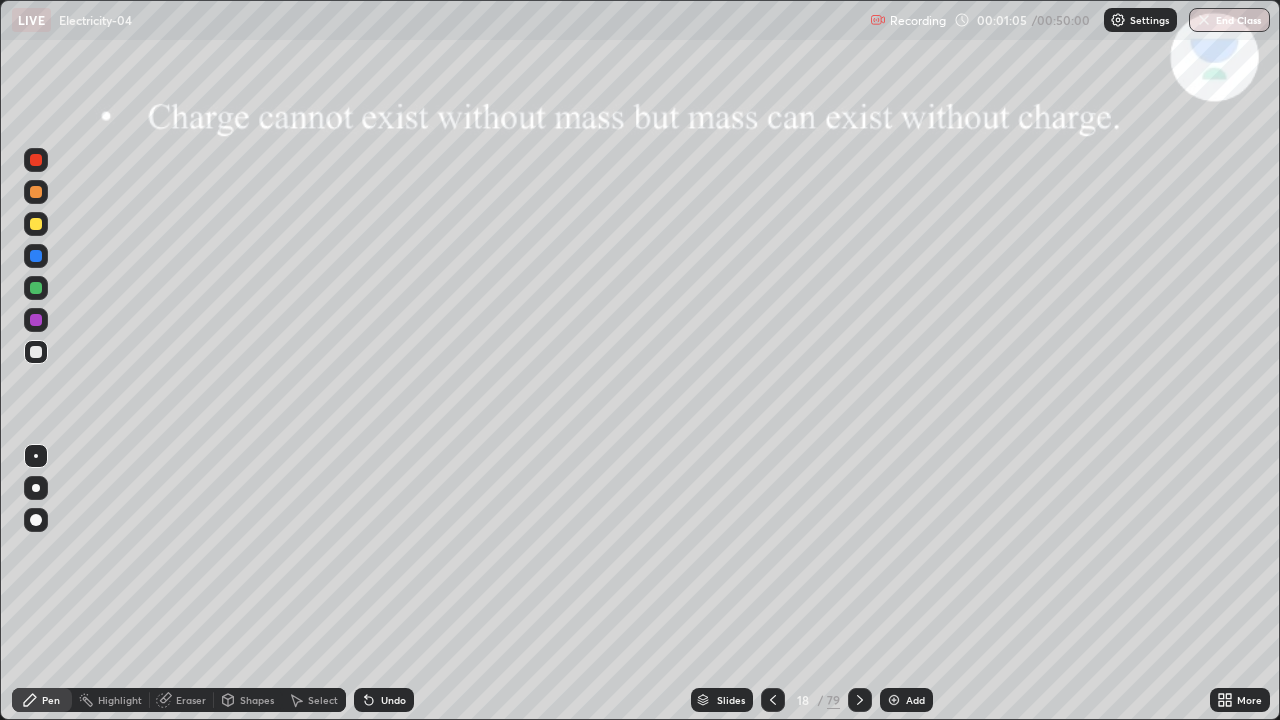 click 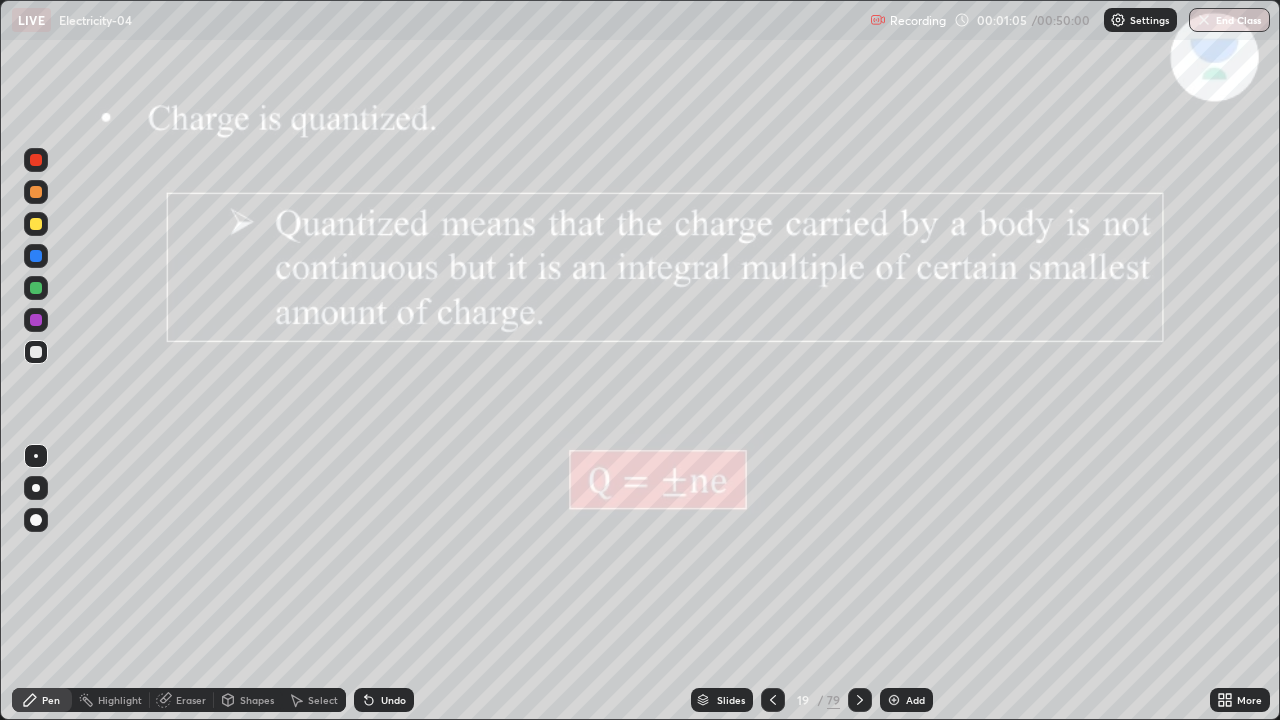 click 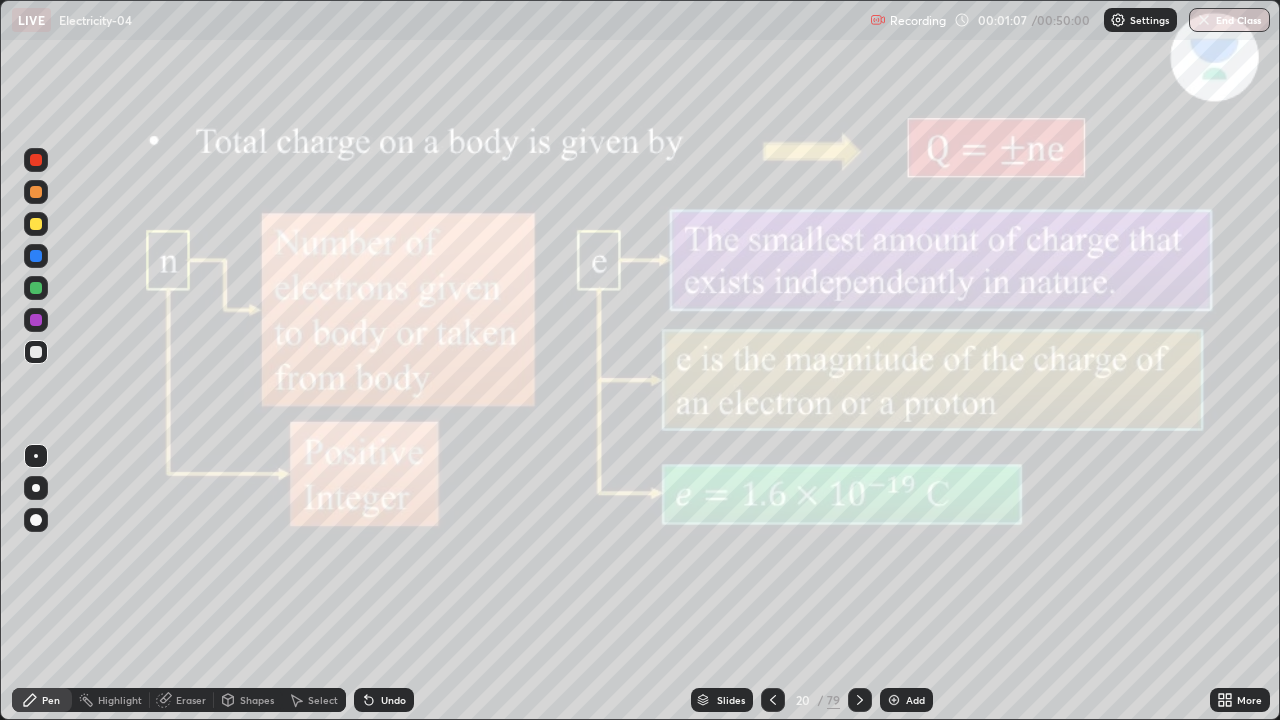 click 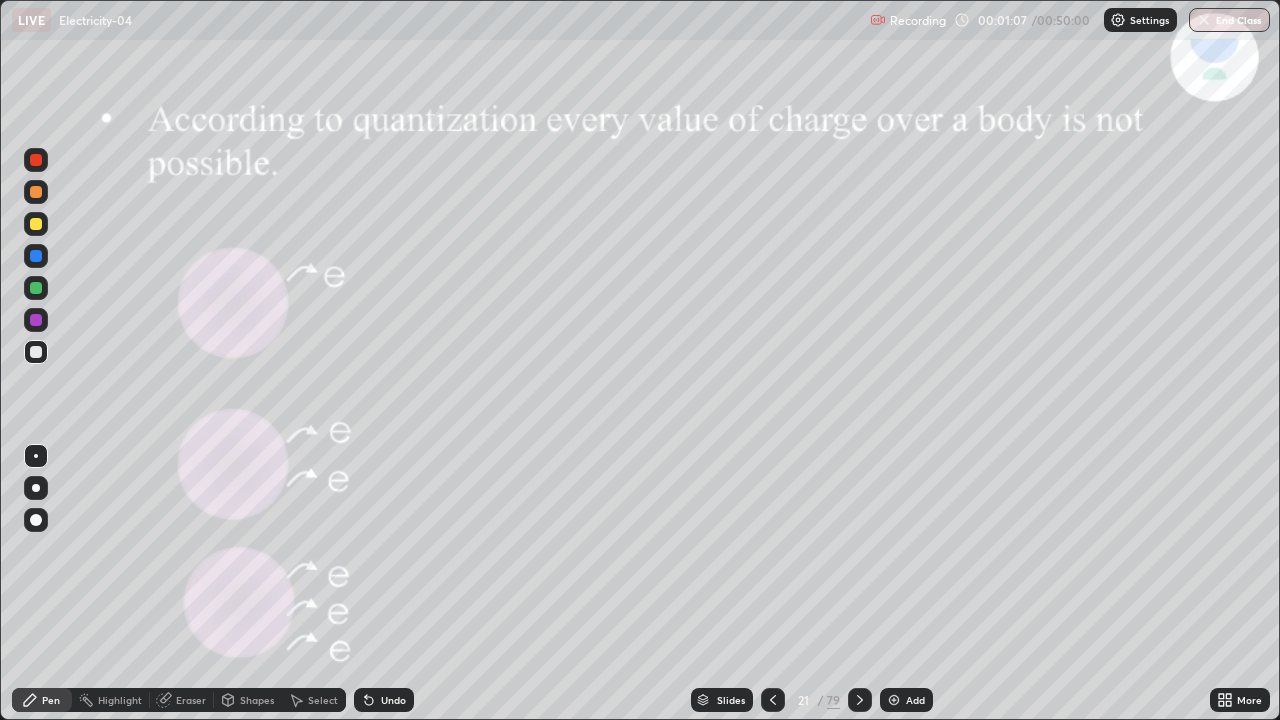 click 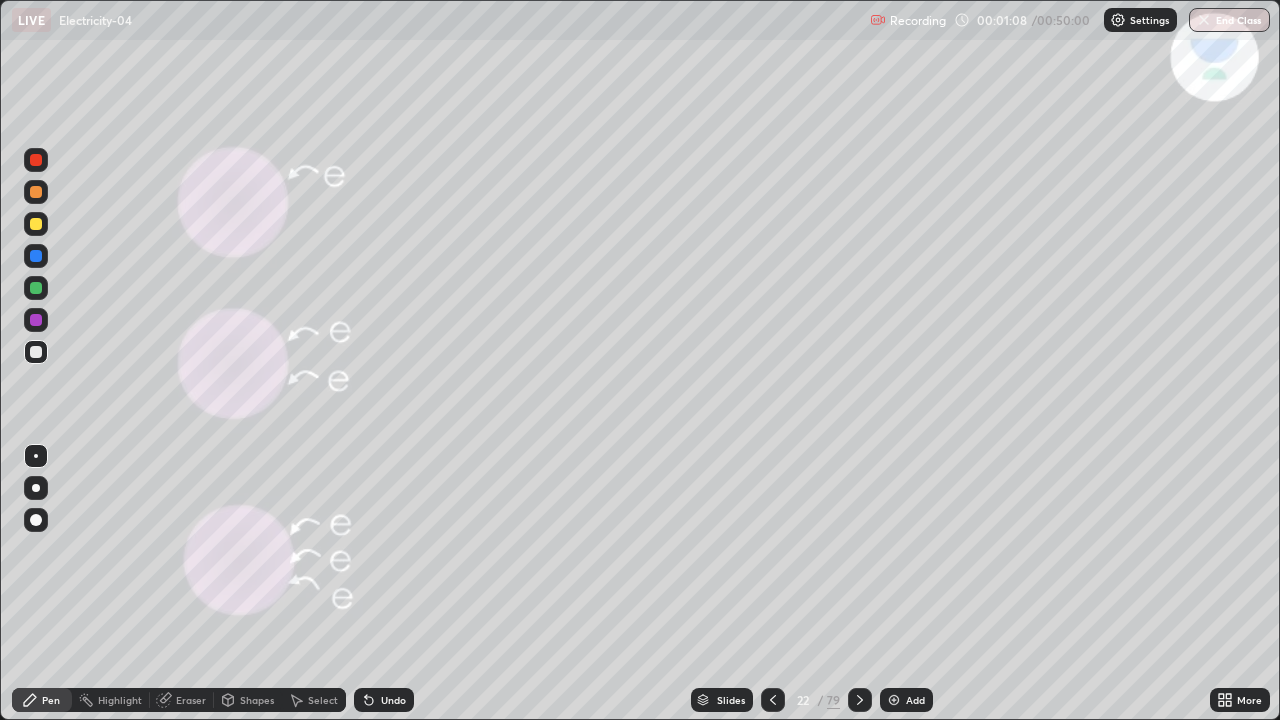 click at bounding box center [860, 700] 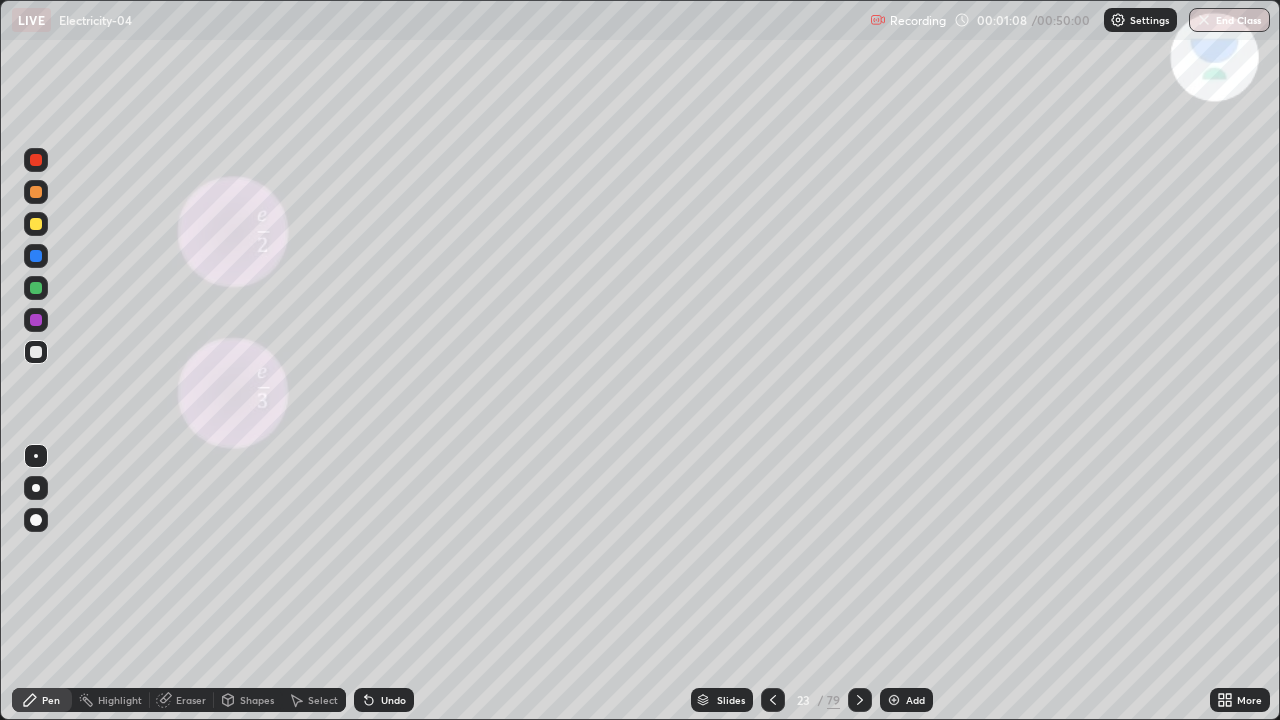 click 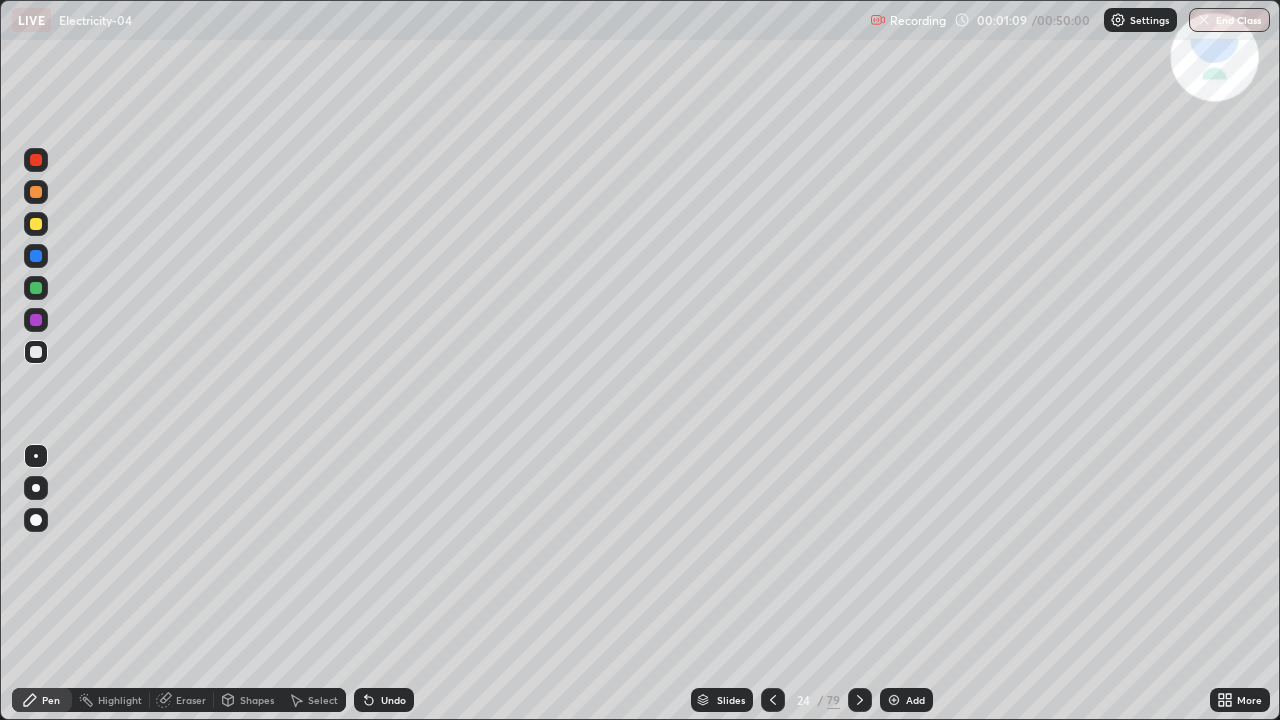 click at bounding box center [860, 700] 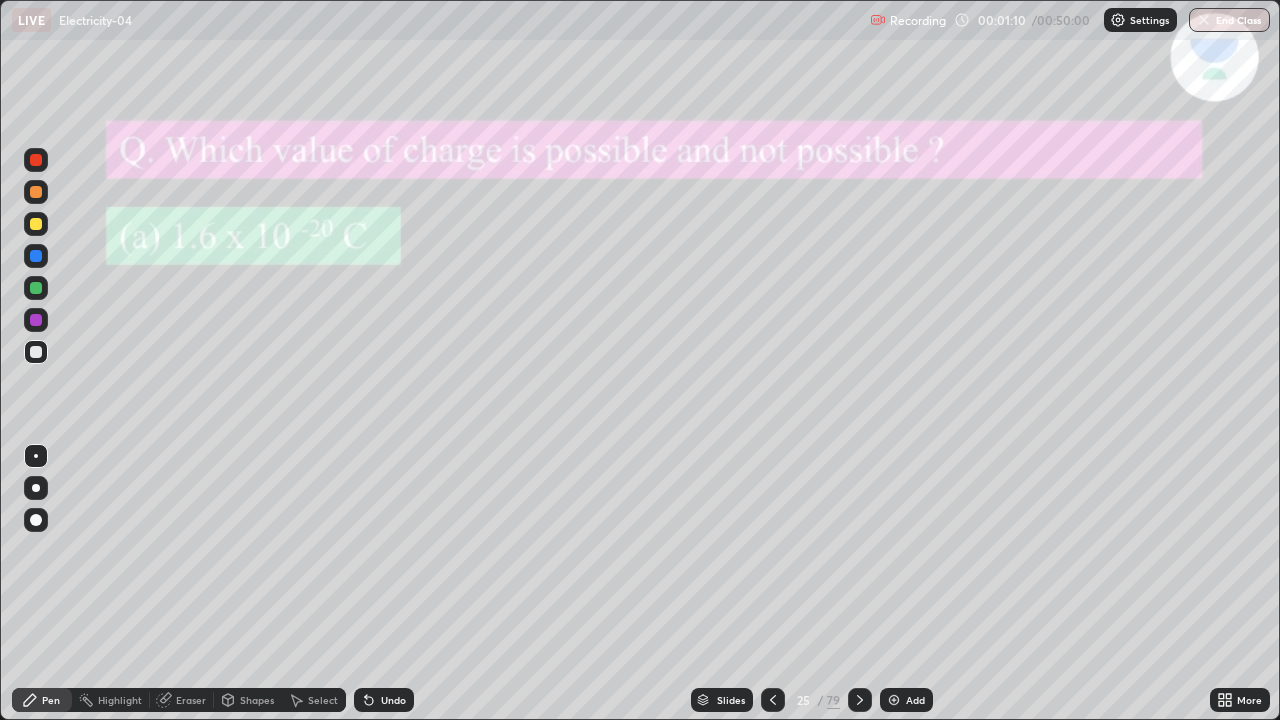 click at bounding box center (860, 700) 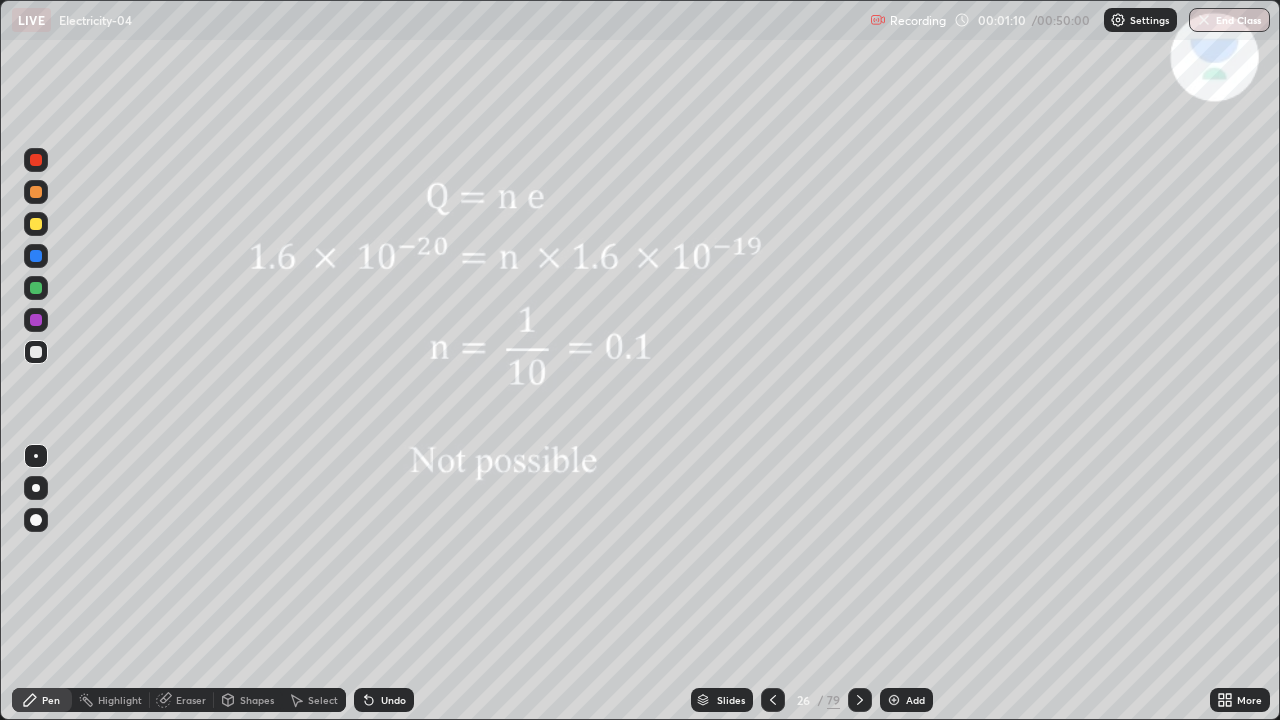 click at bounding box center [860, 700] 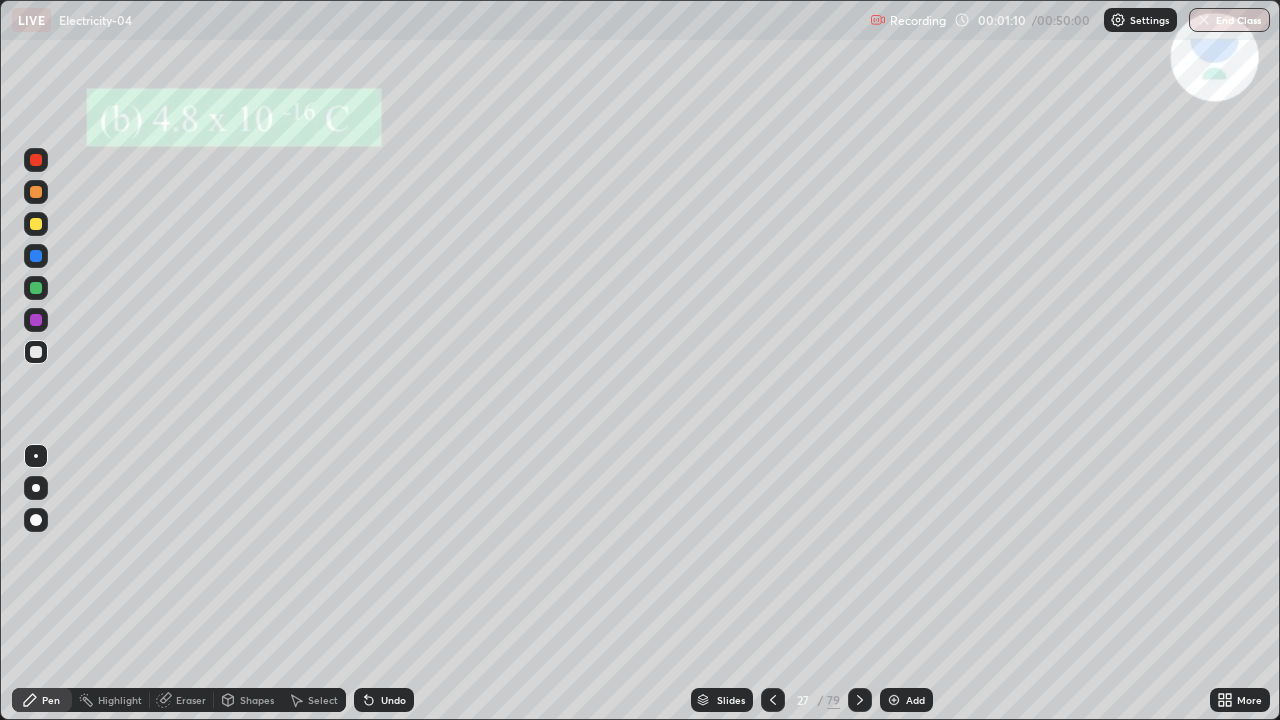 click on "79" at bounding box center [833, 700] 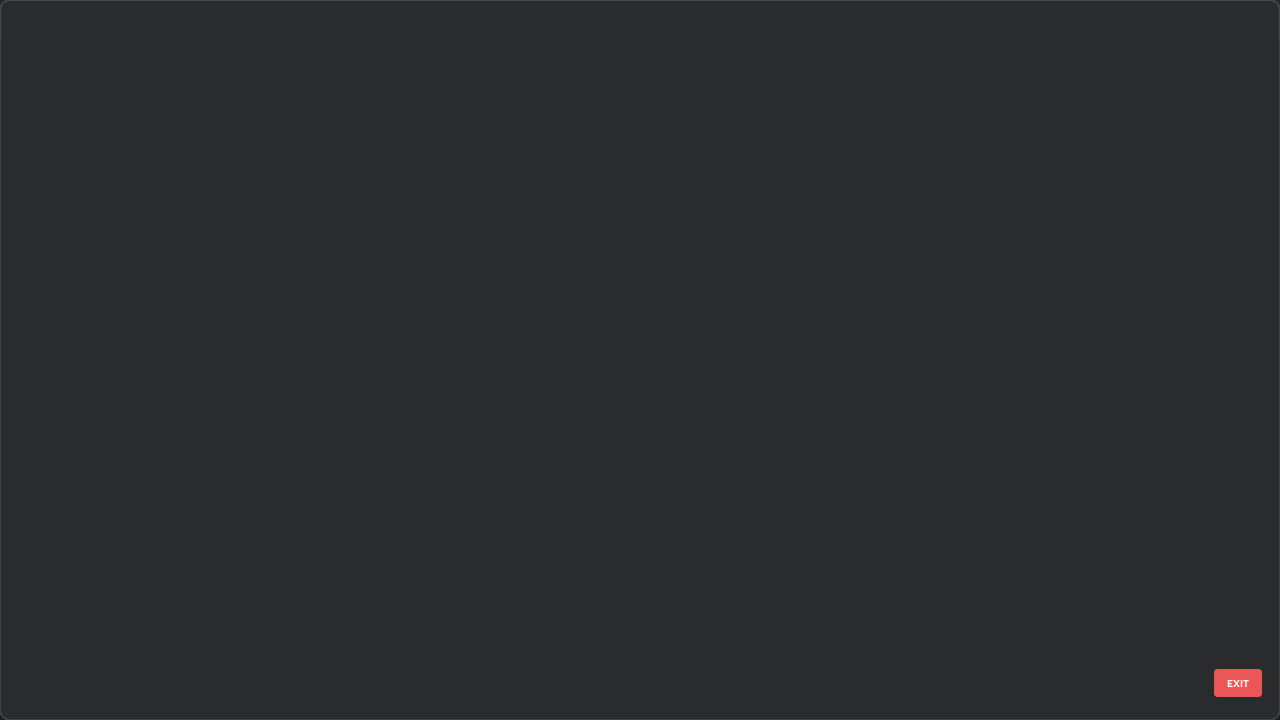 scroll, scrollTop: 1303, scrollLeft: 0, axis: vertical 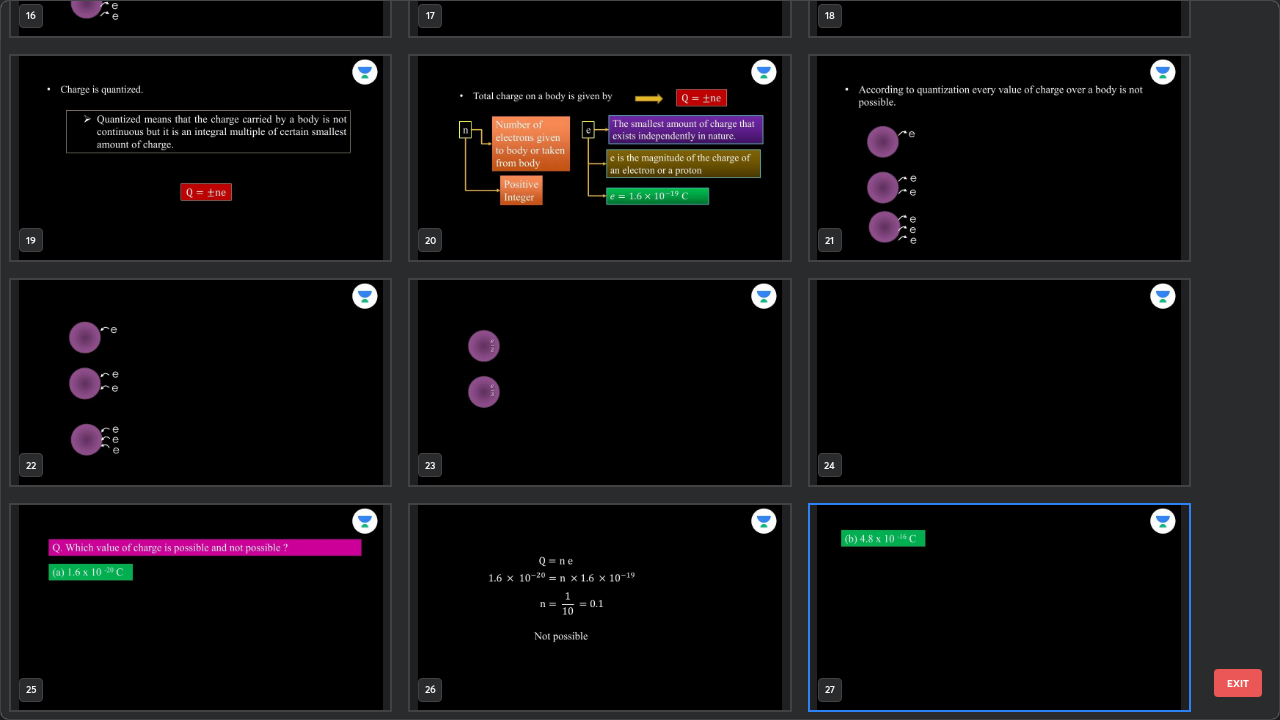 click at bounding box center [999, 607] 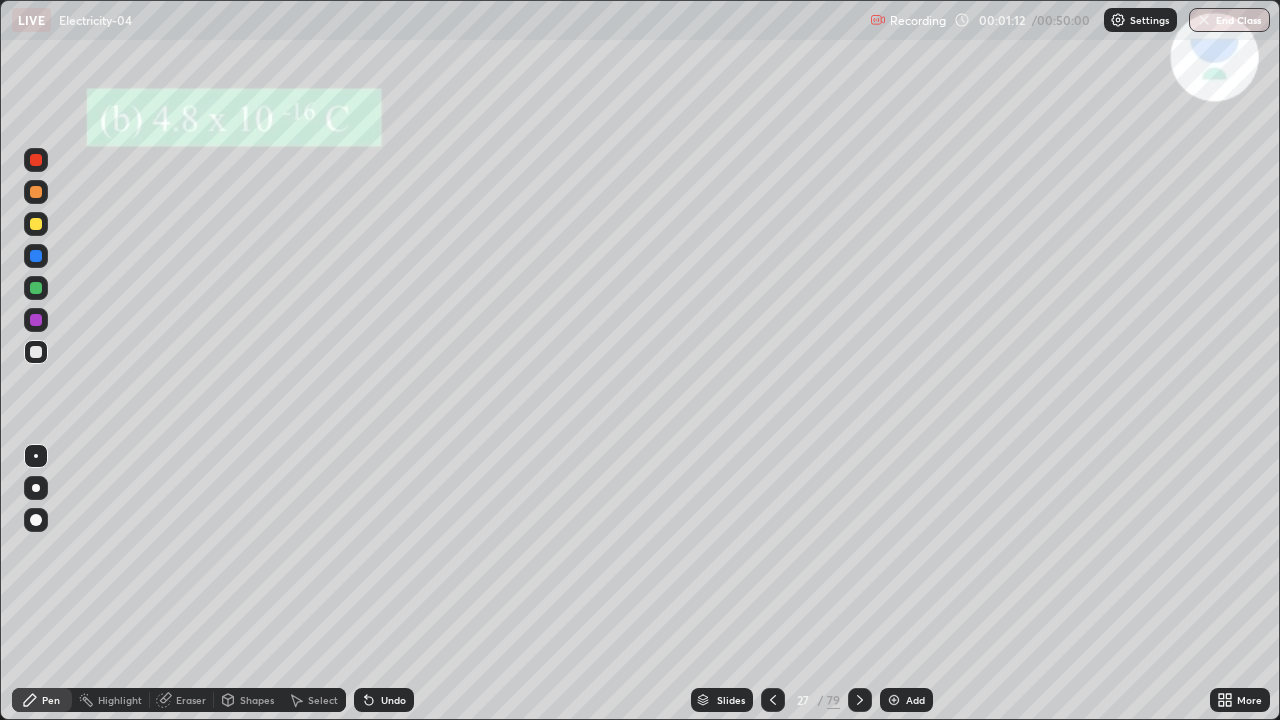 scroll, scrollTop: 0, scrollLeft: 0, axis: both 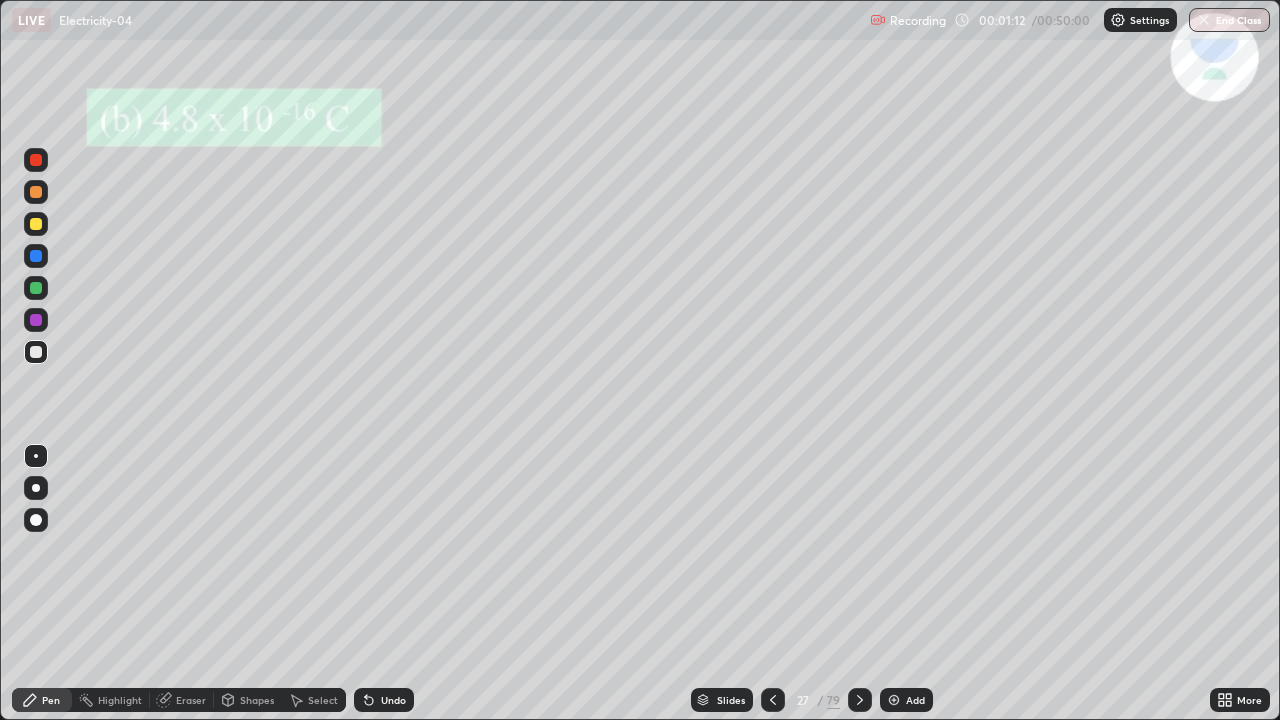 click 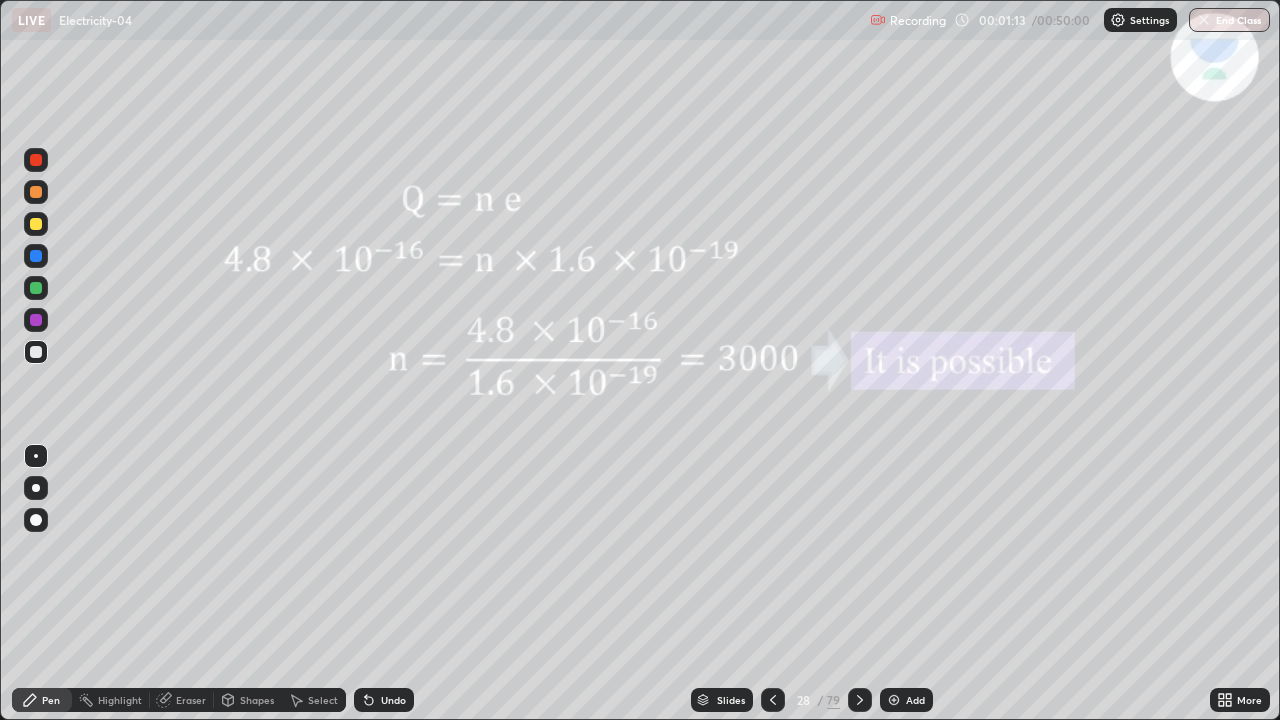 click 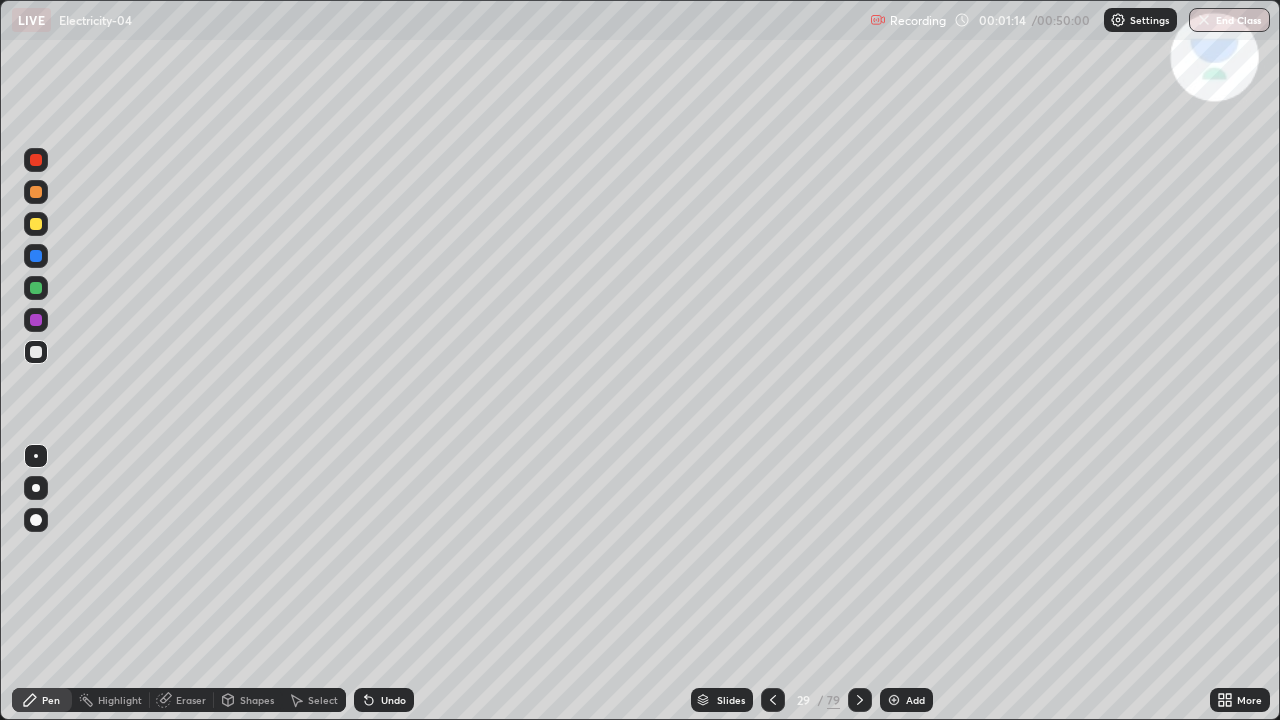 click 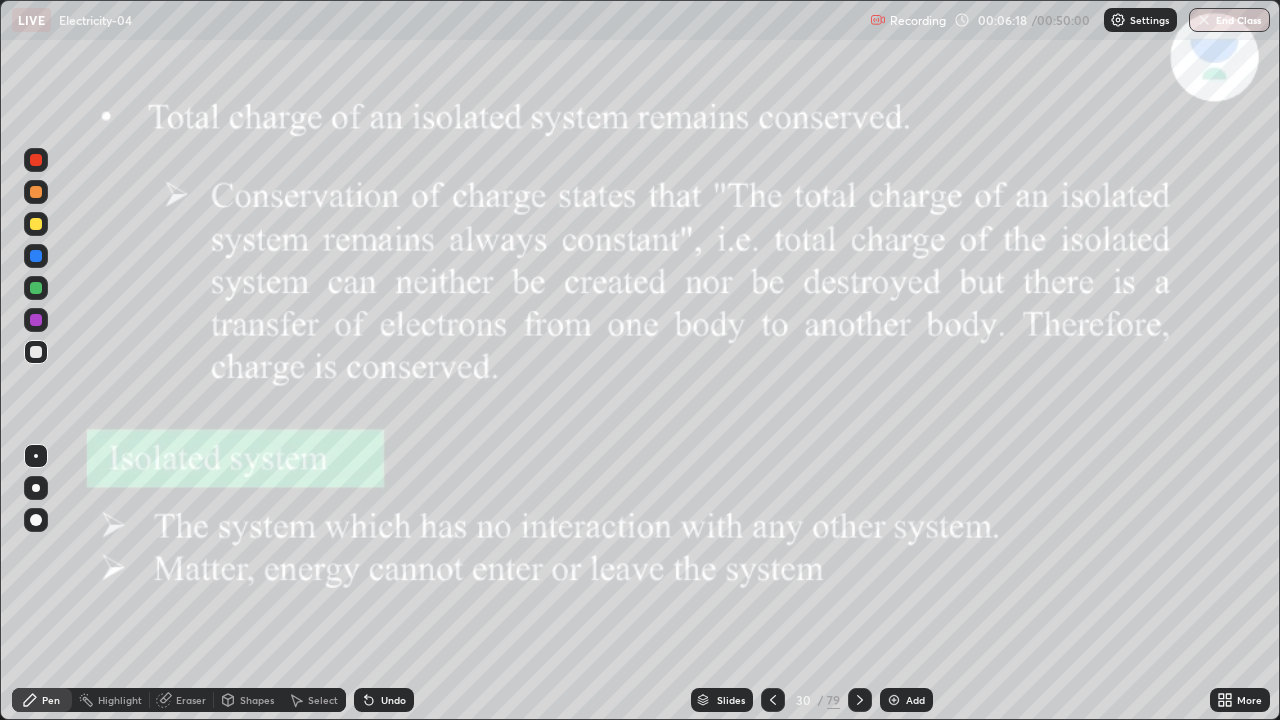 click at bounding box center (894, 700) 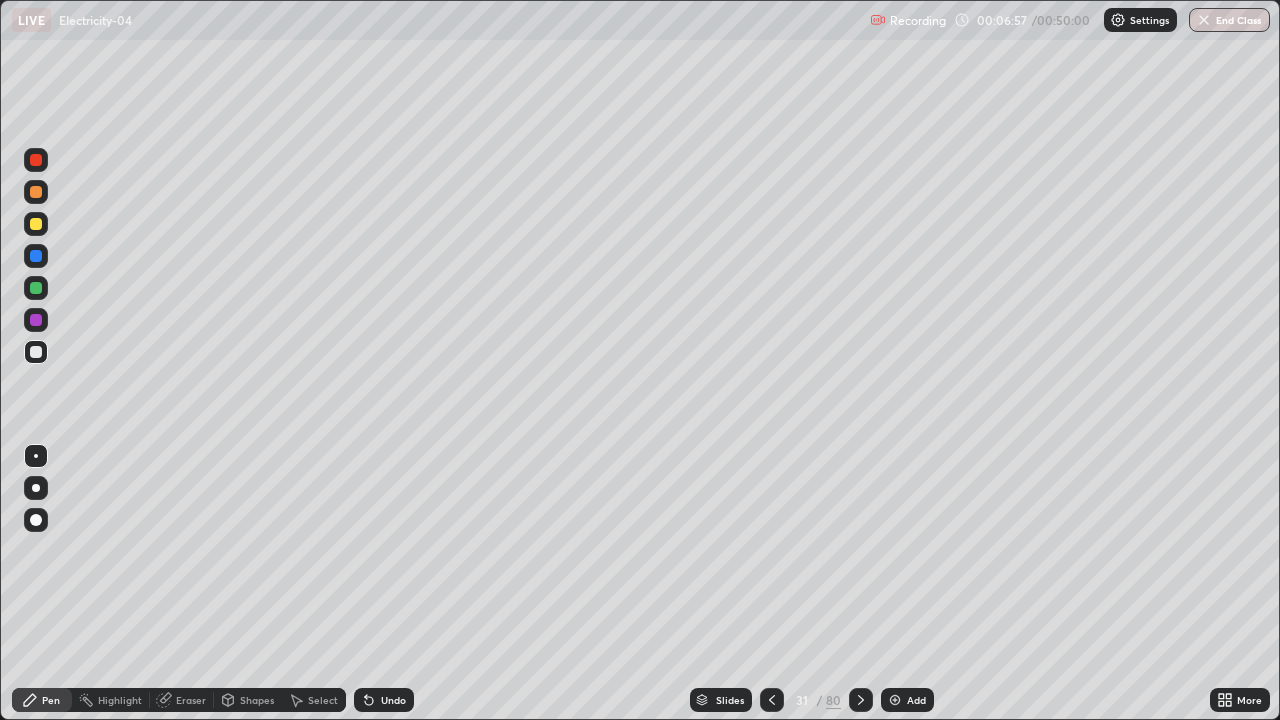 click 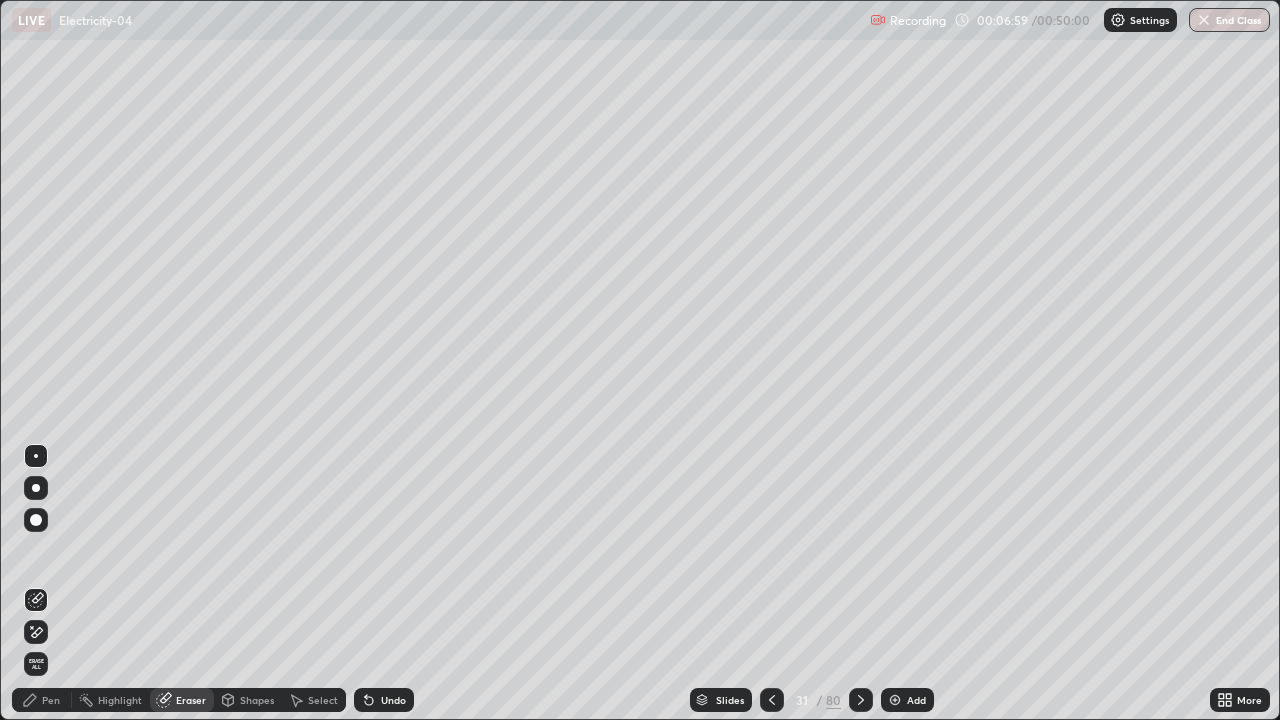 click on "Pen" at bounding box center [42, 700] 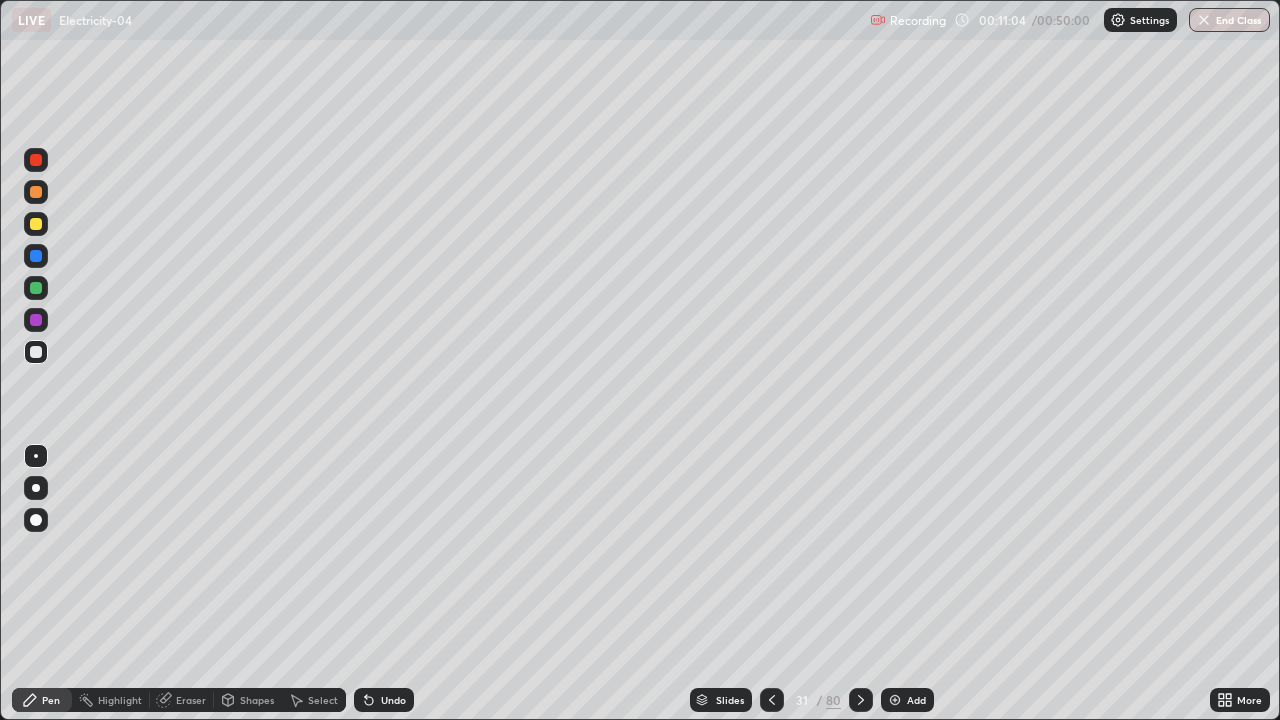 click 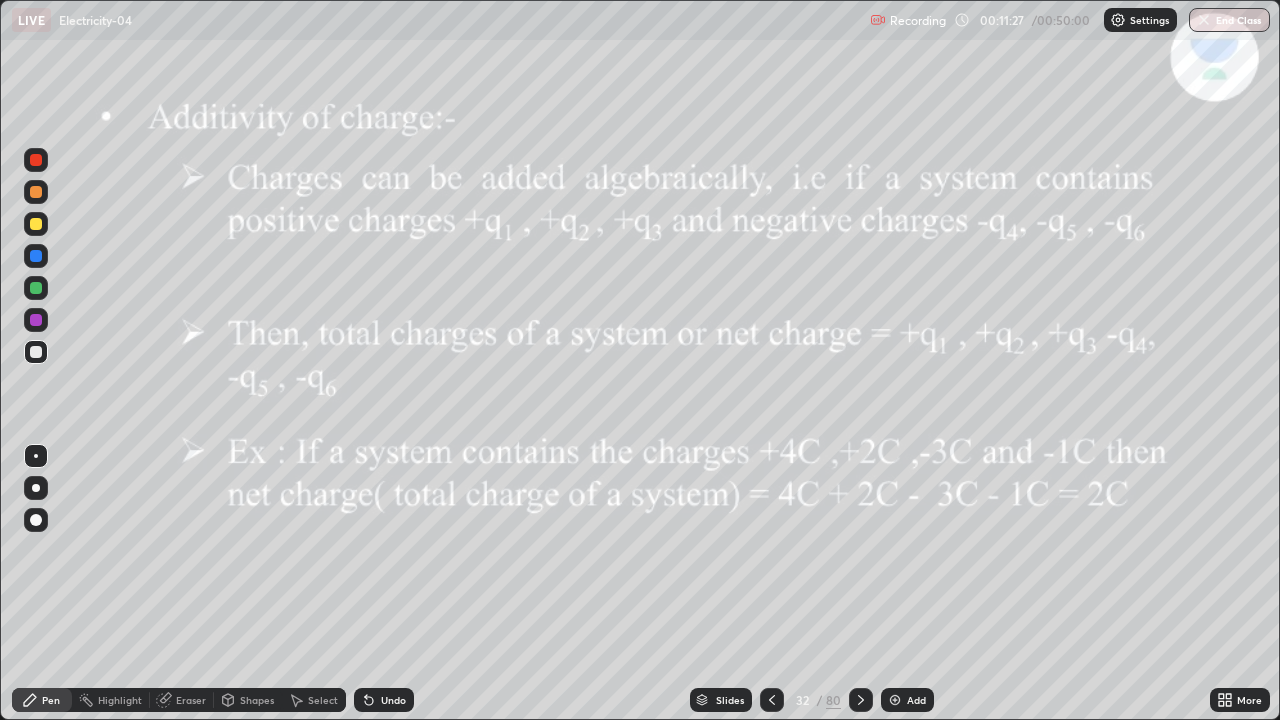 click on "Undo" at bounding box center (384, 700) 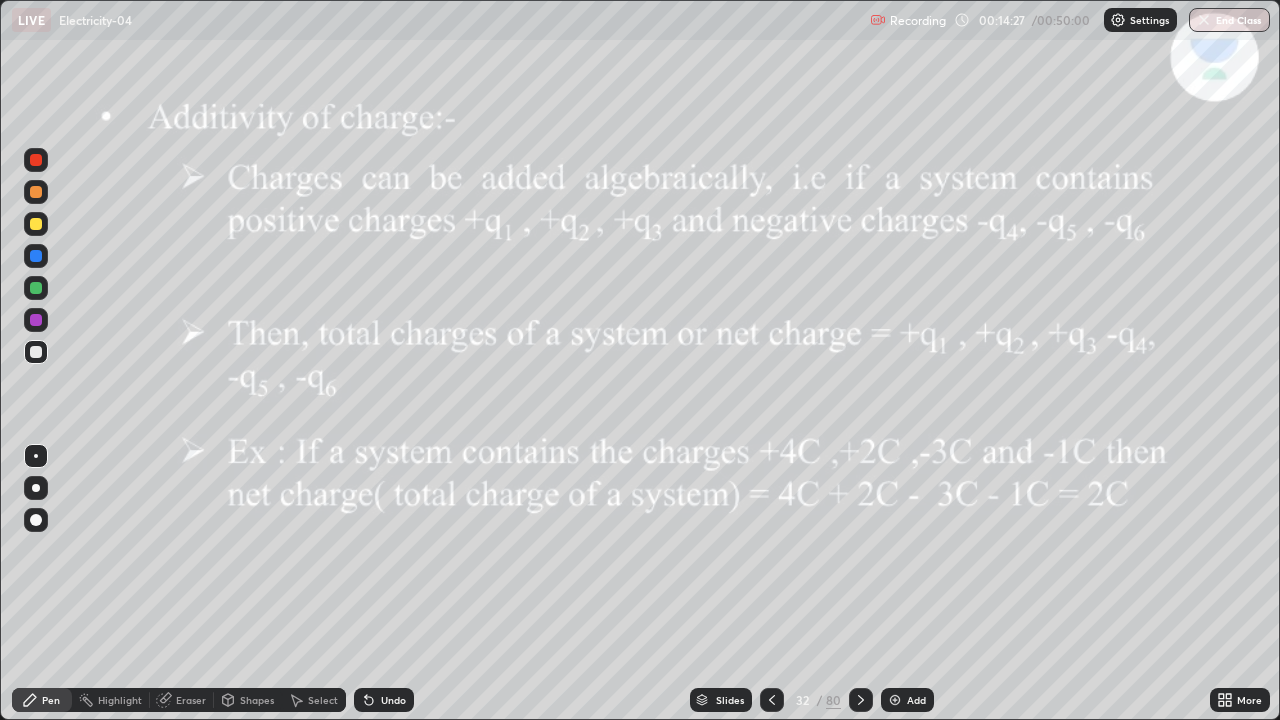click 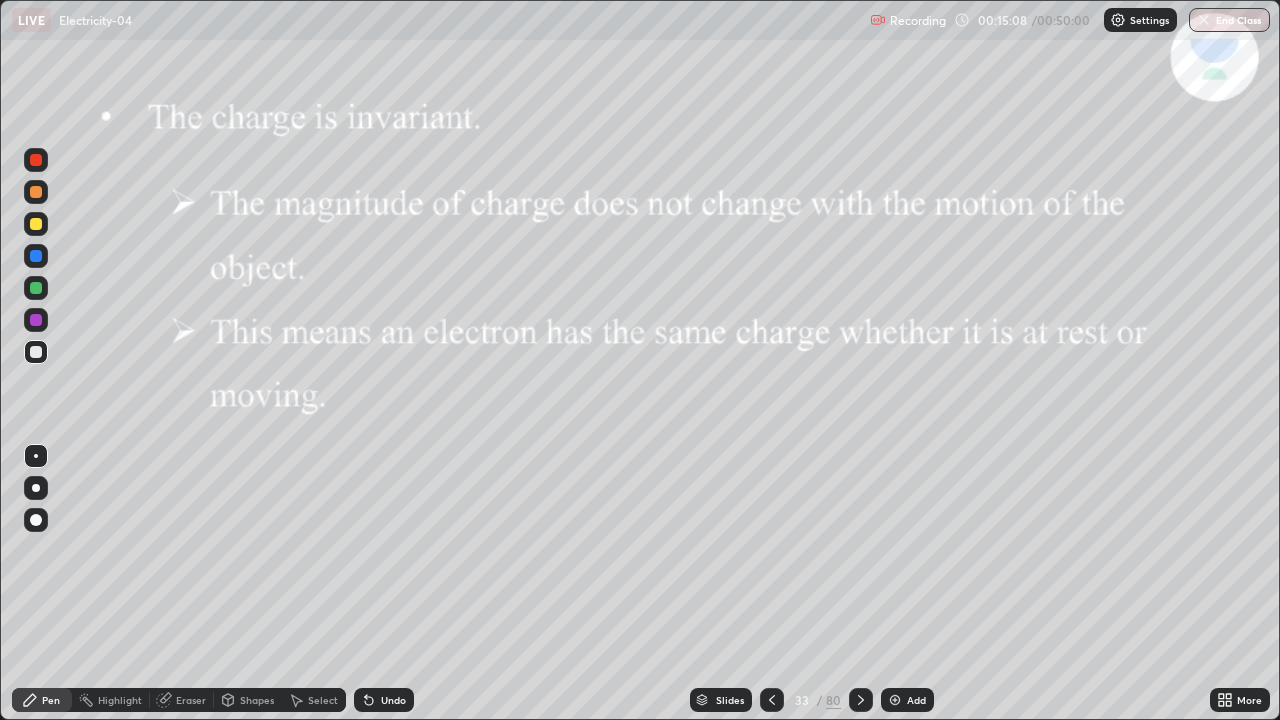 click 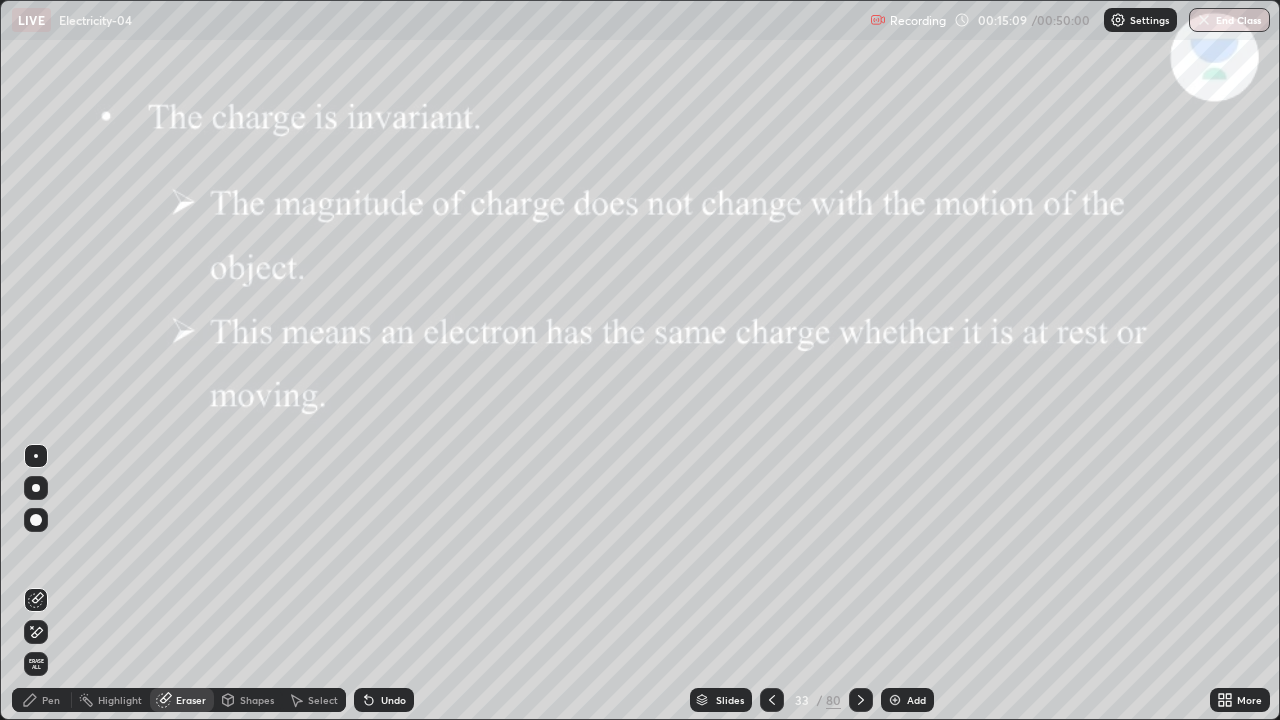 click on "Erase all" at bounding box center (36, 664) 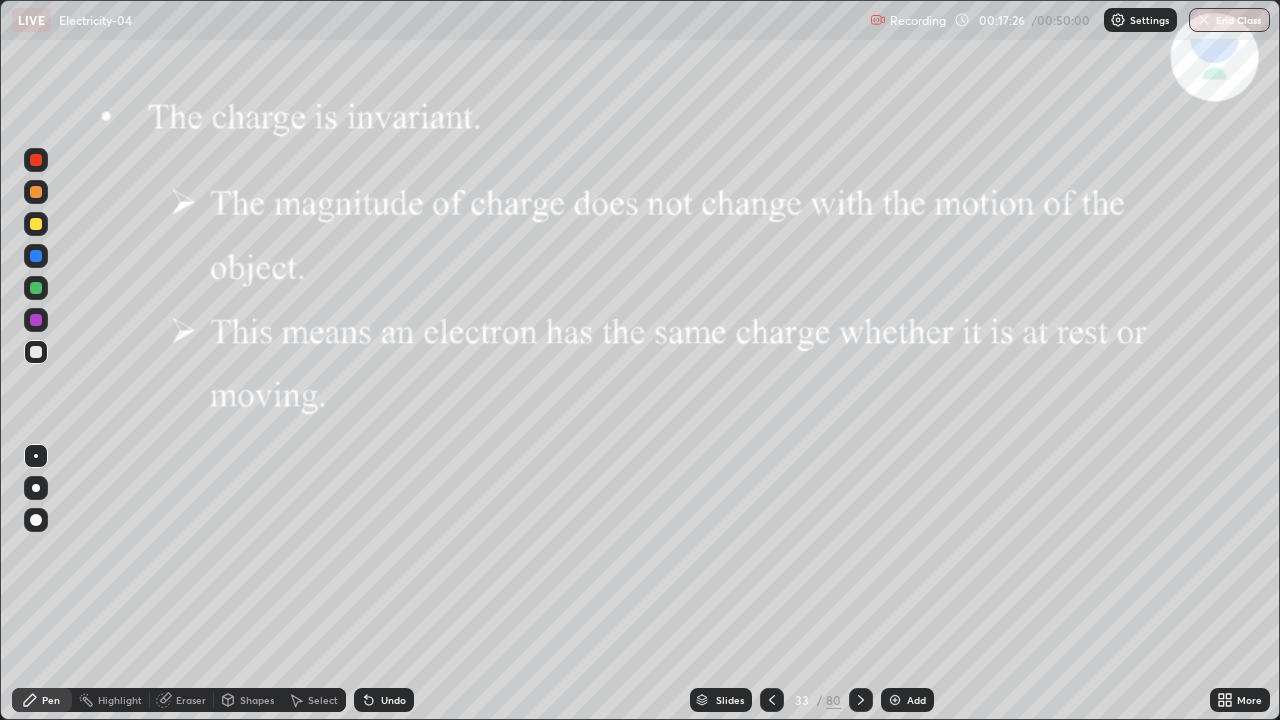 click 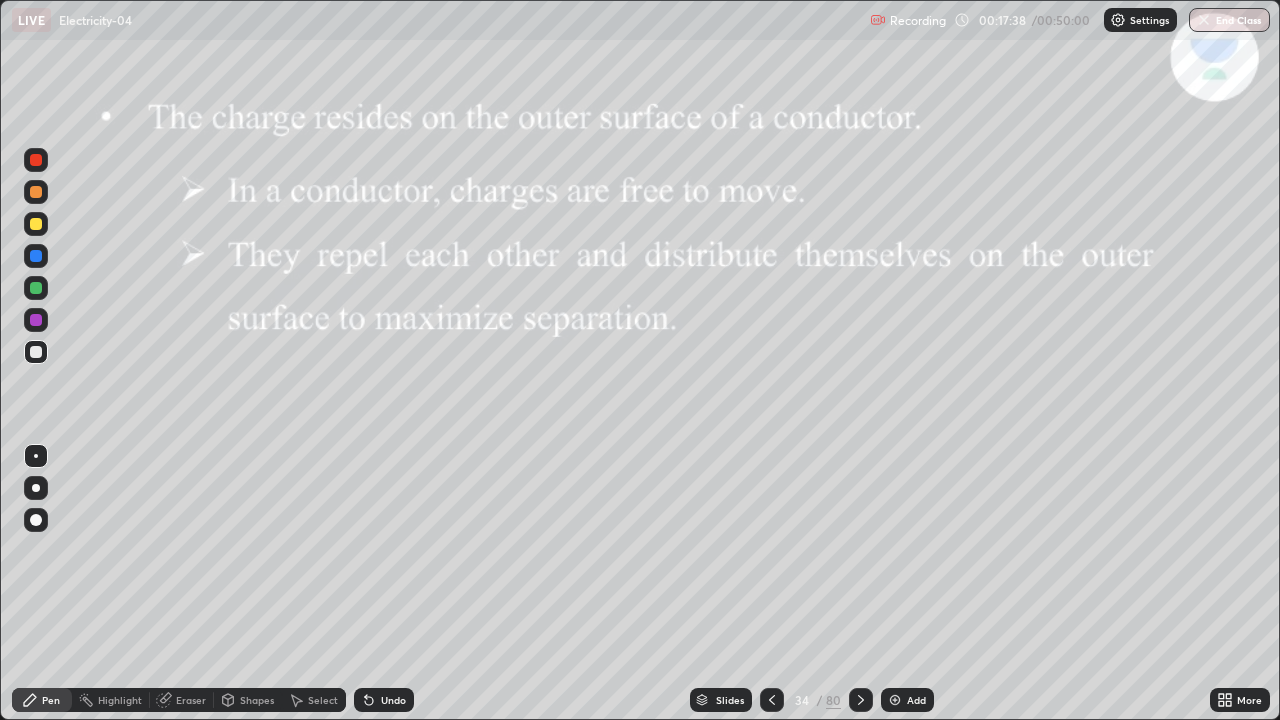 click at bounding box center (895, 700) 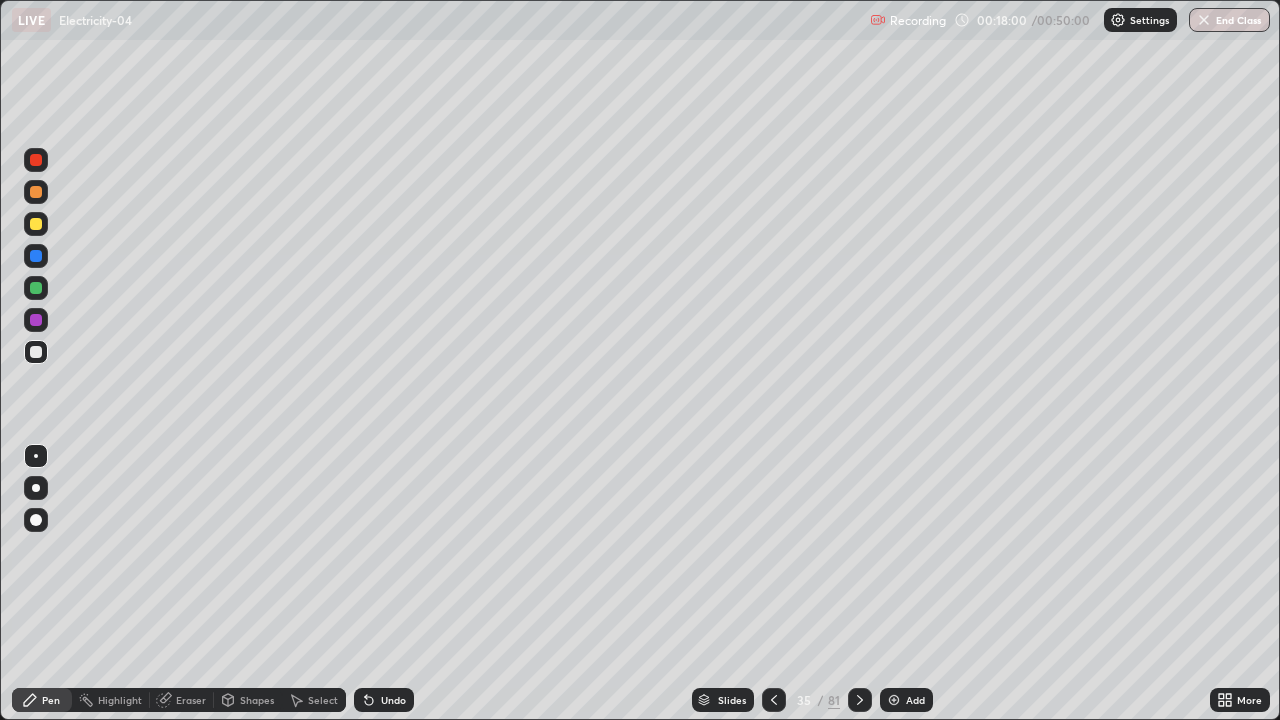 click on "Select" at bounding box center [323, 700] 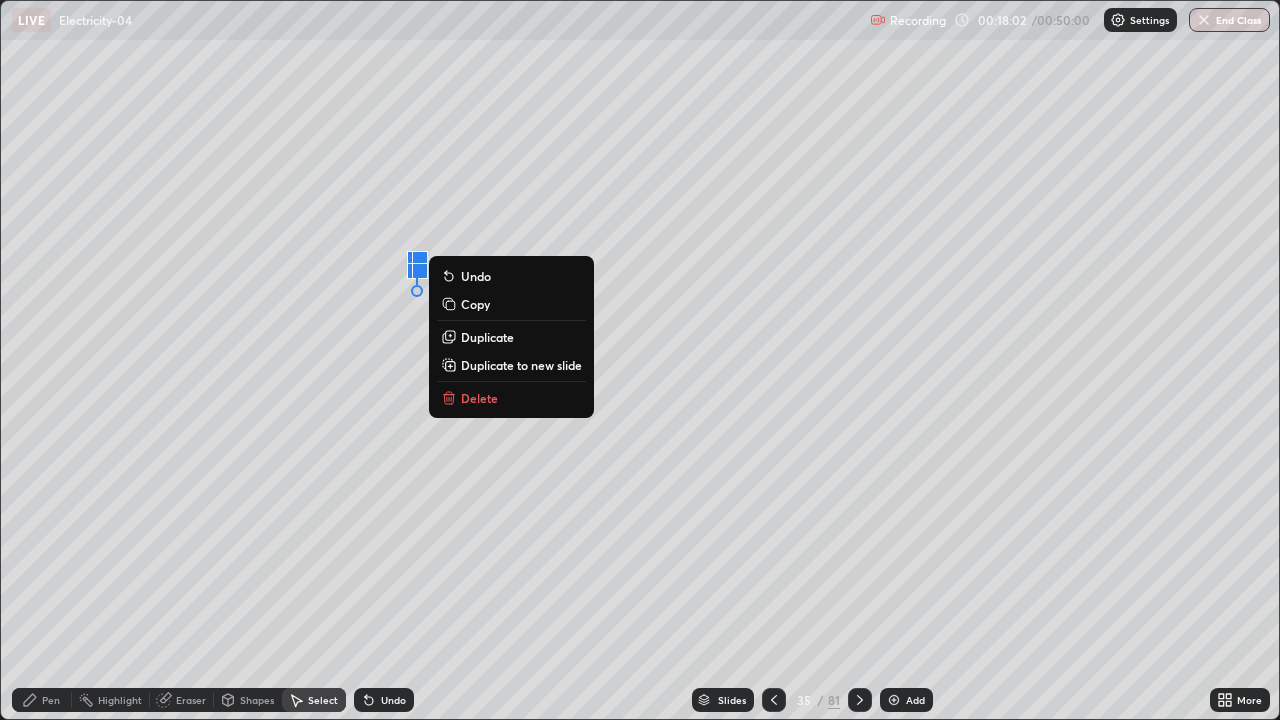 click on "0 ° Undo Copy Duplicate Duplicate to new slide Delete" at bounding box center [640, 360] 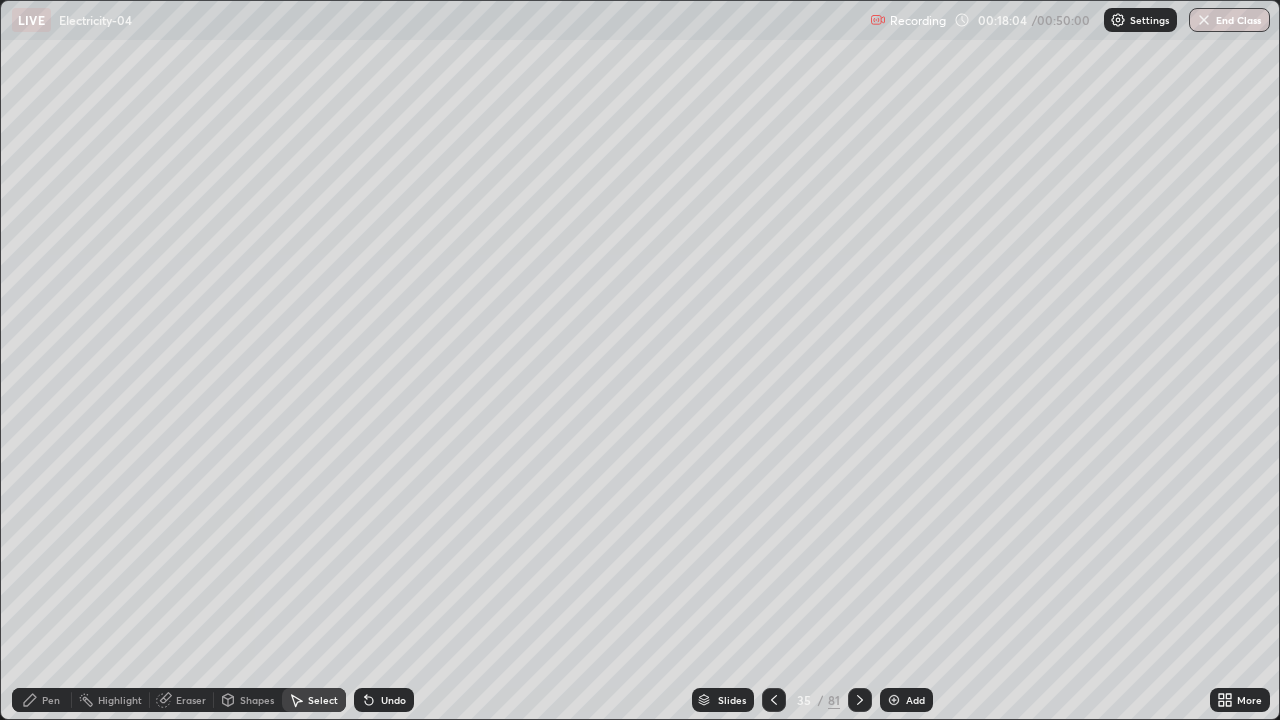 click on "Pen" at bounding box center (51, 700) 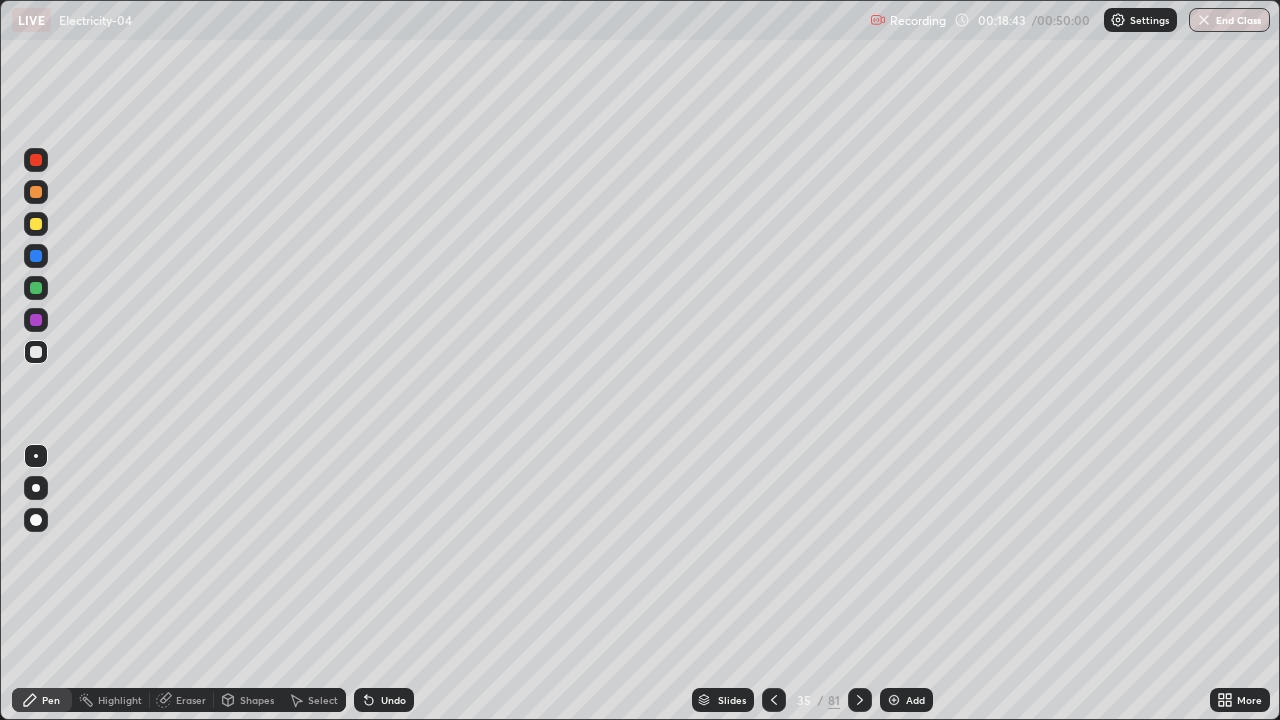 click 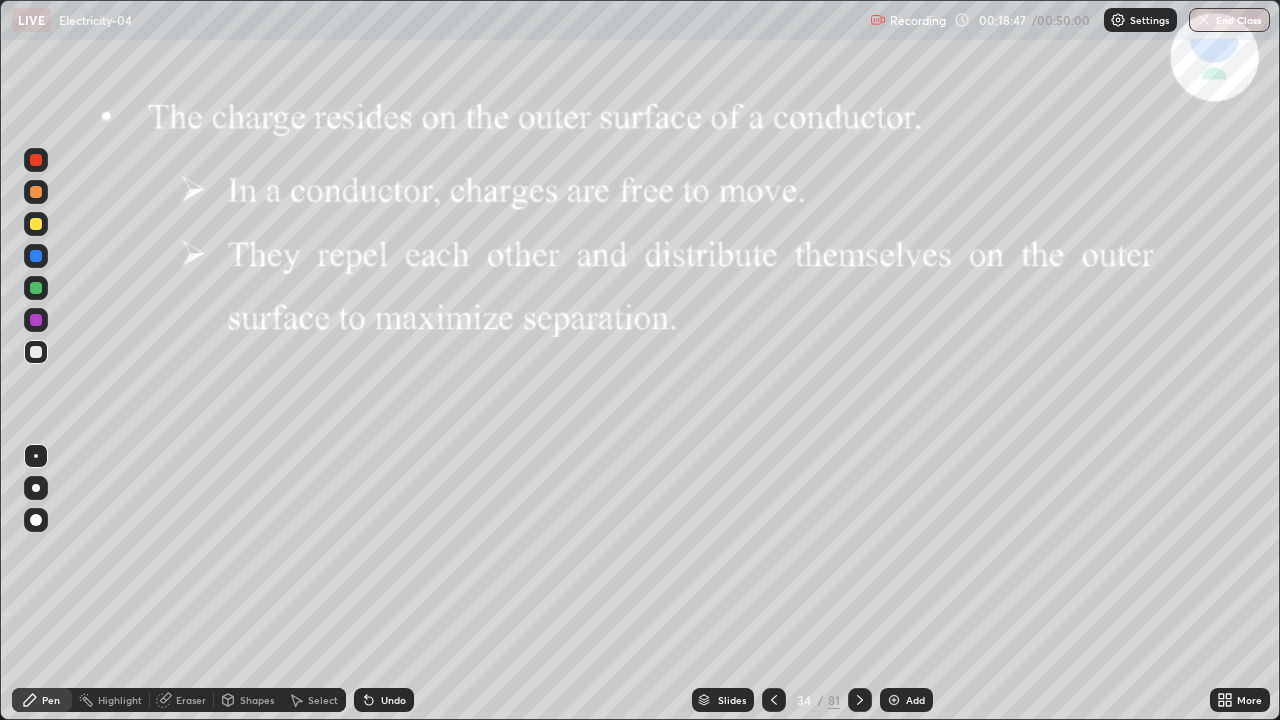 click 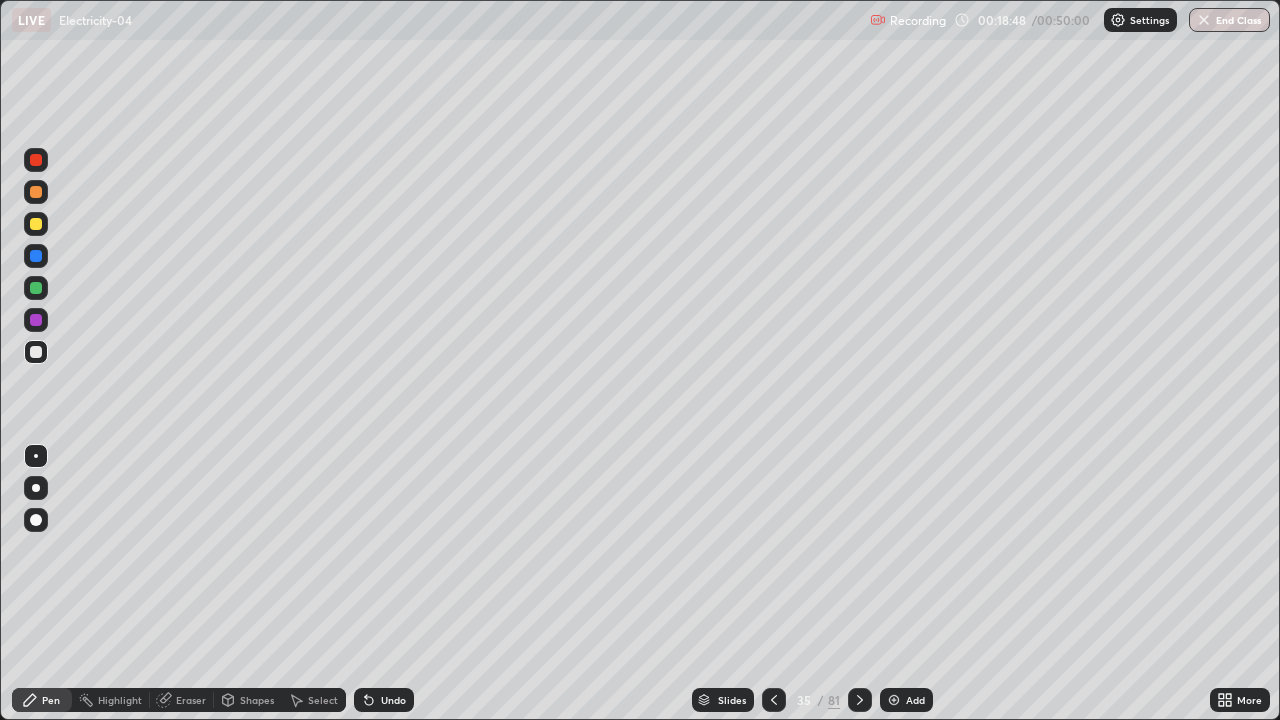 click 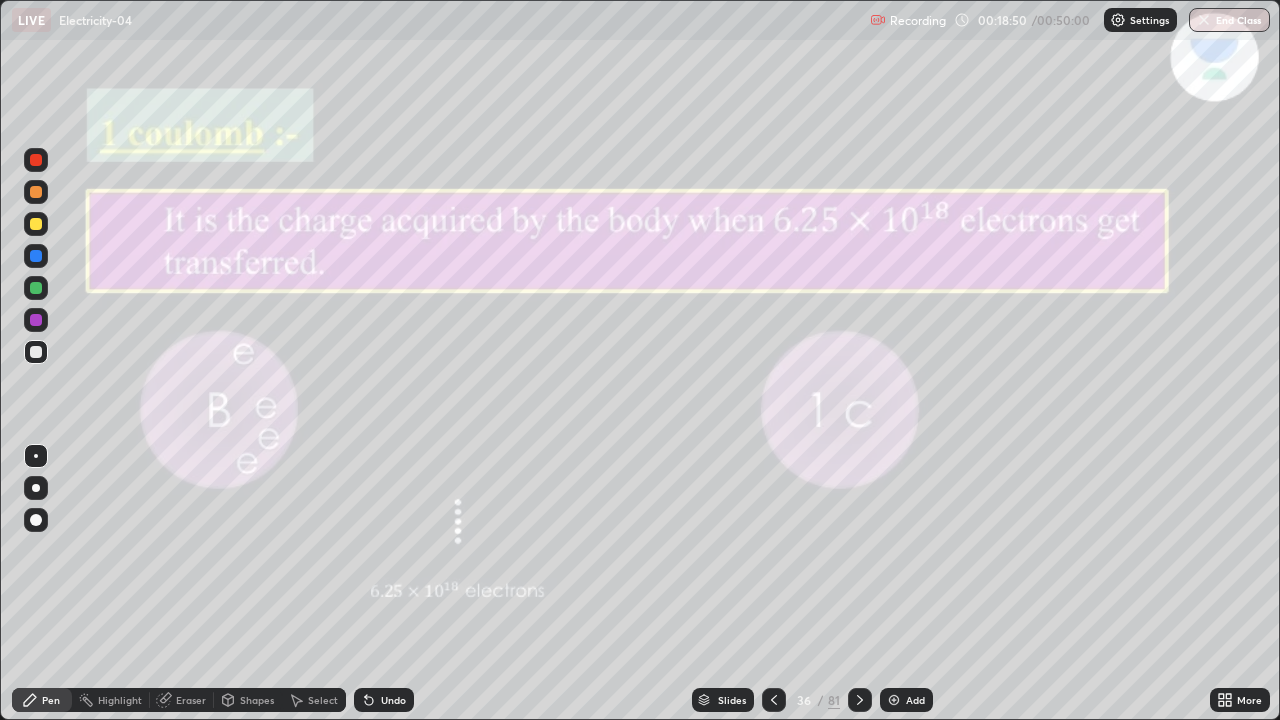 click 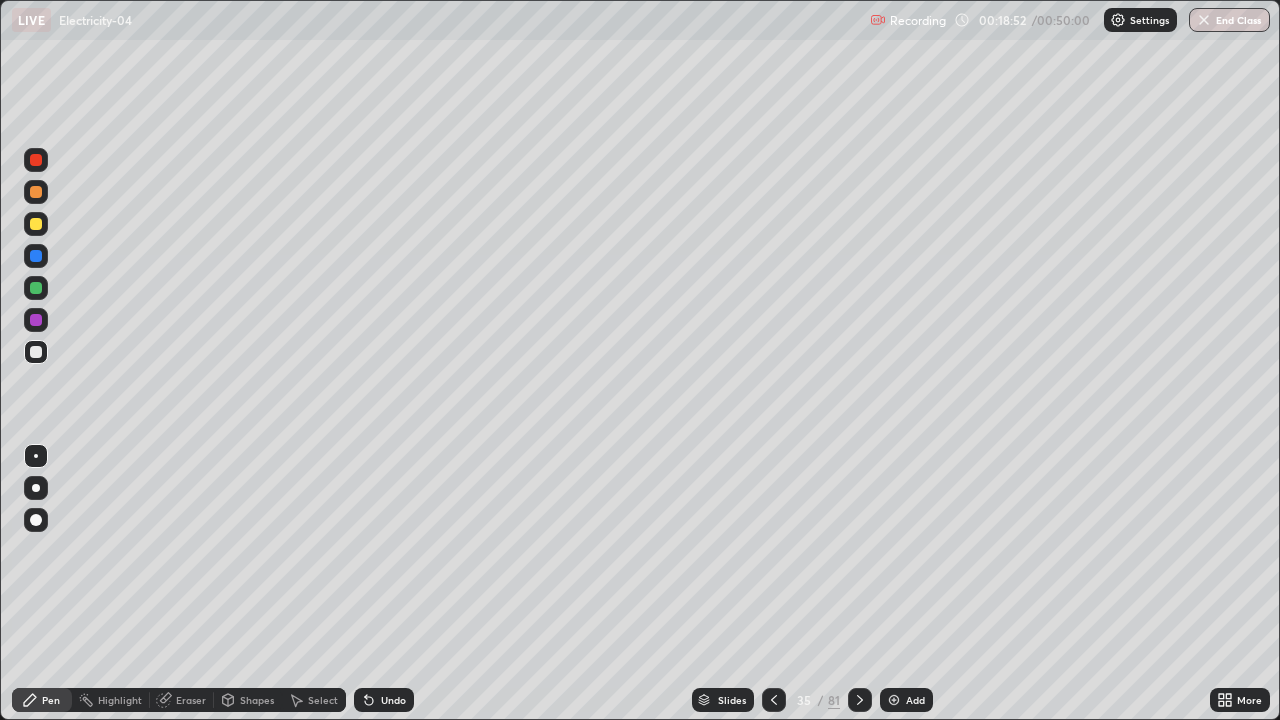 click on "Slides" at bounding box center (723, 700) 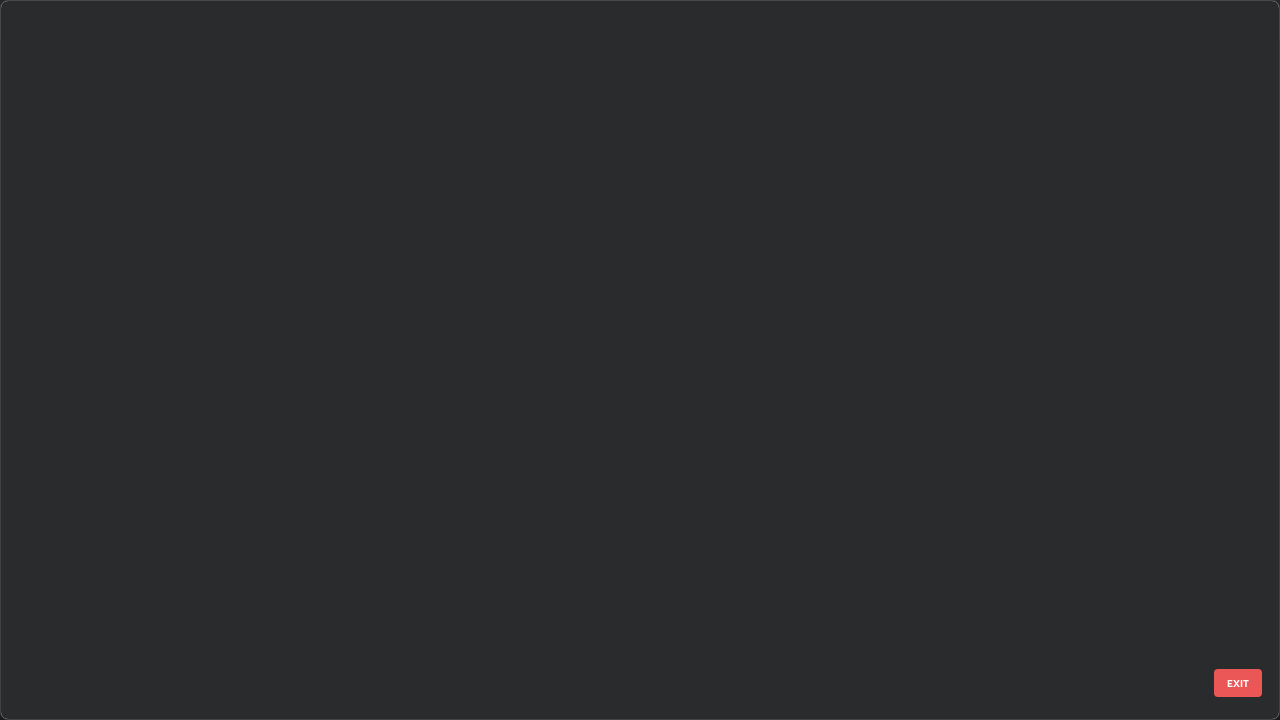 scroll, scrollTop: 1977, scrollLeft: 0, axis: vertical 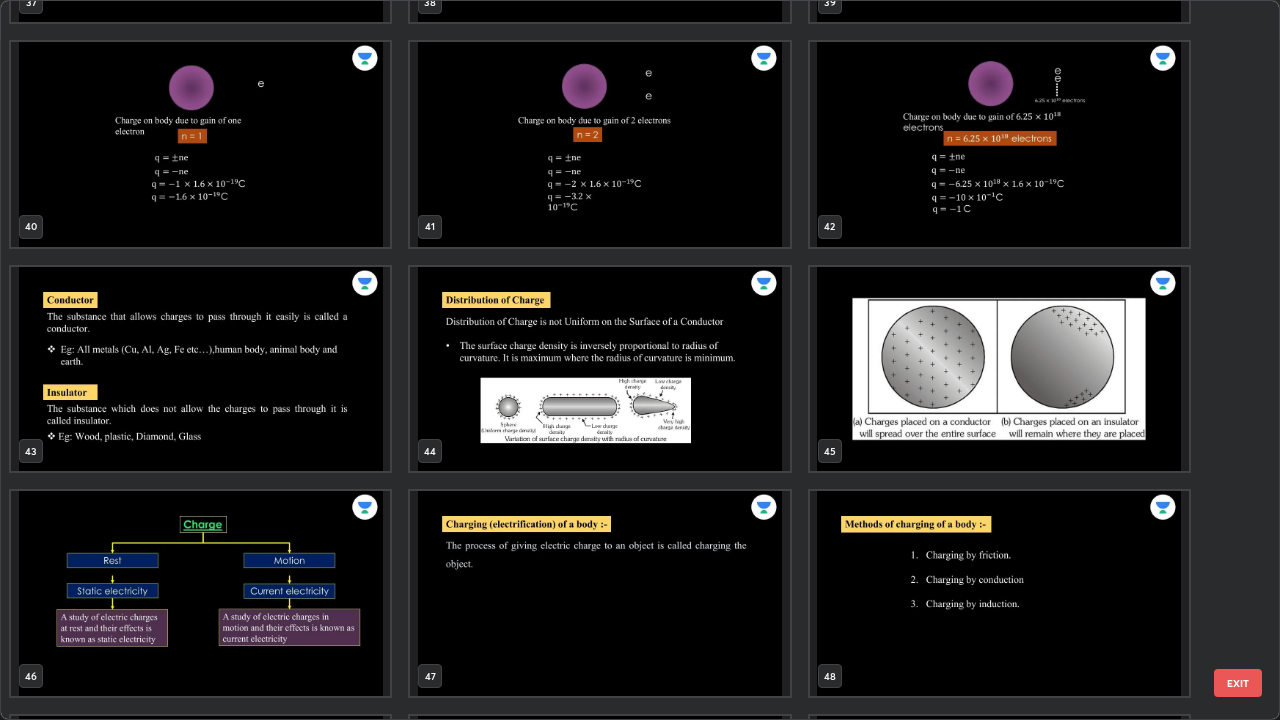 click at bounding box center [200, 369] 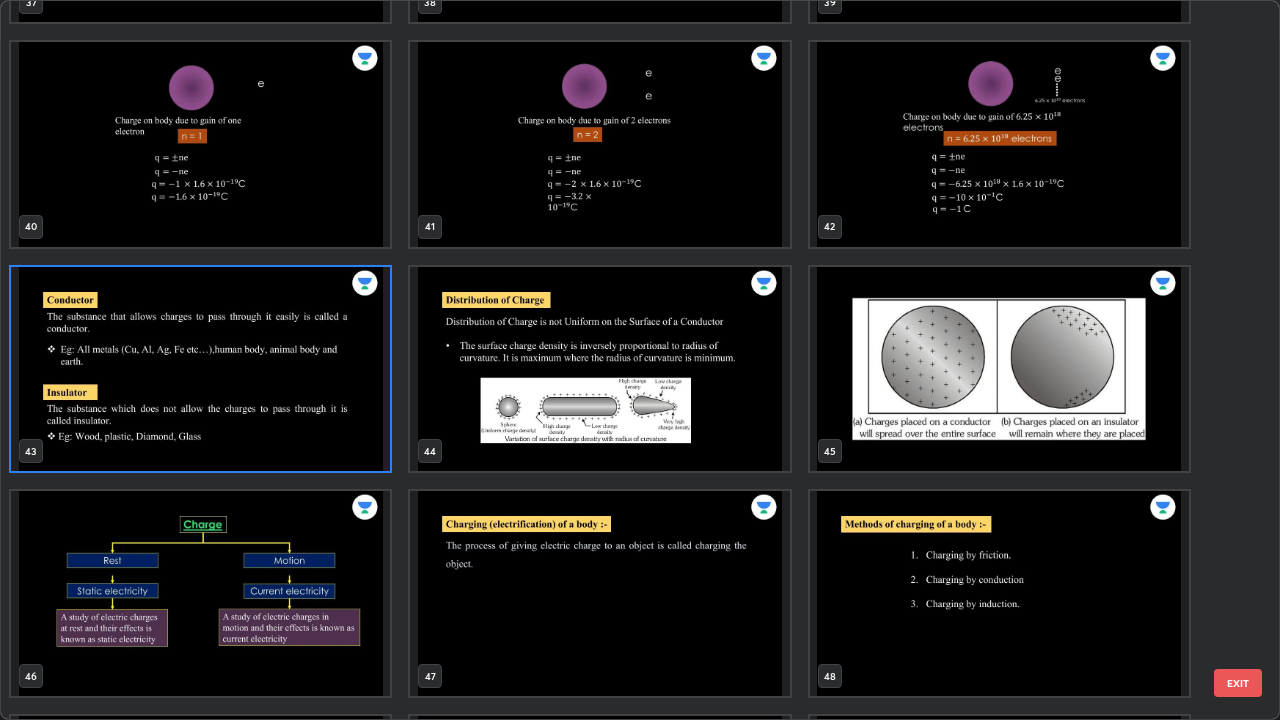 click at bounding box center (200, 369) 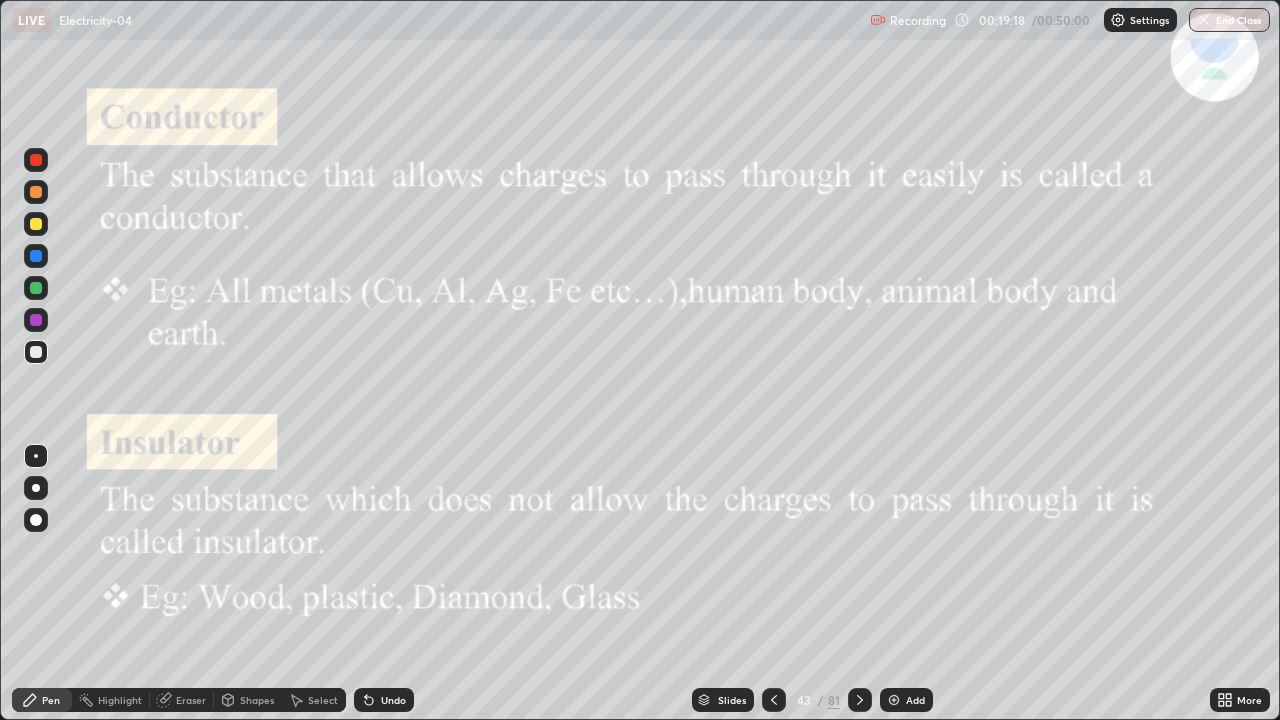 click 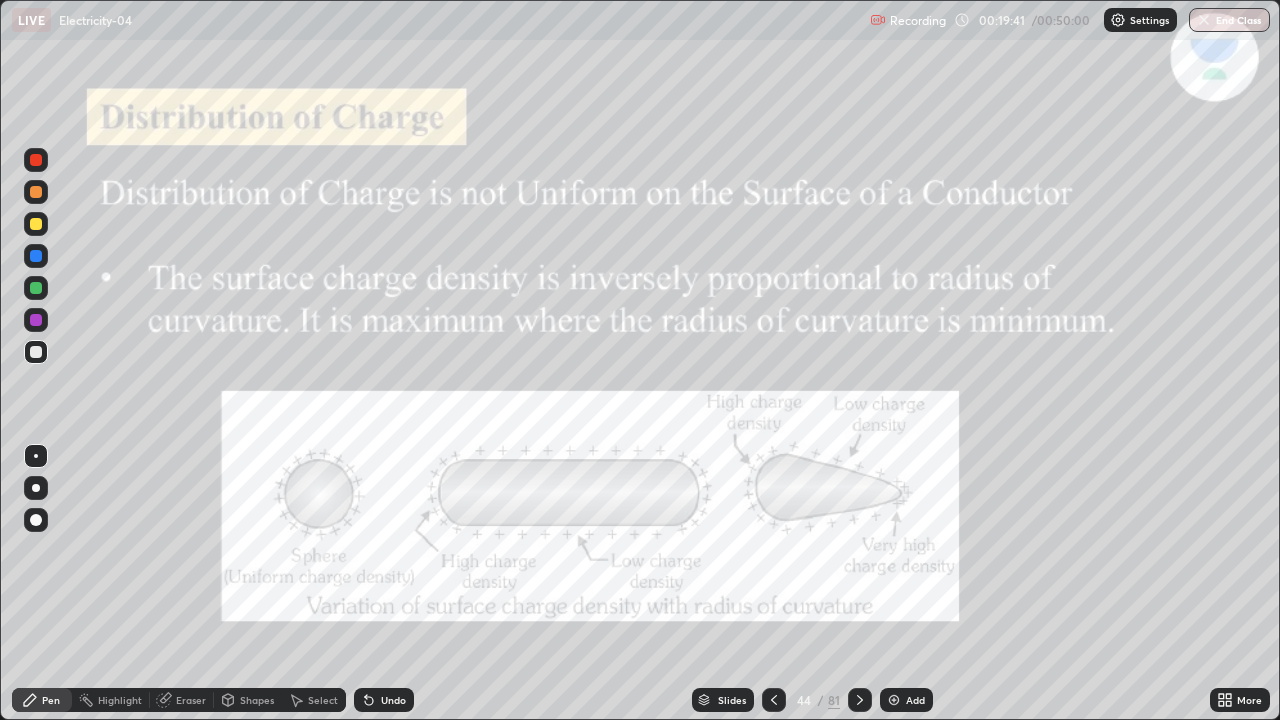 click 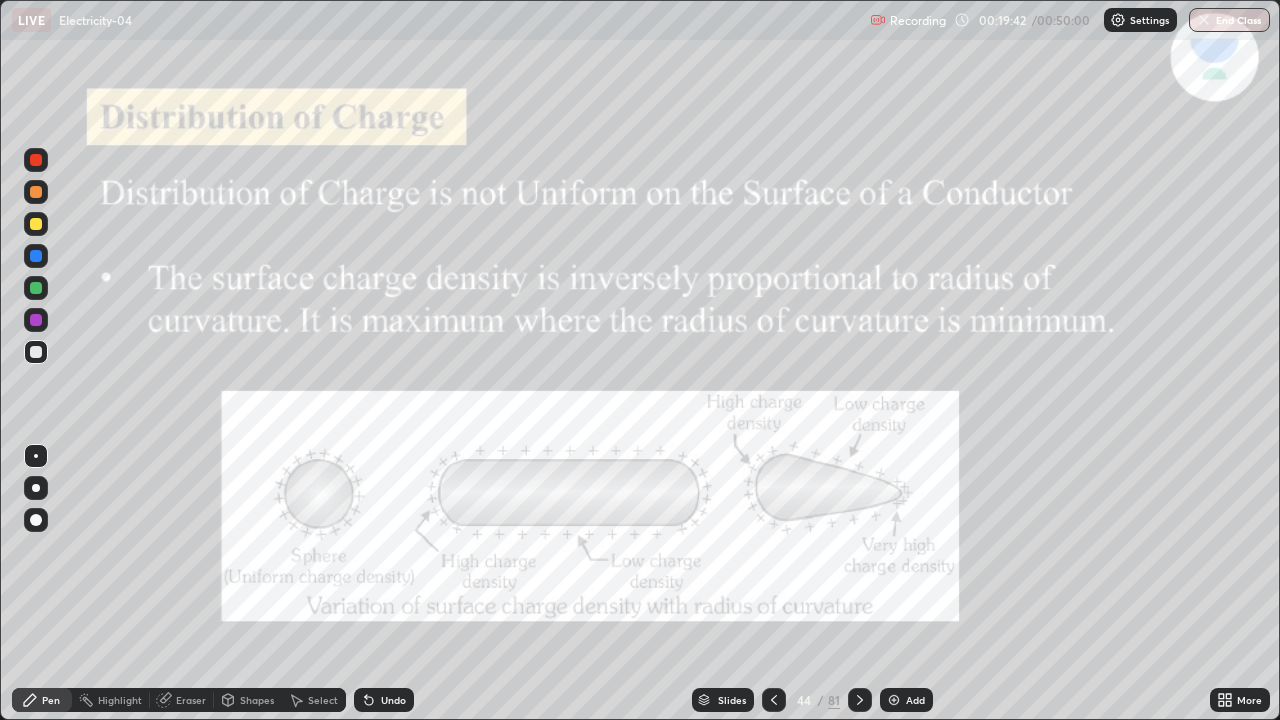 click at bounding box center (36, 160) 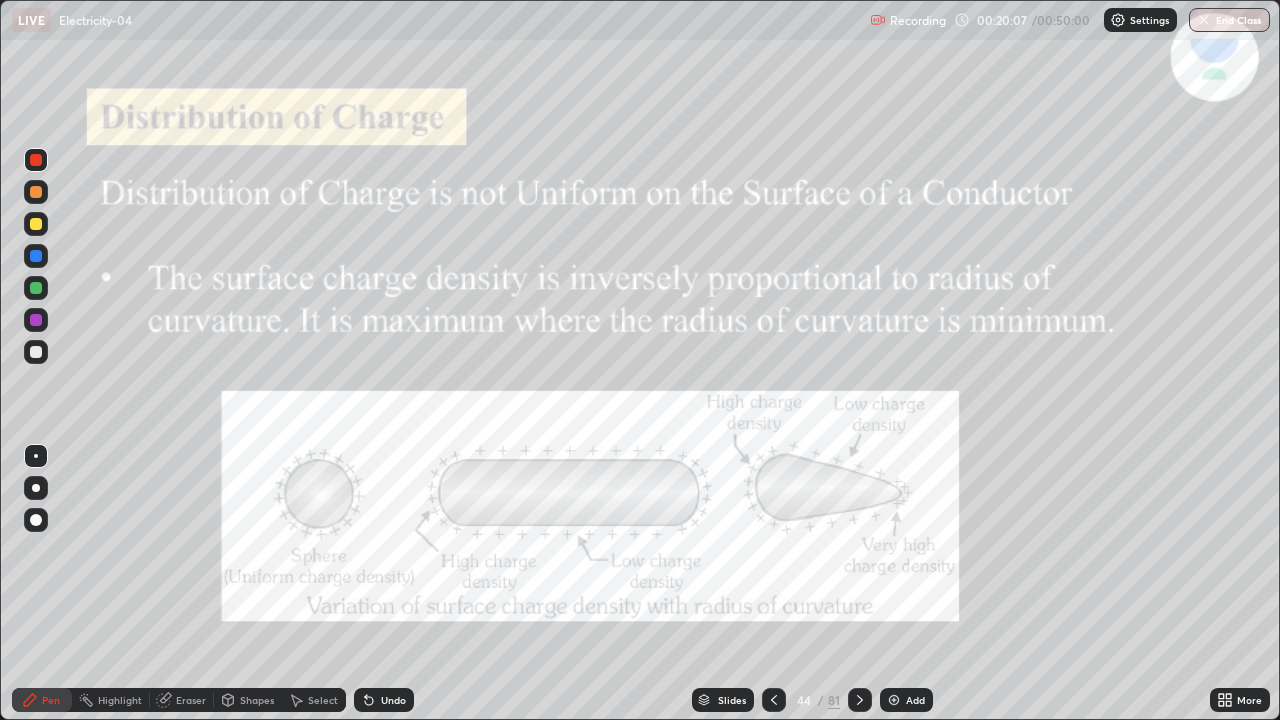click at bounding box center (894, 700) 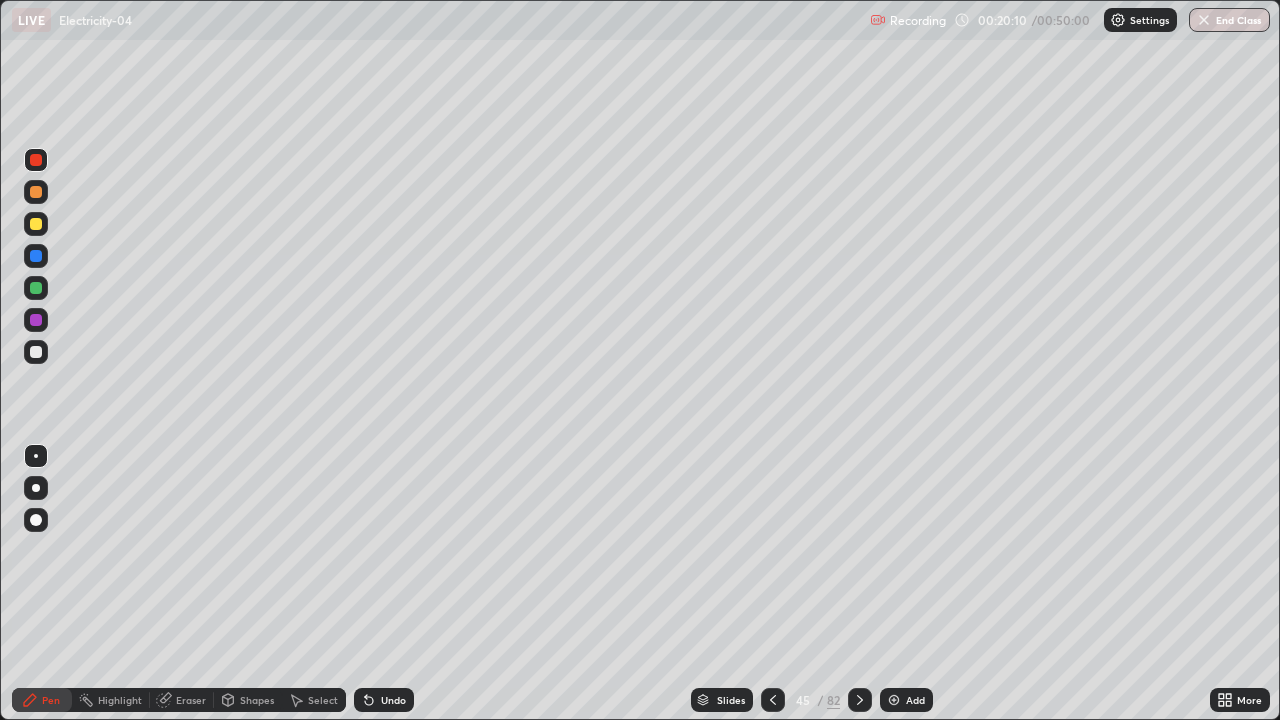 click at bounding box center (36, 352) 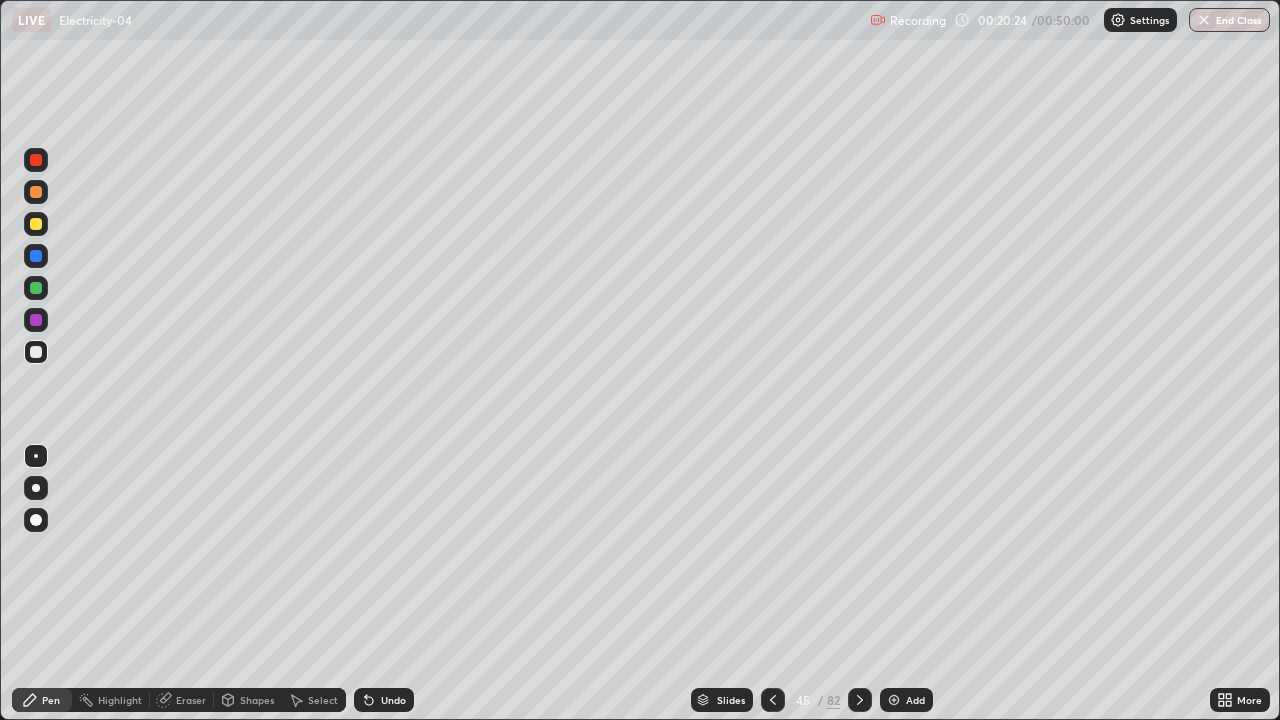 click on "Undo" at bounding box center [384, 700] 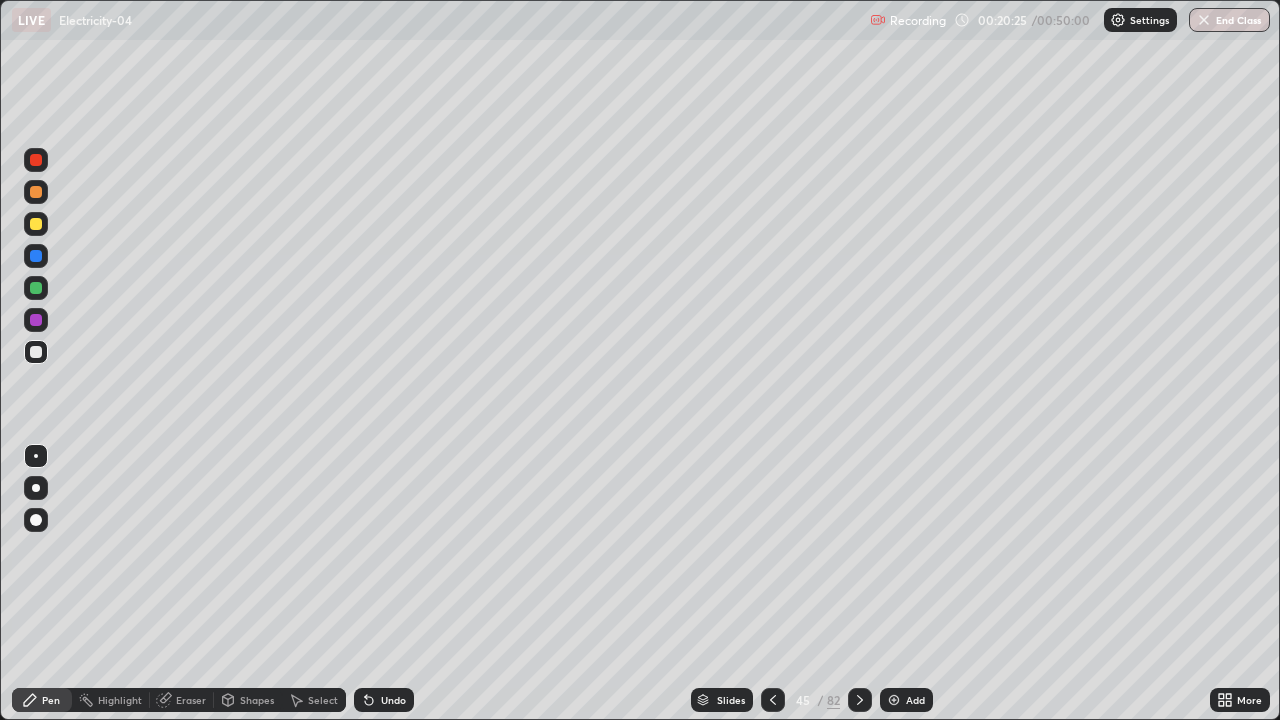 click on "Undo" at bounding box center (384, 700) 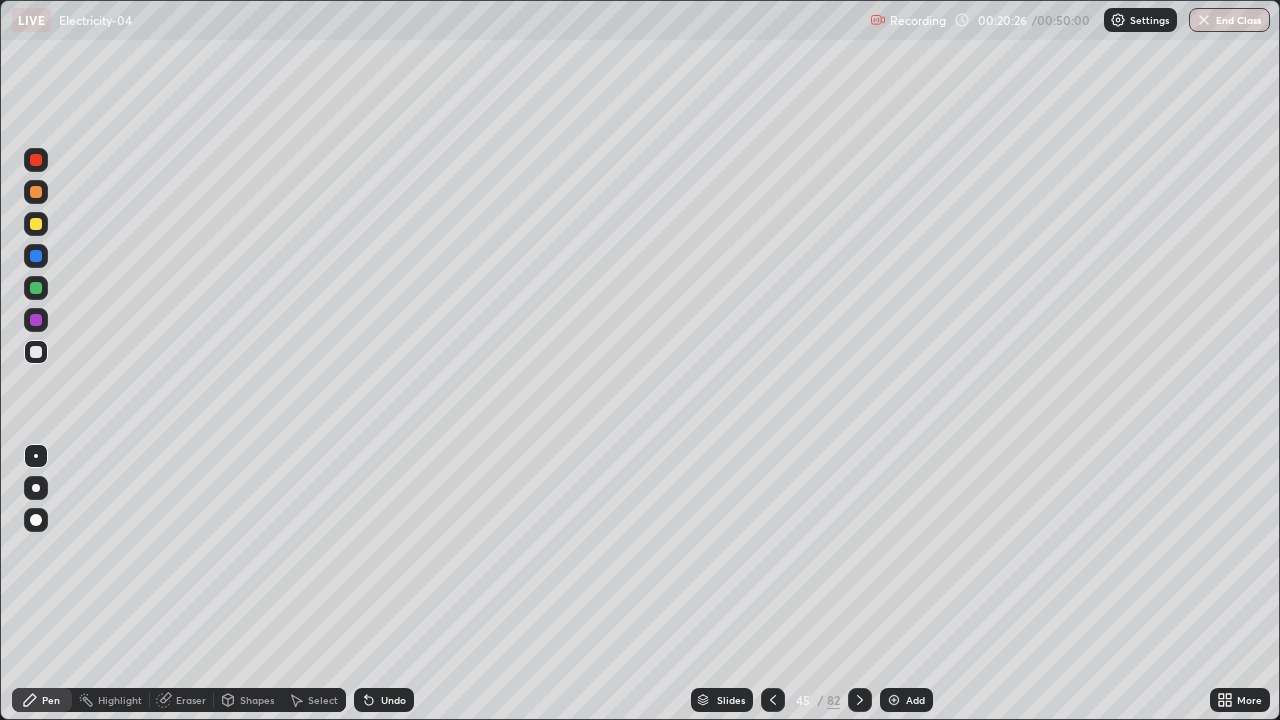 click 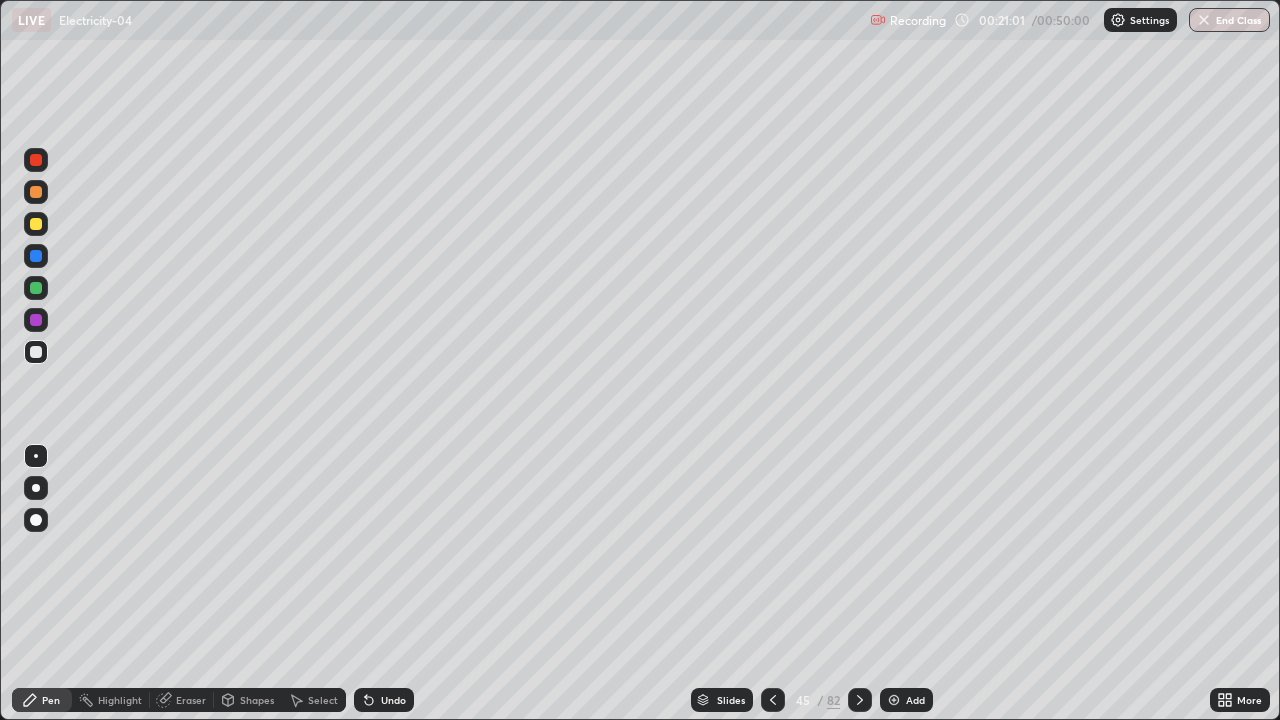 click 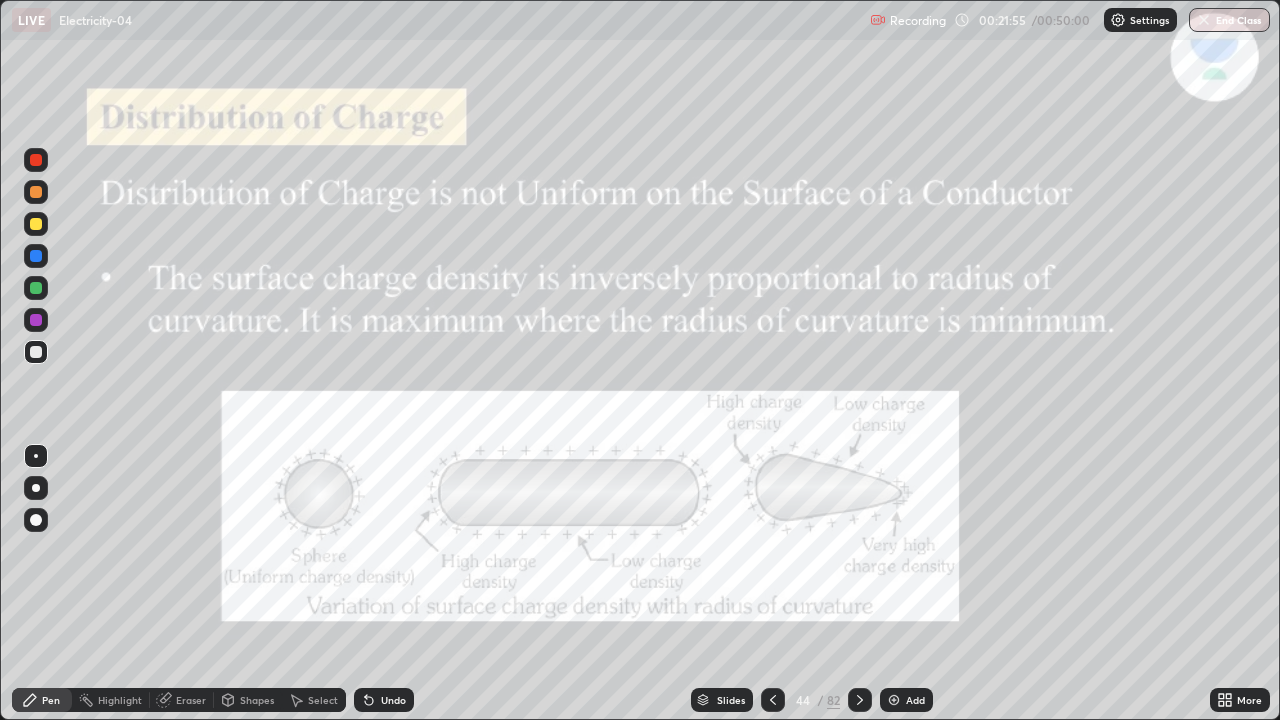 click on "Slides" at bounding box center [731, 700] 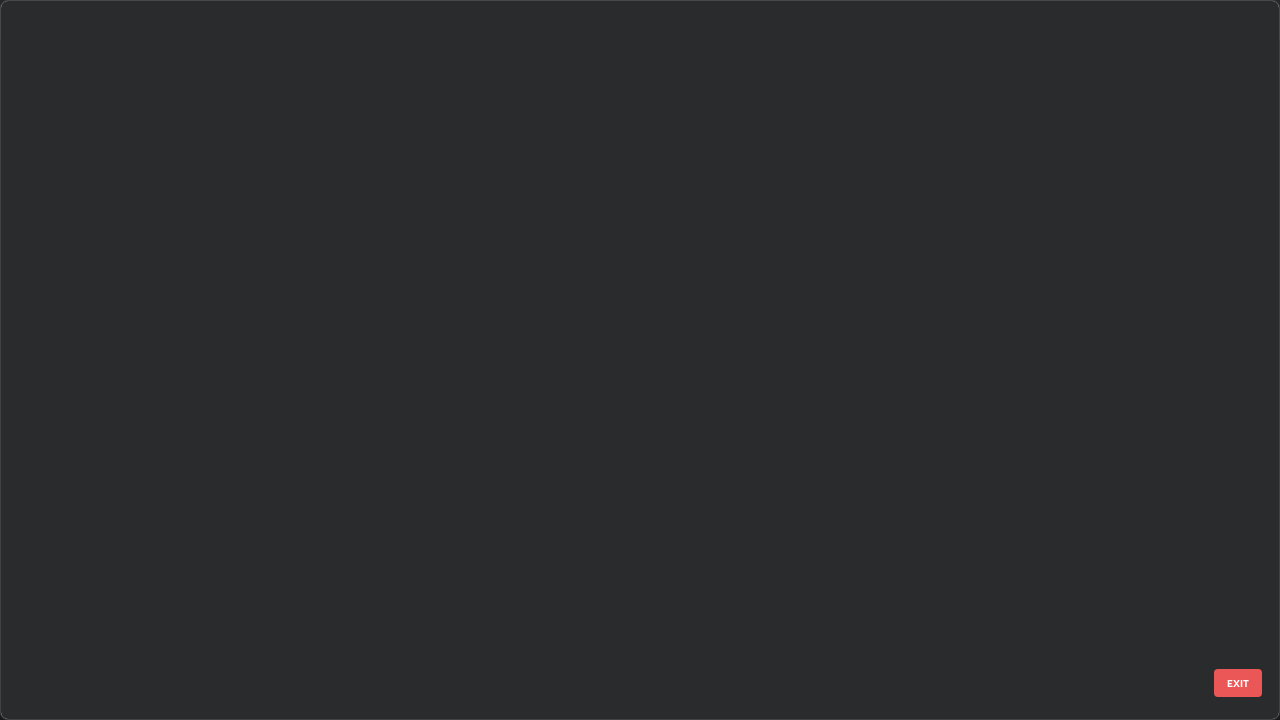 scroll, scrollTop: 2651, scrollLeft: 0, axis: vertical 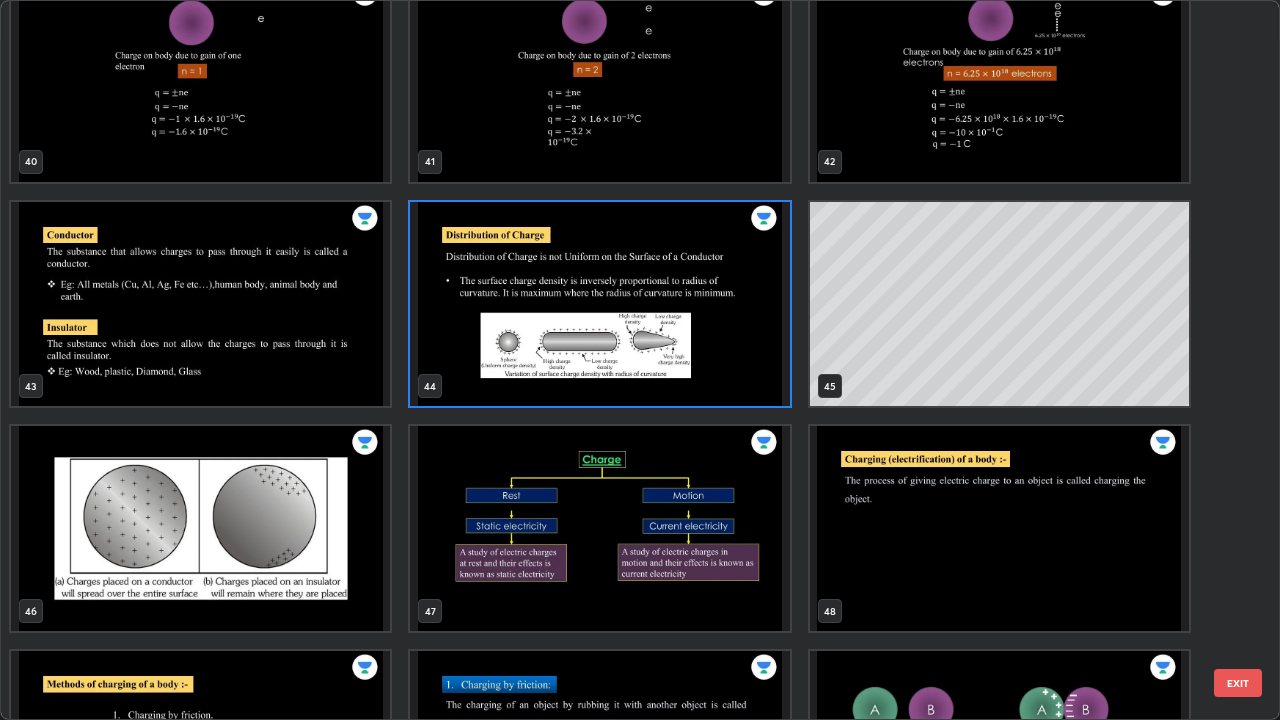 click at bounding box center (200, 528) 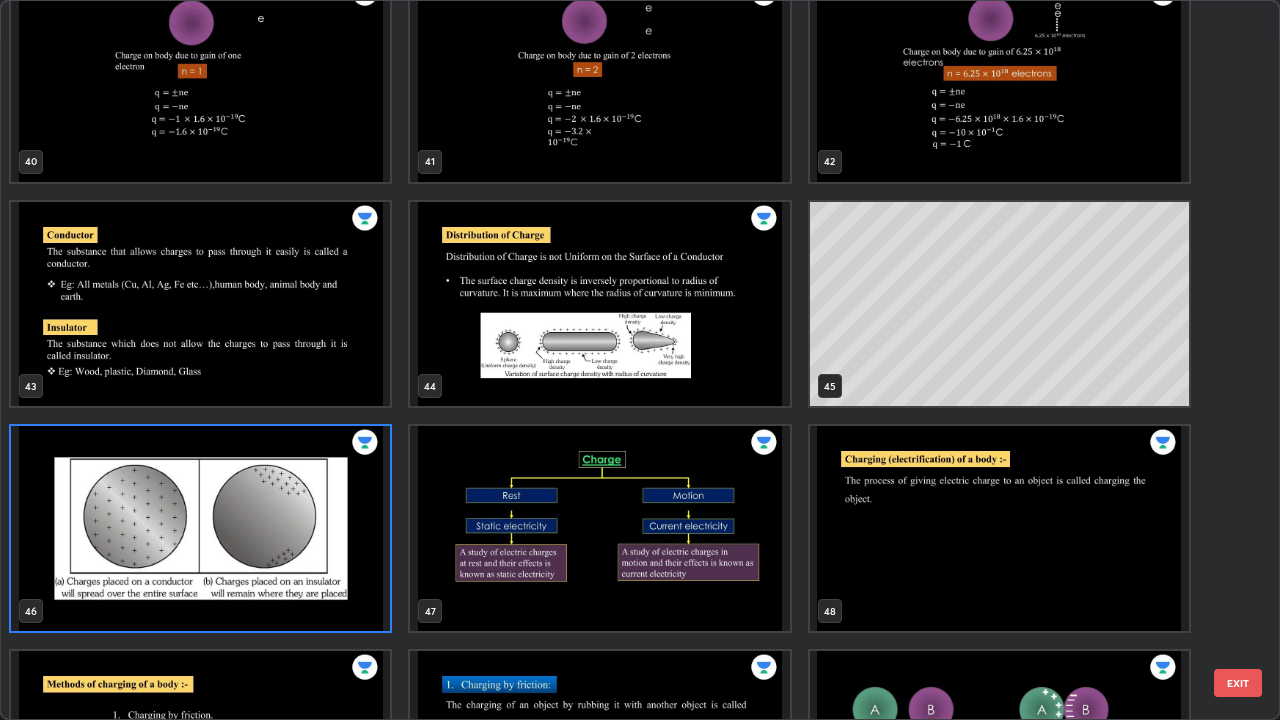 click at bounding box center (200, 528) 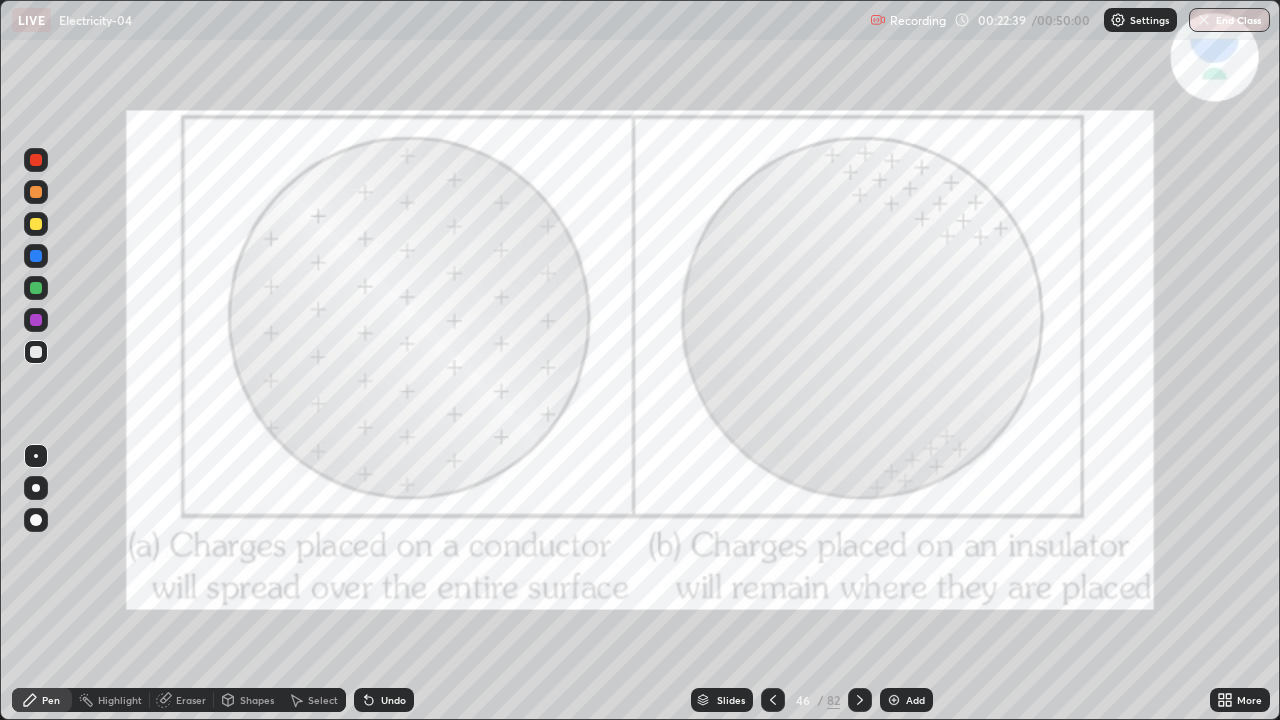 click 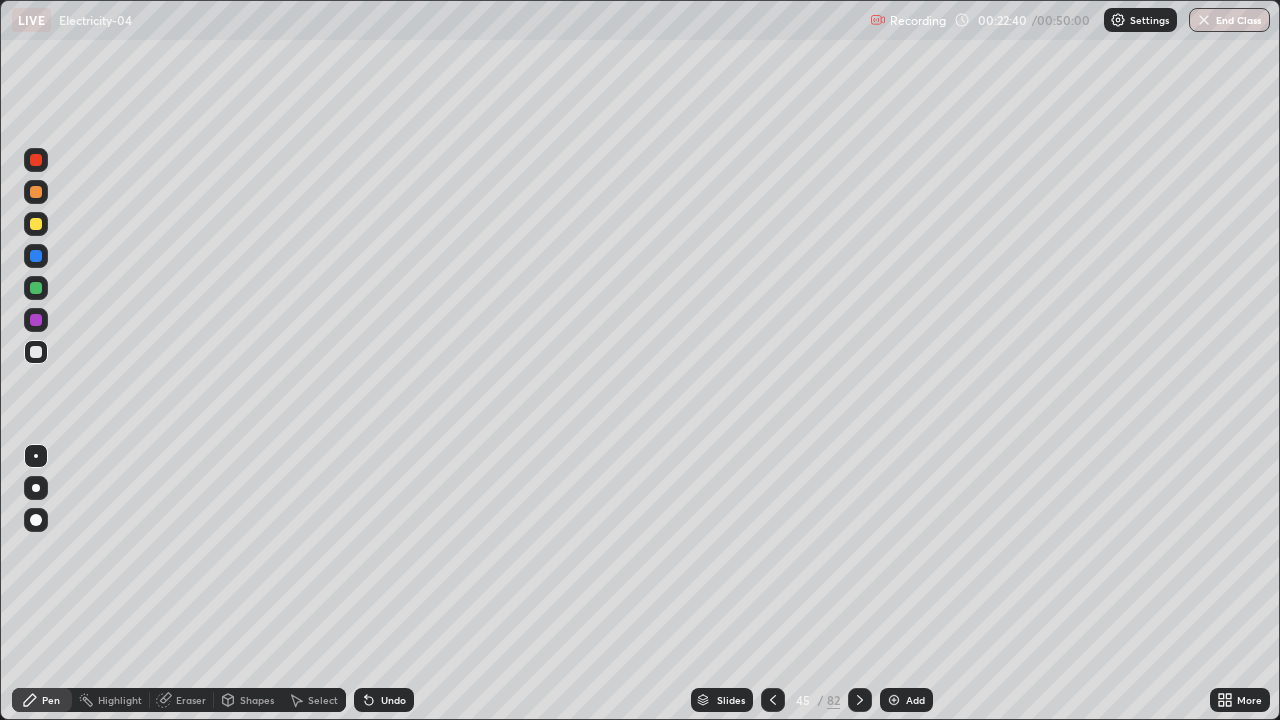 click 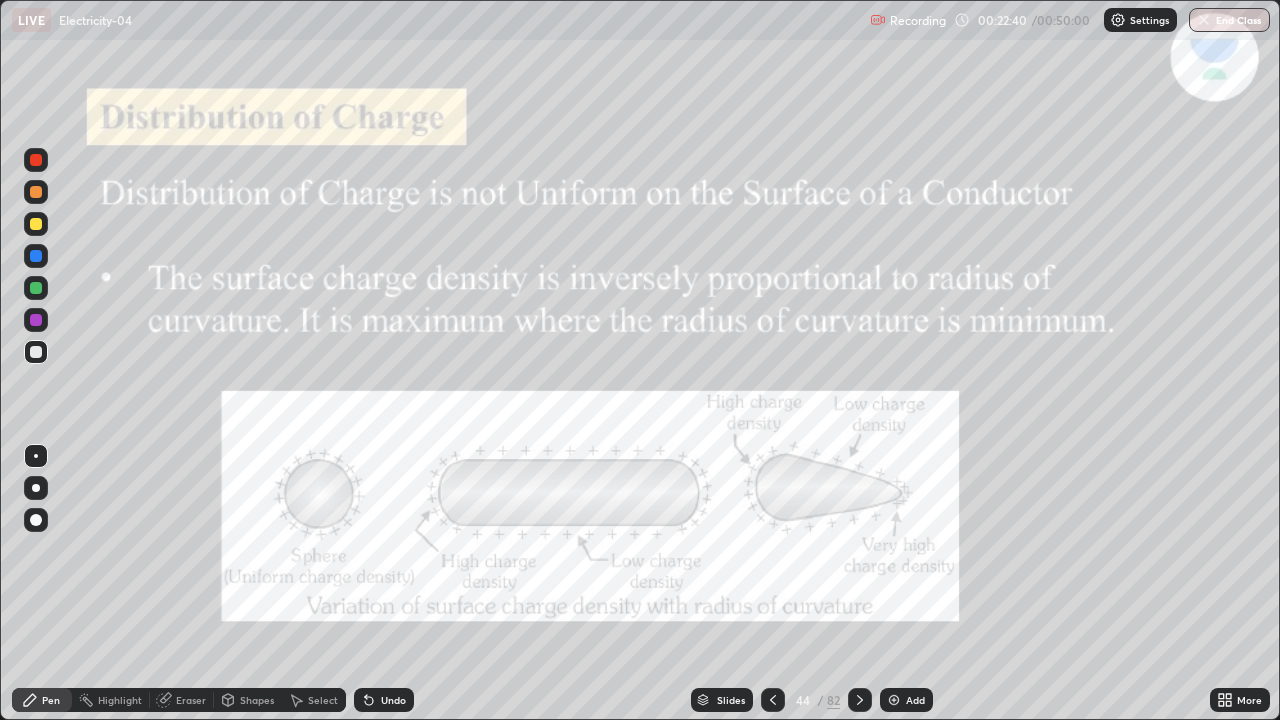 click 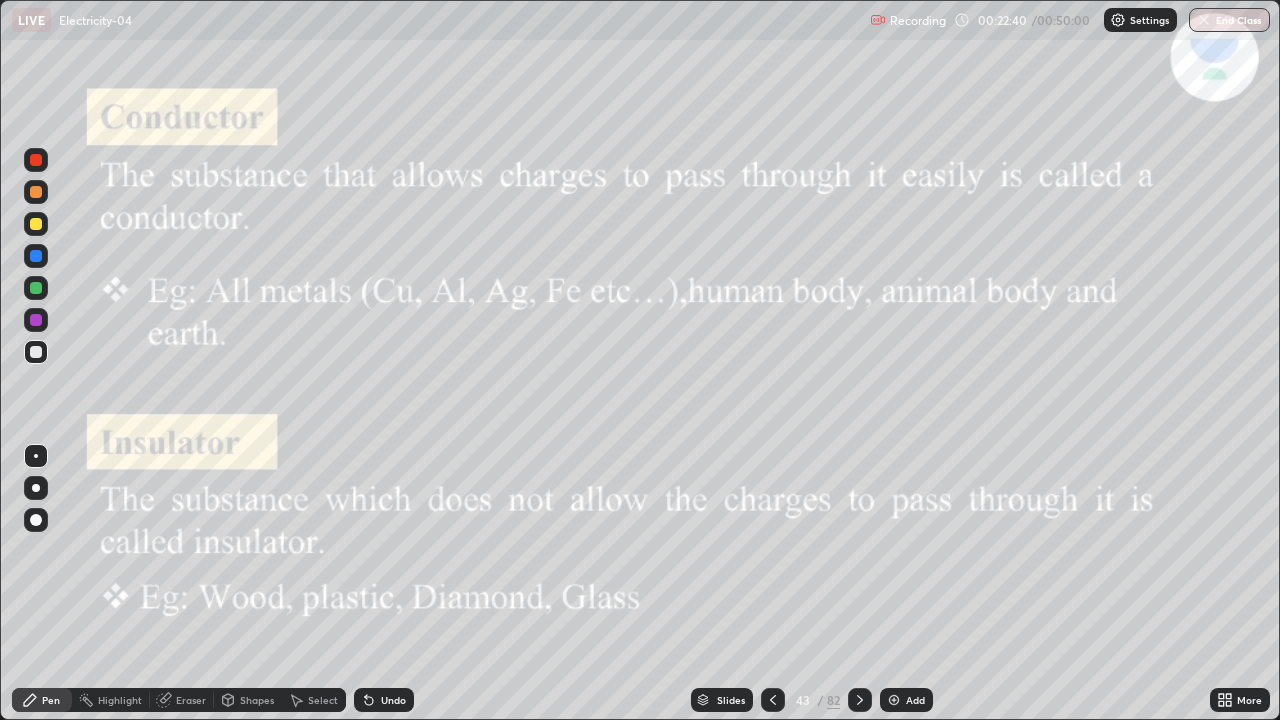 click 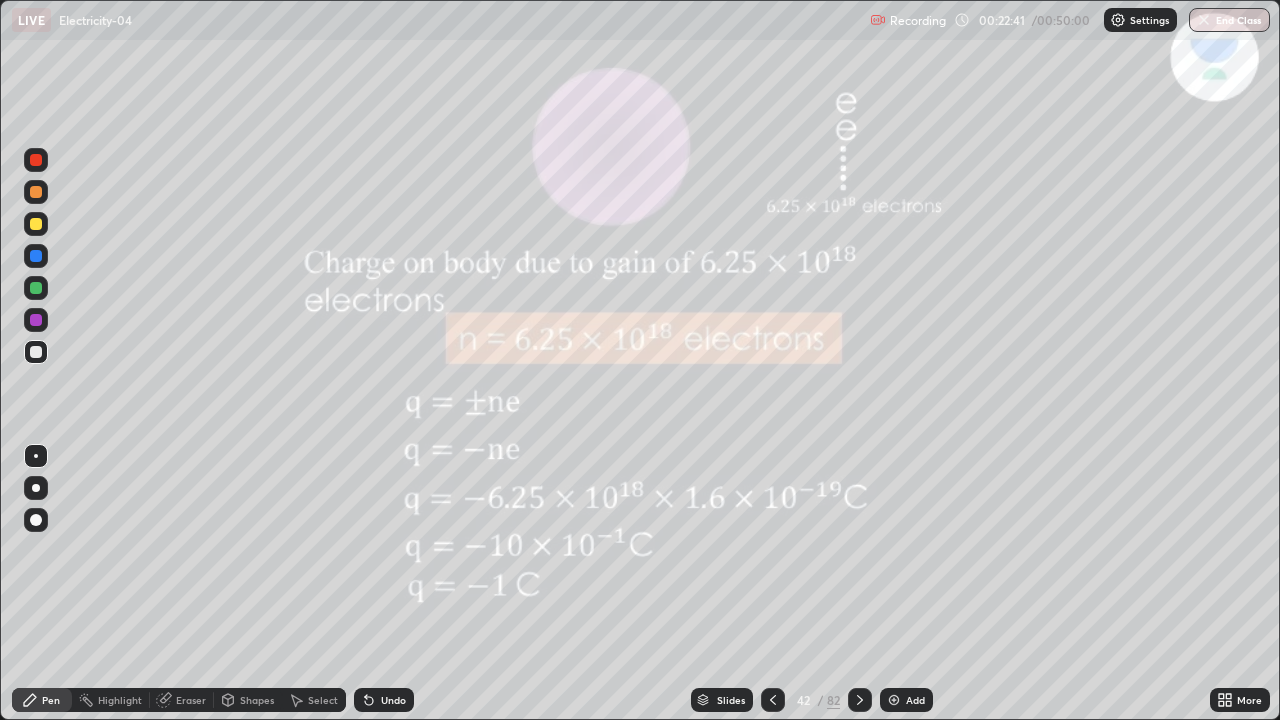 click 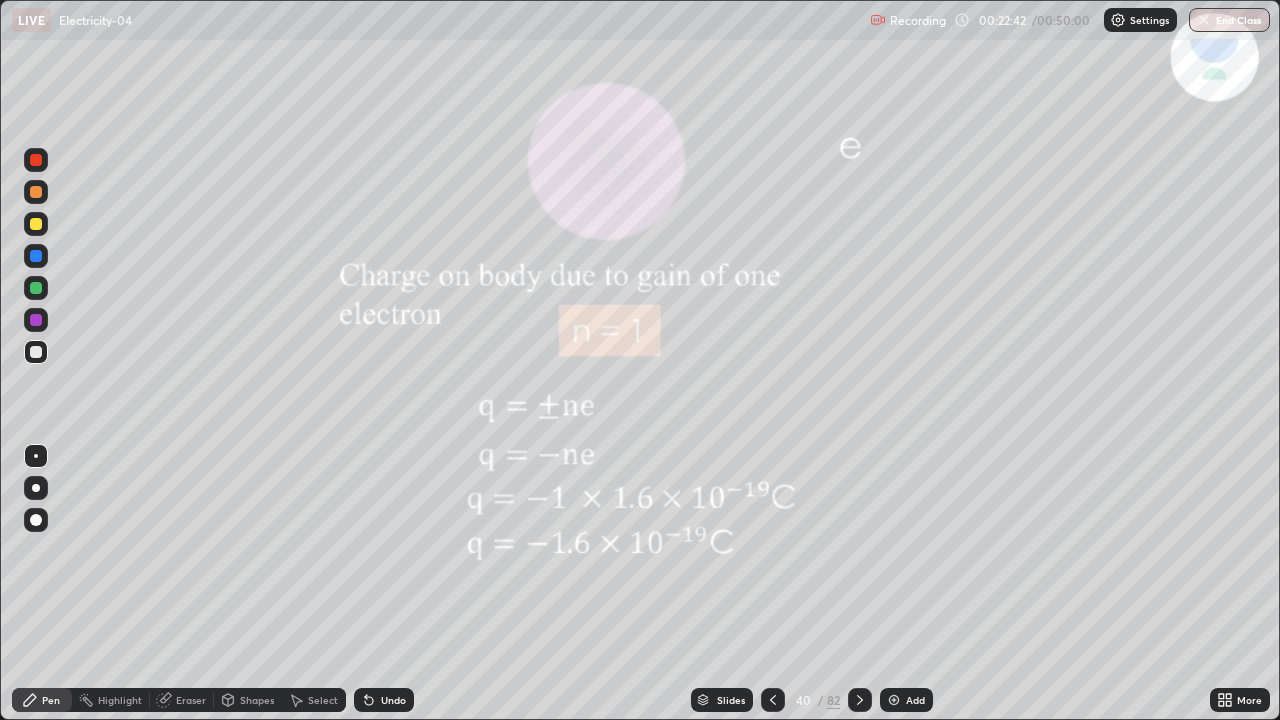 click on "Slides" at bounding box center (731, 700) 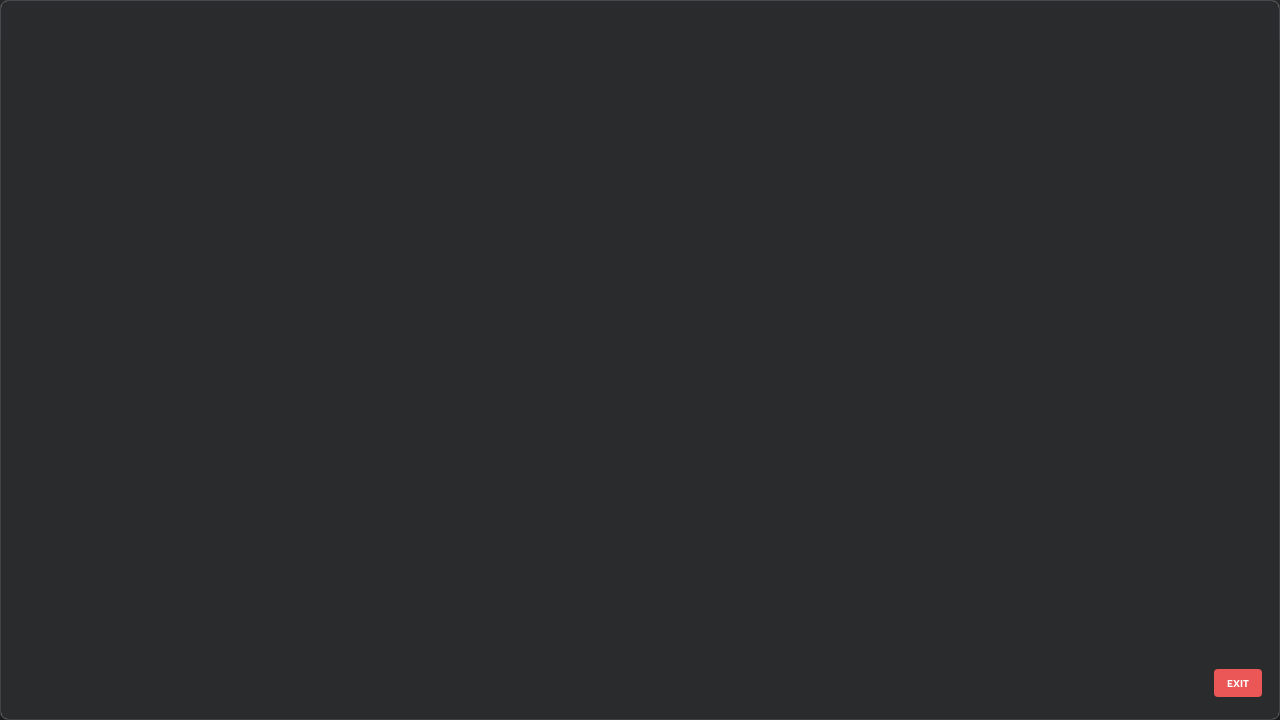 scroll, scrollTop: 2426, scrollLeft: 0, axis: vertical 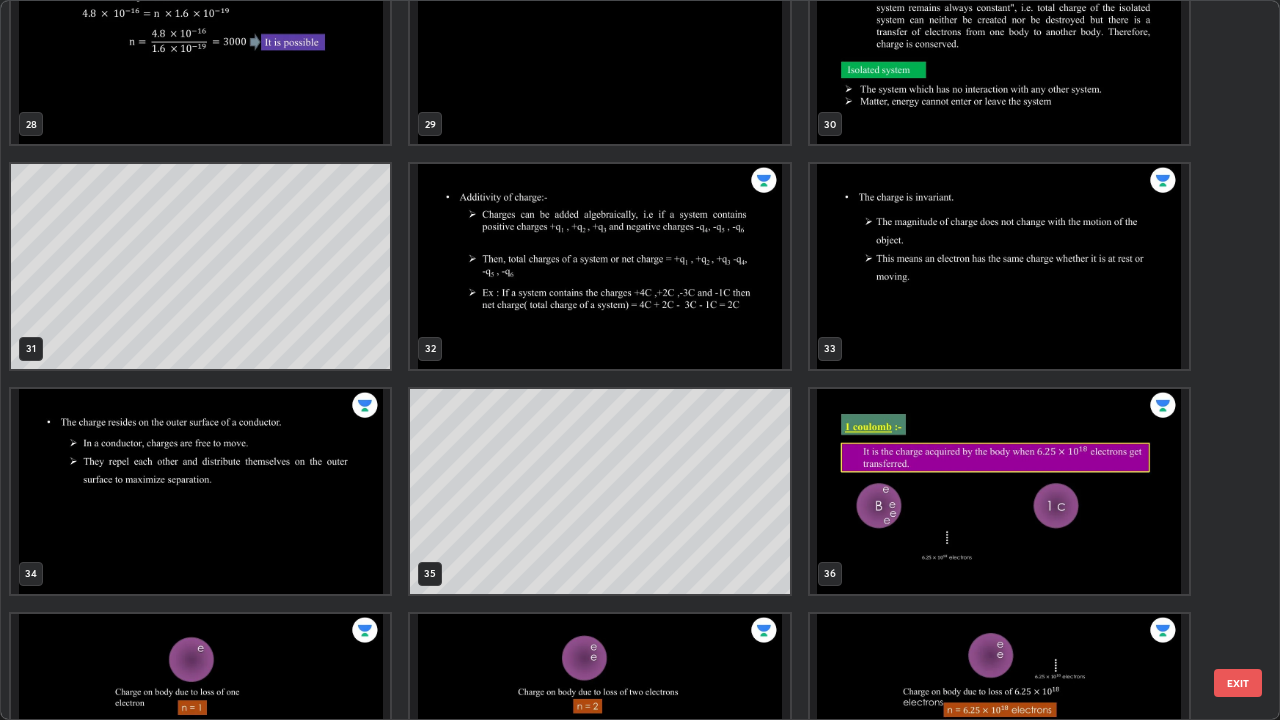 click at bounding box center [200, 491] 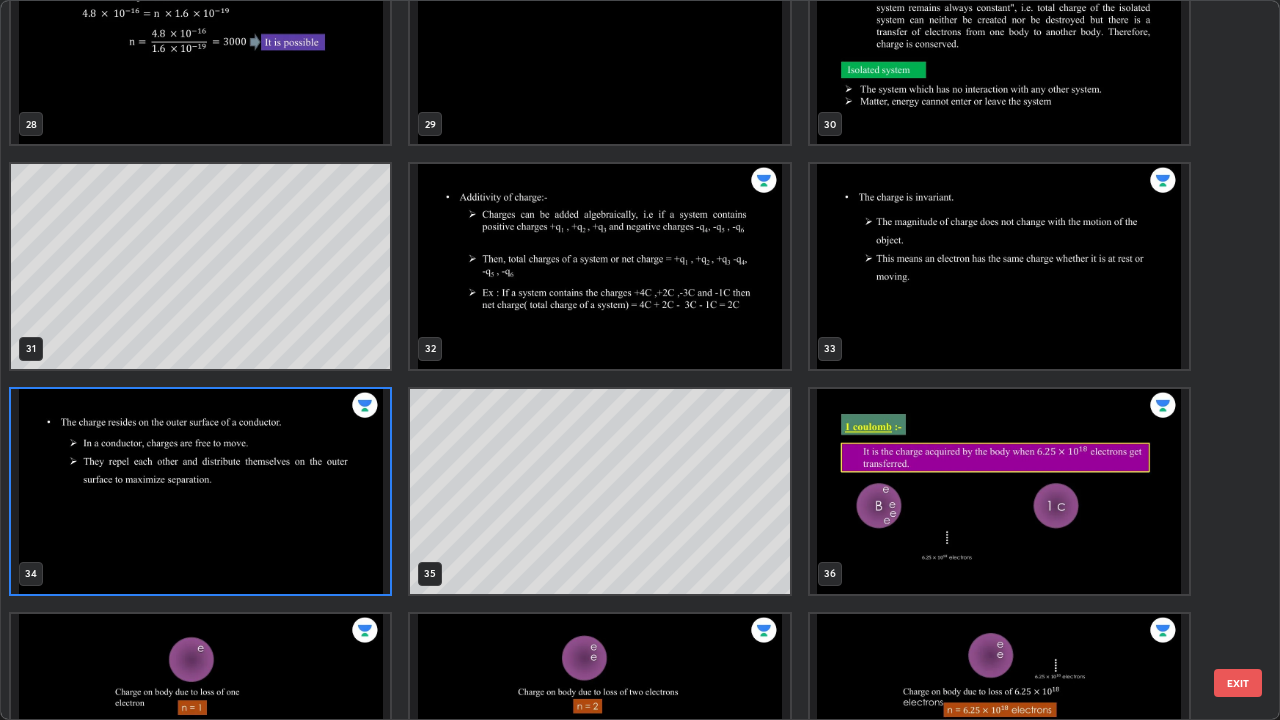 click at bounding box center (200, 491) 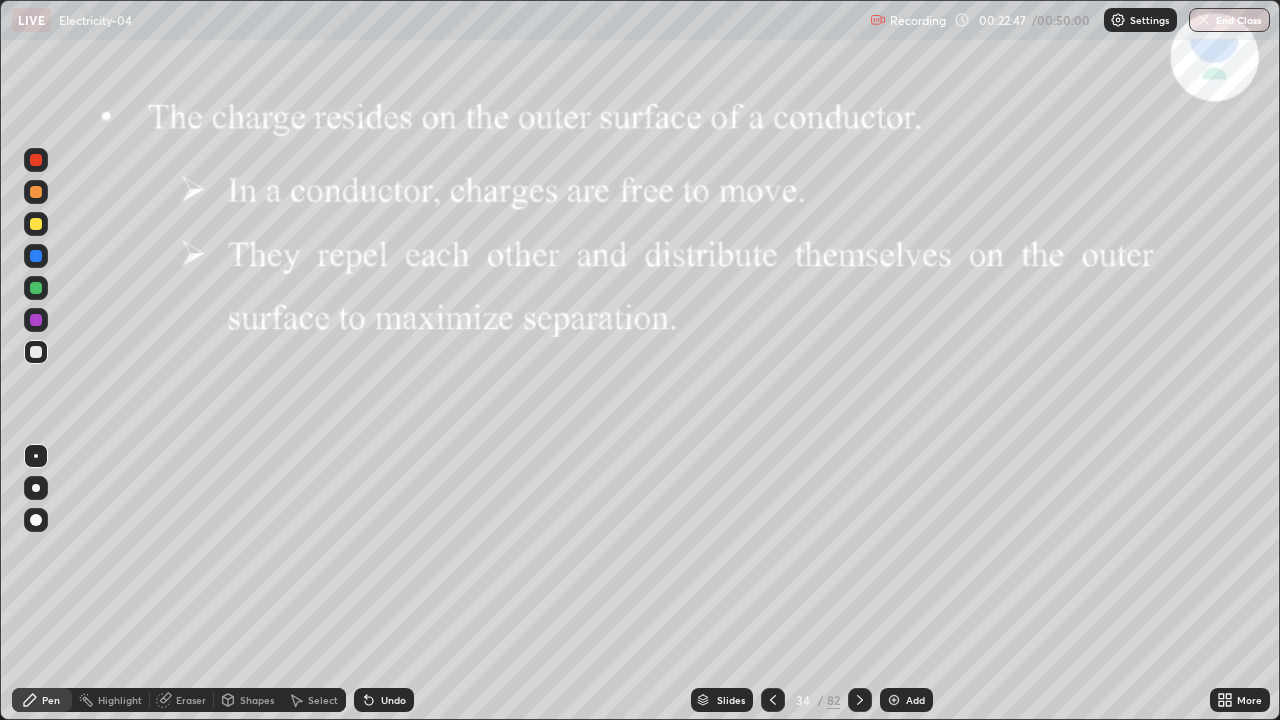 click at bounding box center [200, 491] 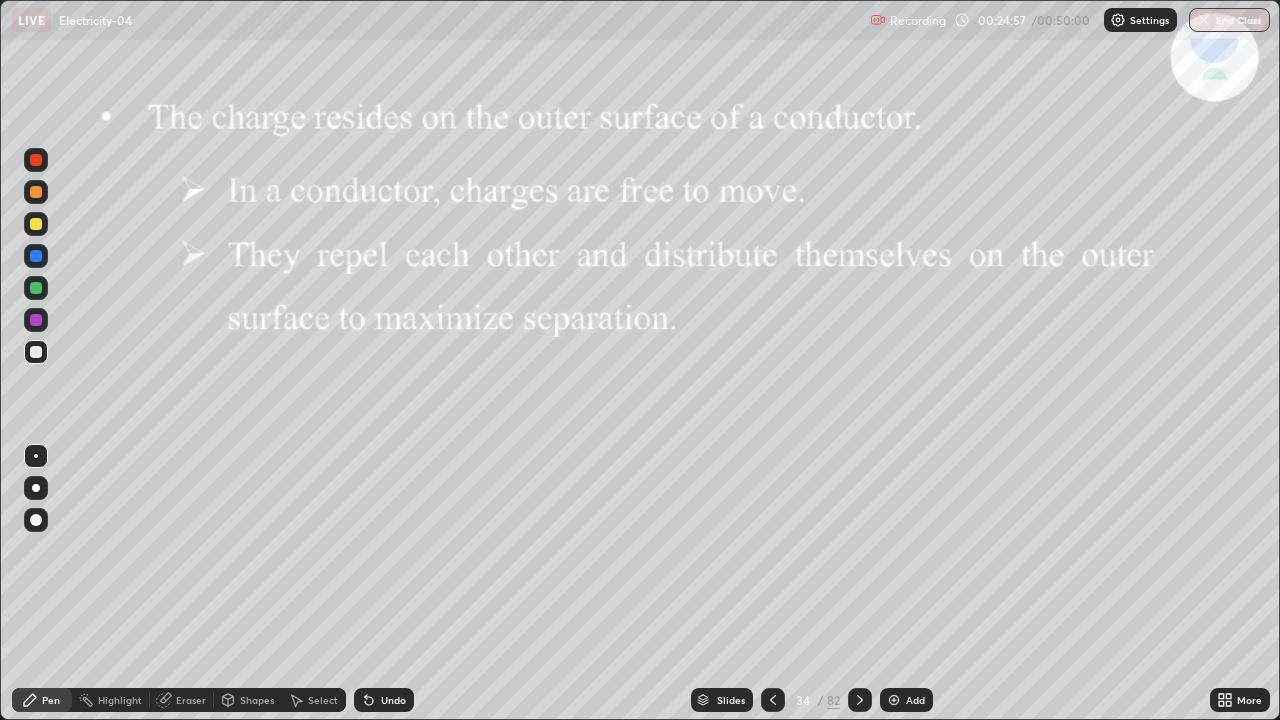 click 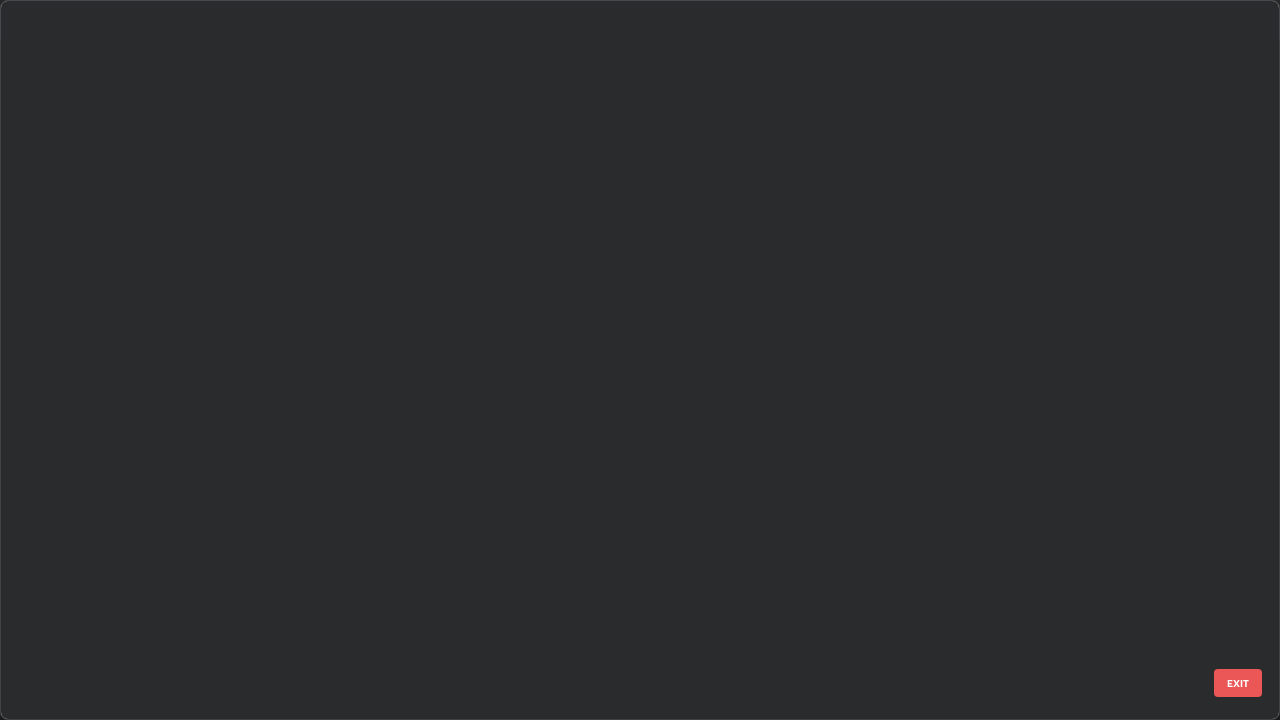 scroll, scrollTop: 1977, scrollLeft: 0, axis: vertical 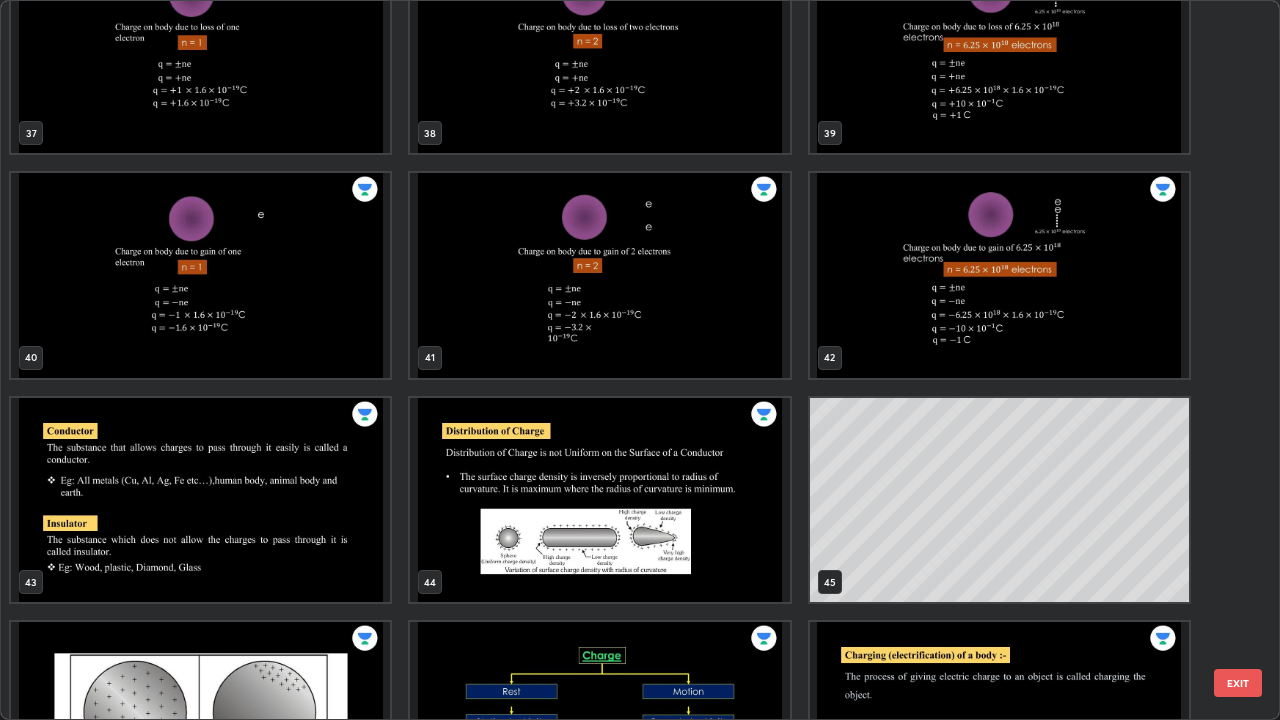 click at bounding box center (200, 500) 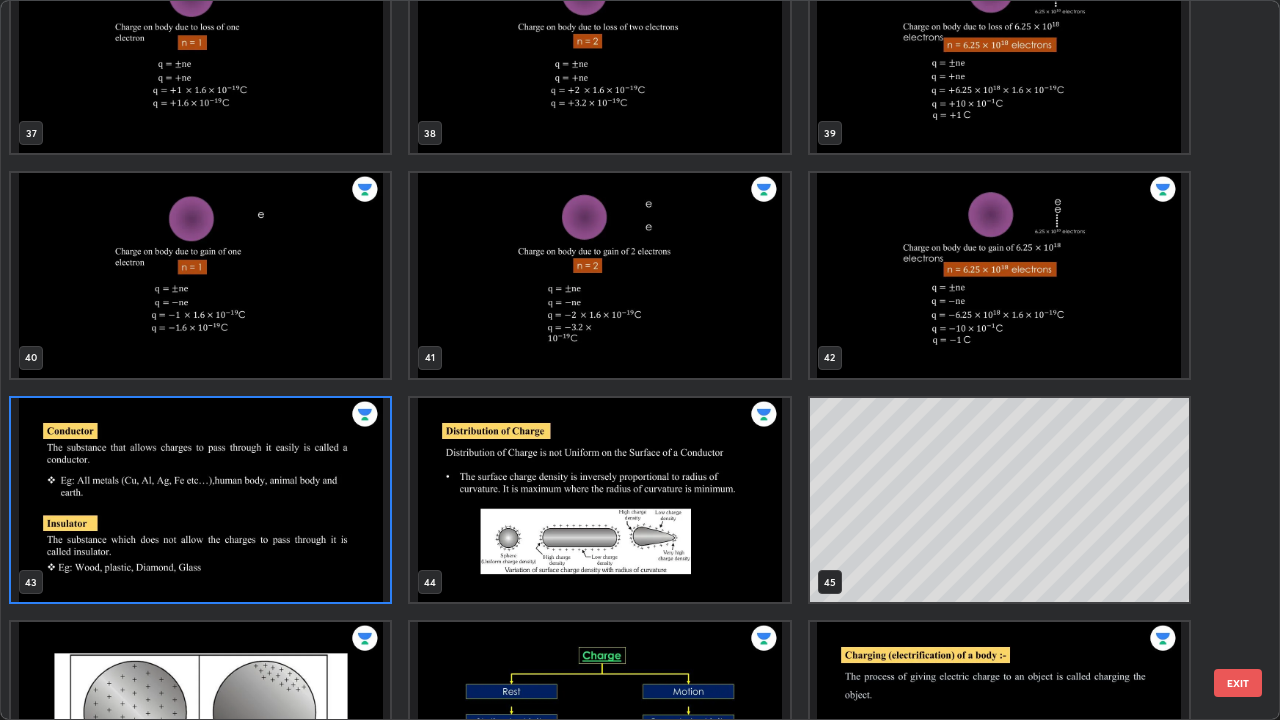click at bounding box center (200, 500) 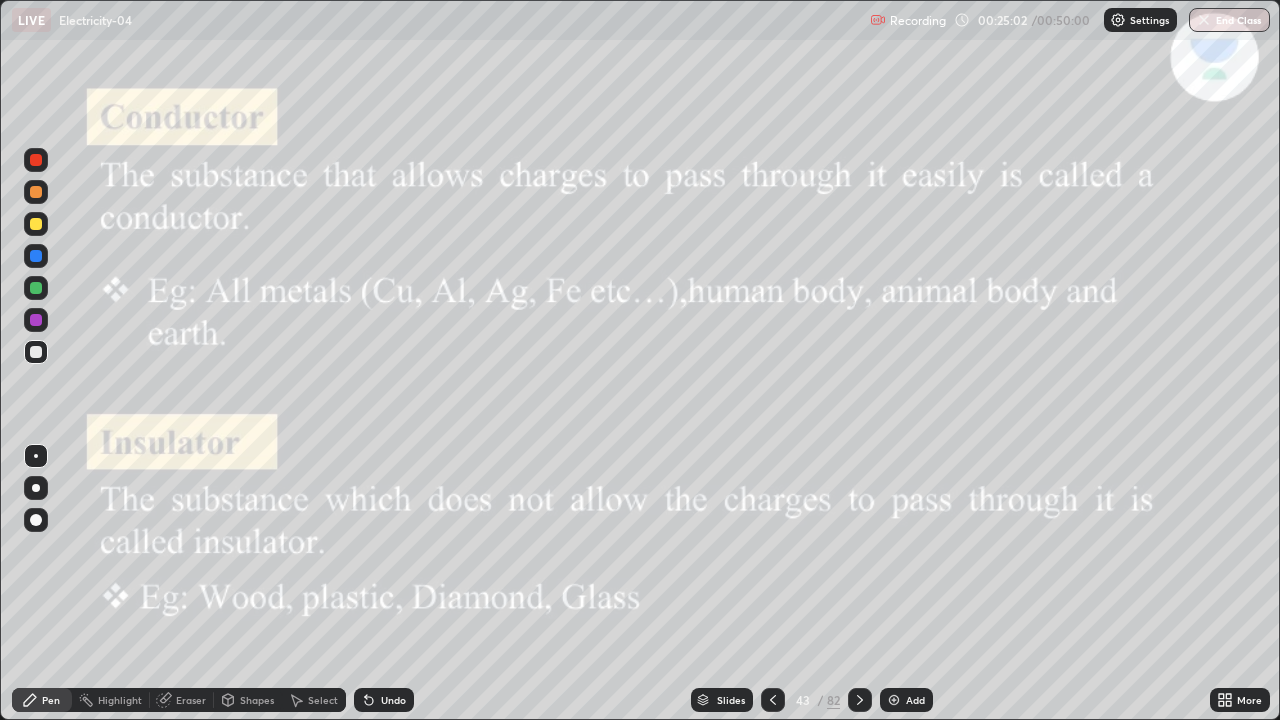 click at bounding box center [200, 500] 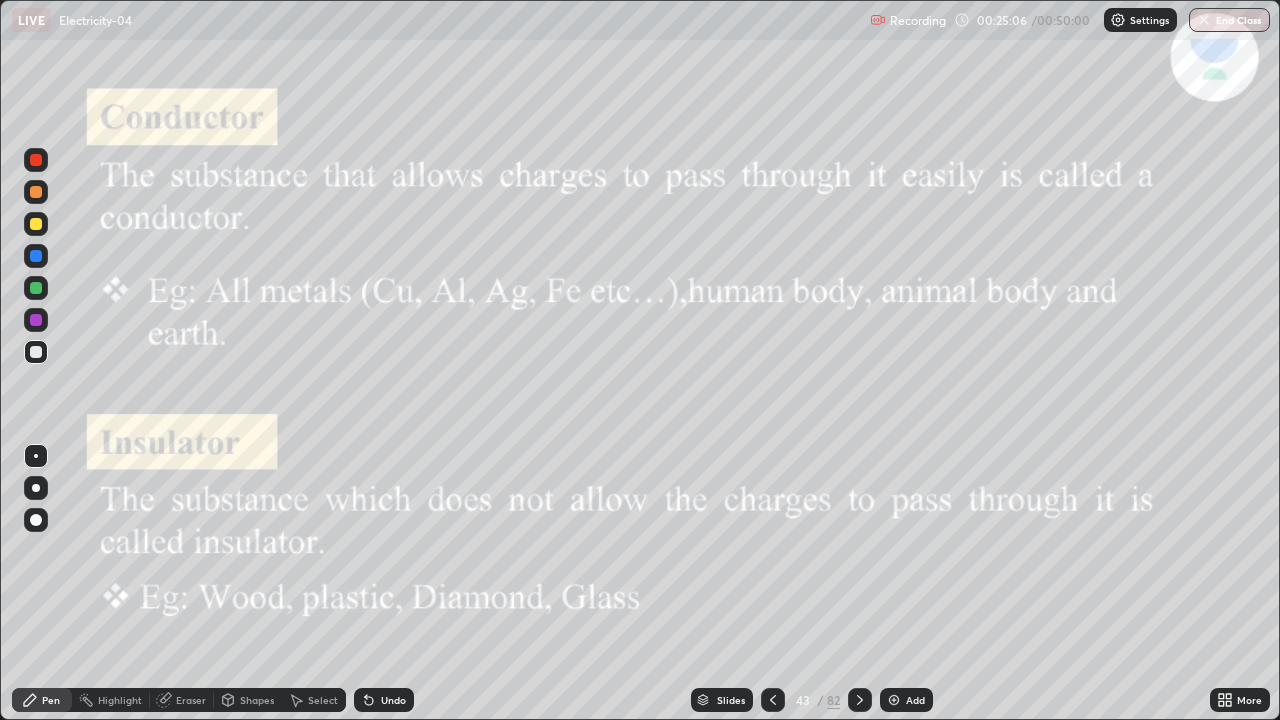 click on "Slides" at bounding box center (731, 700) 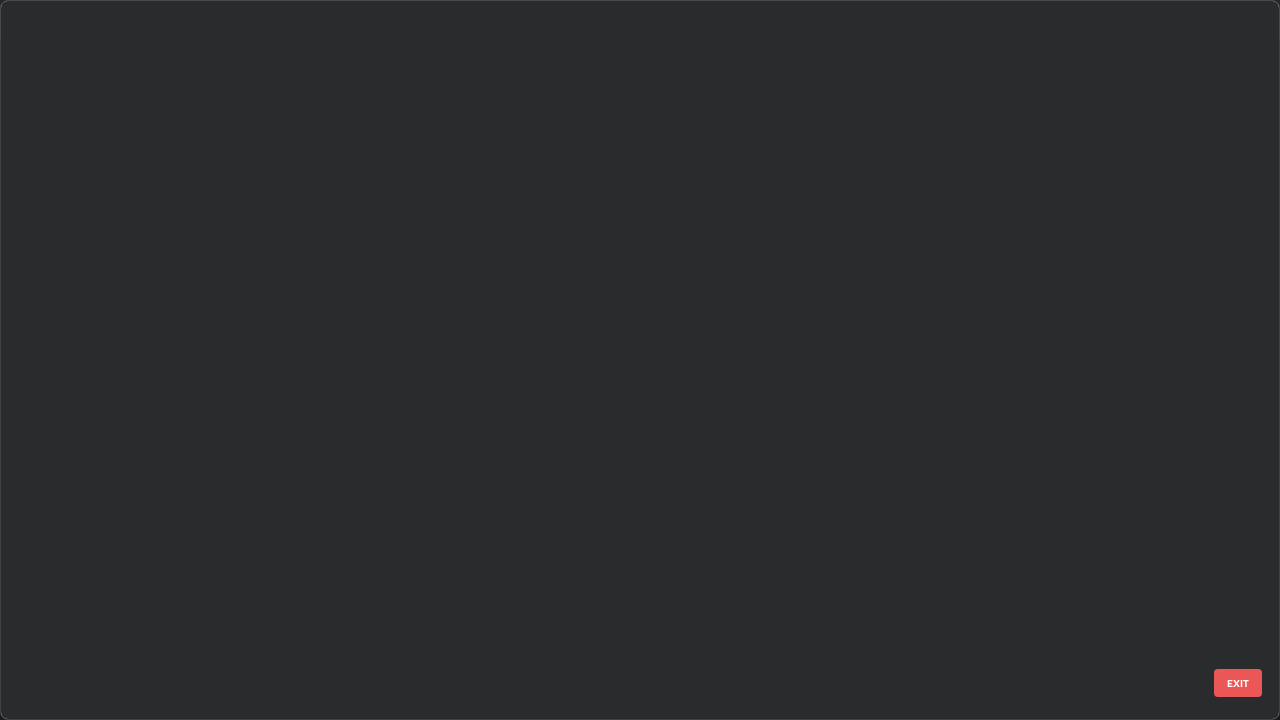 scroll, scrollTop: 2651, scrollLeft: 0, axis: vertical 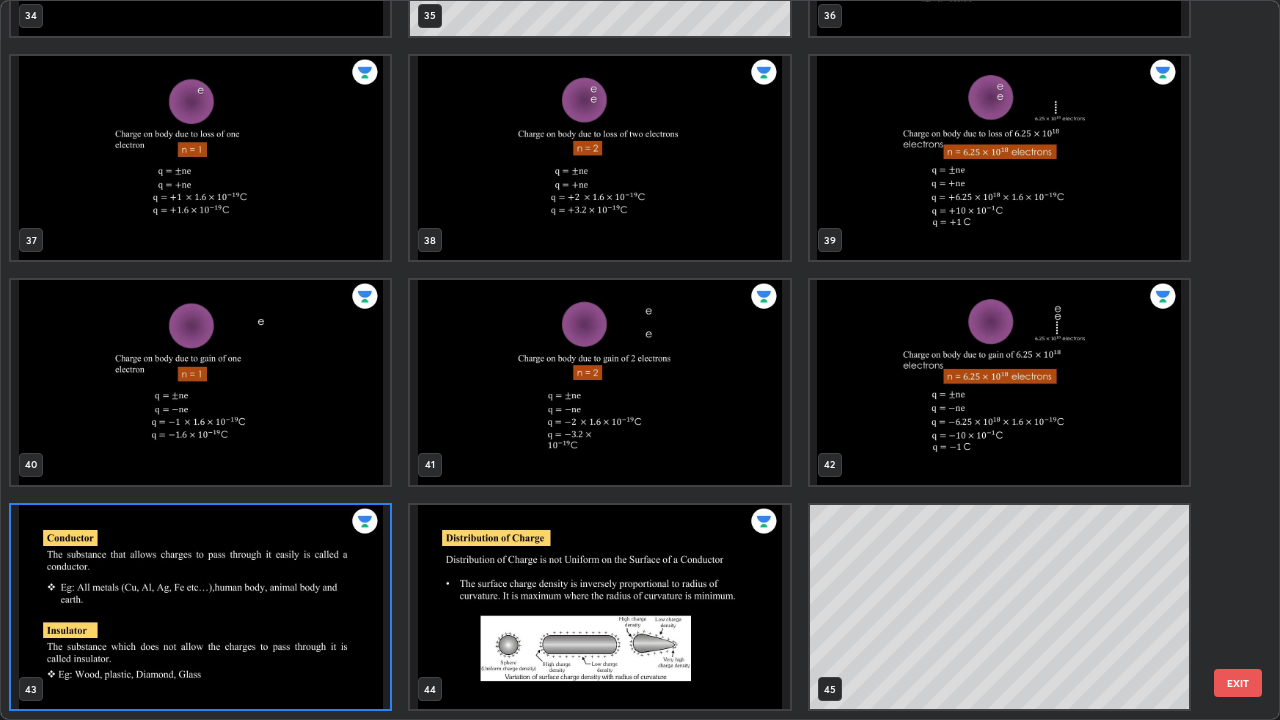 click at bounding box center [200, 607] 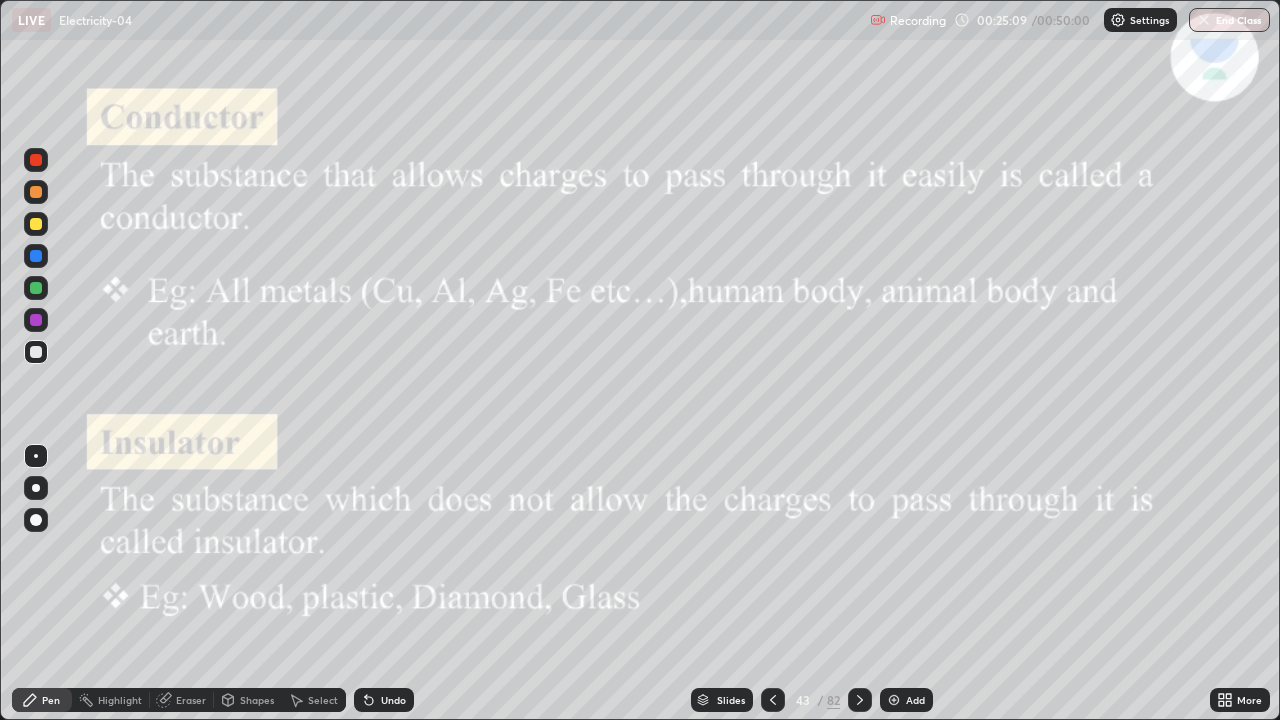click at bounding box center [200, 607] 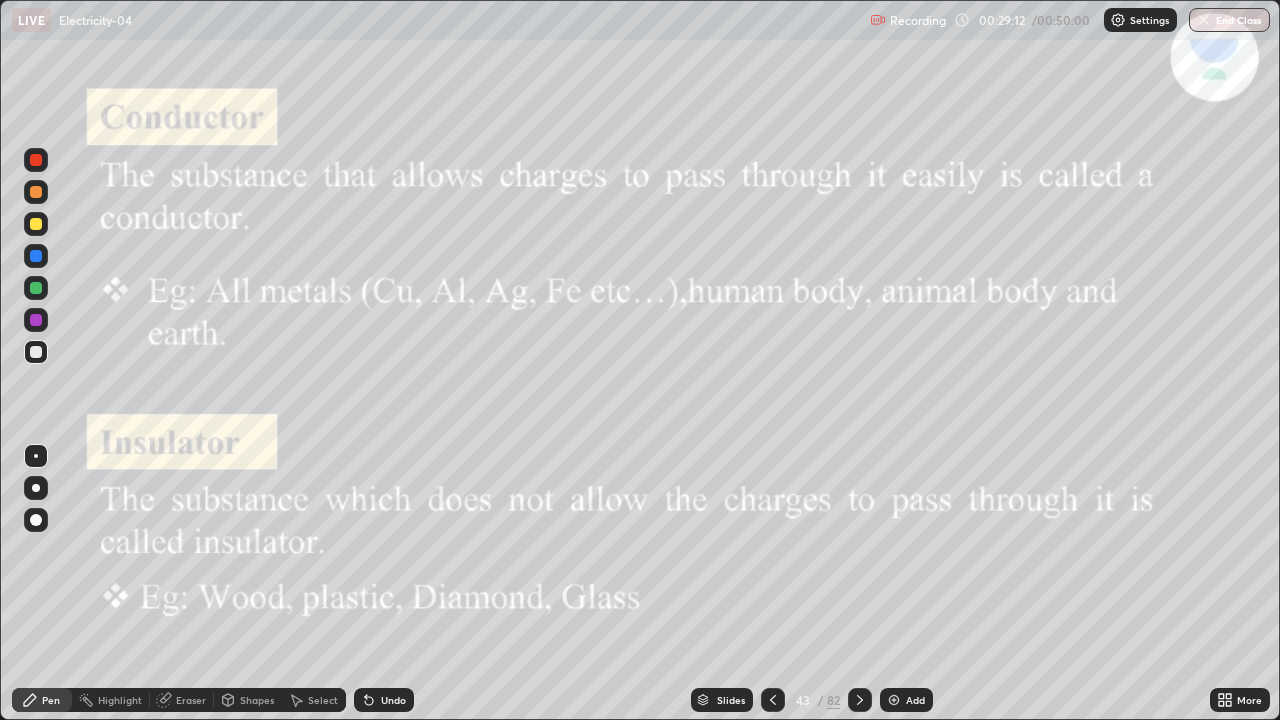 click 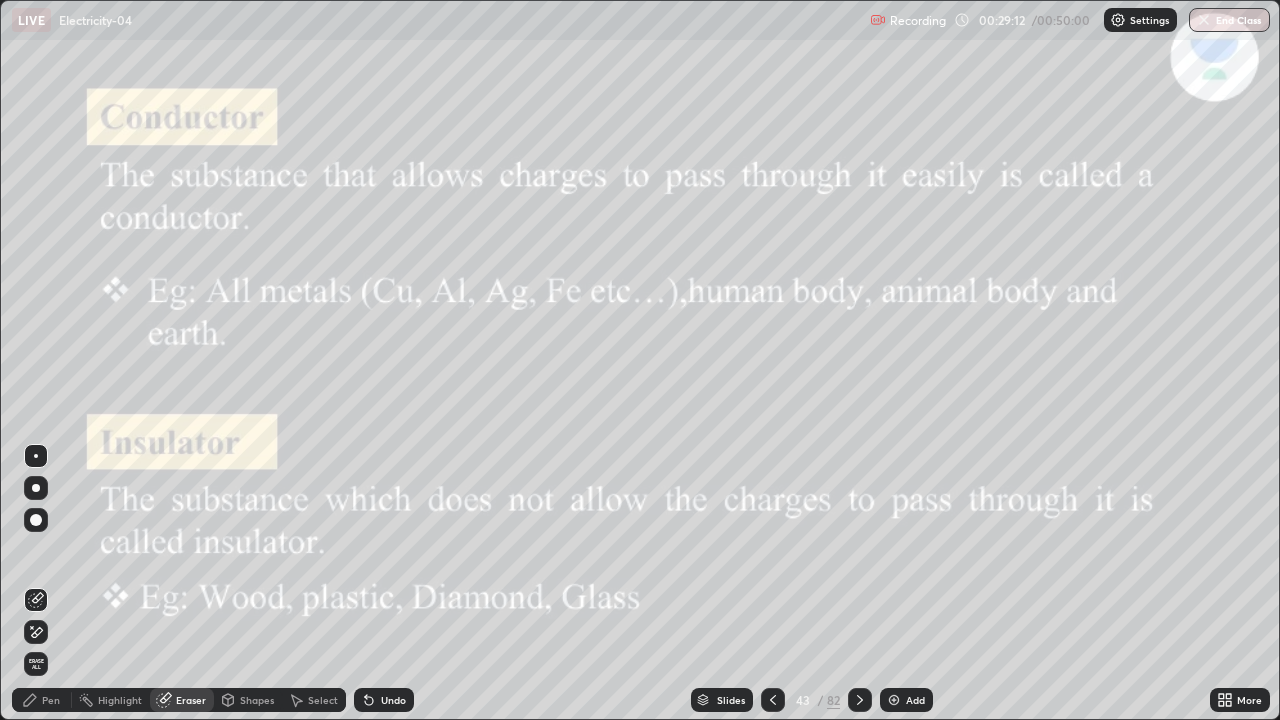 click 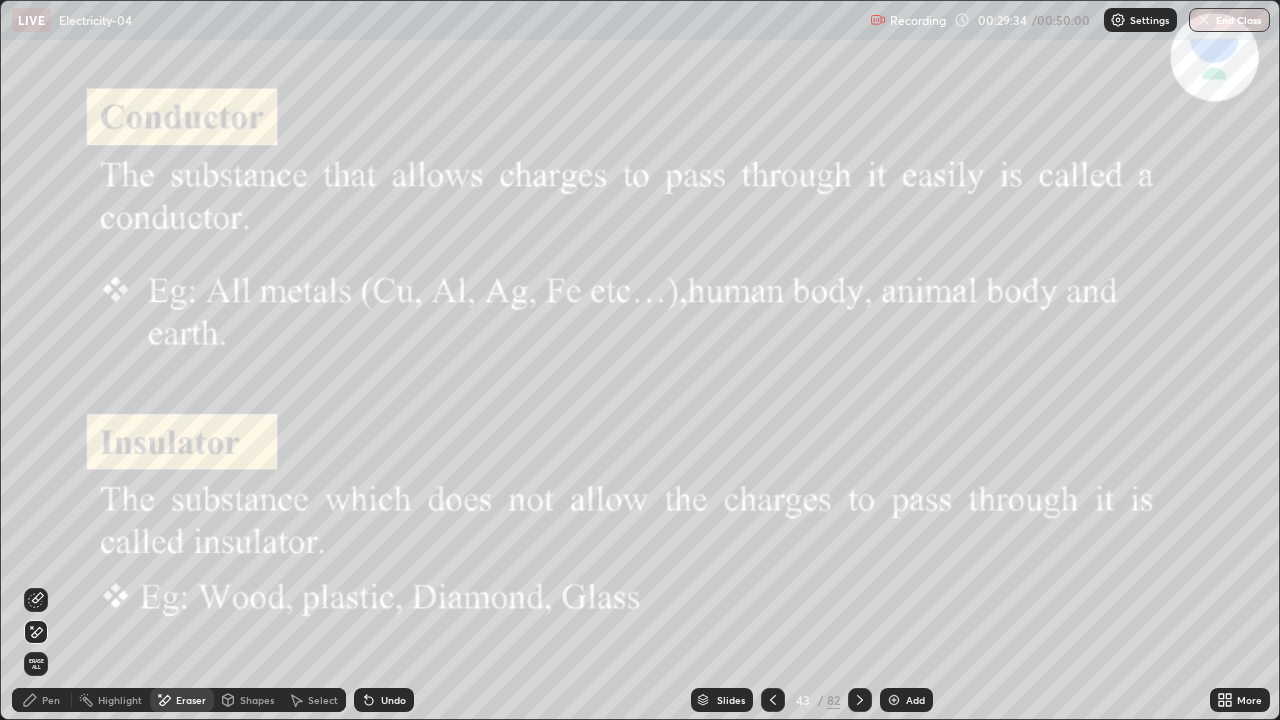 click 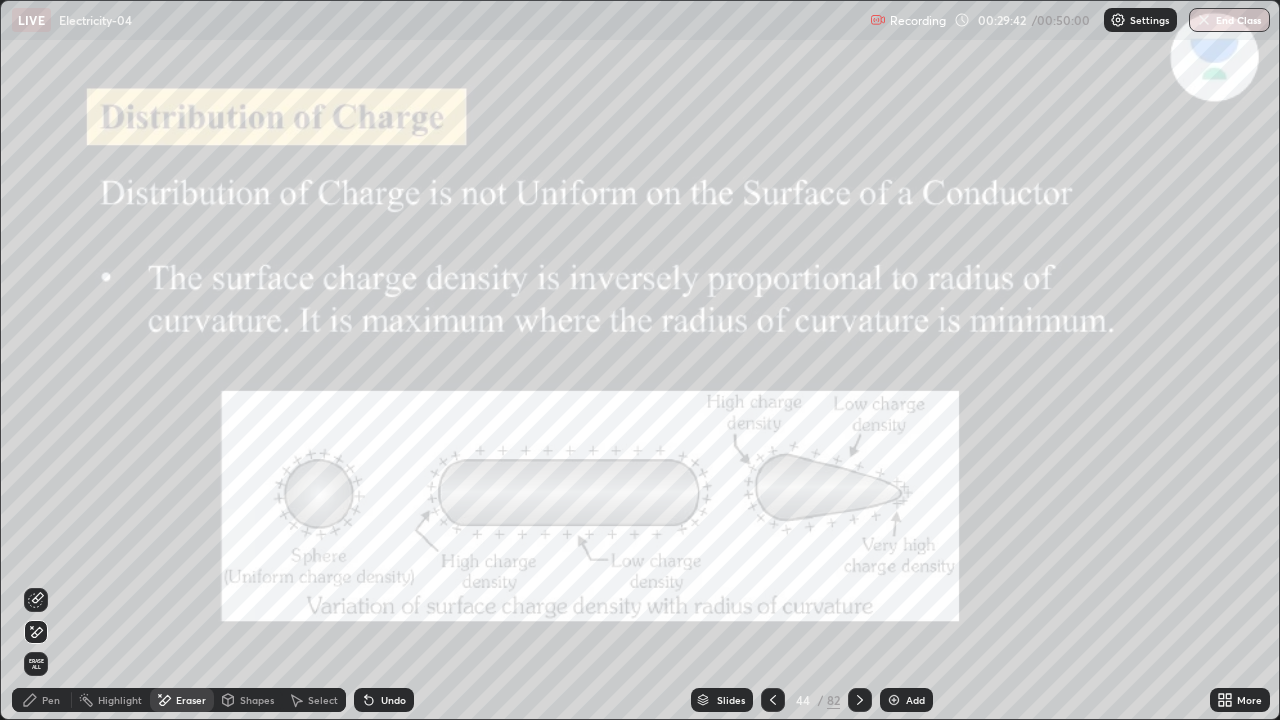 click on "Eraser" at bounding box center [191, 700] 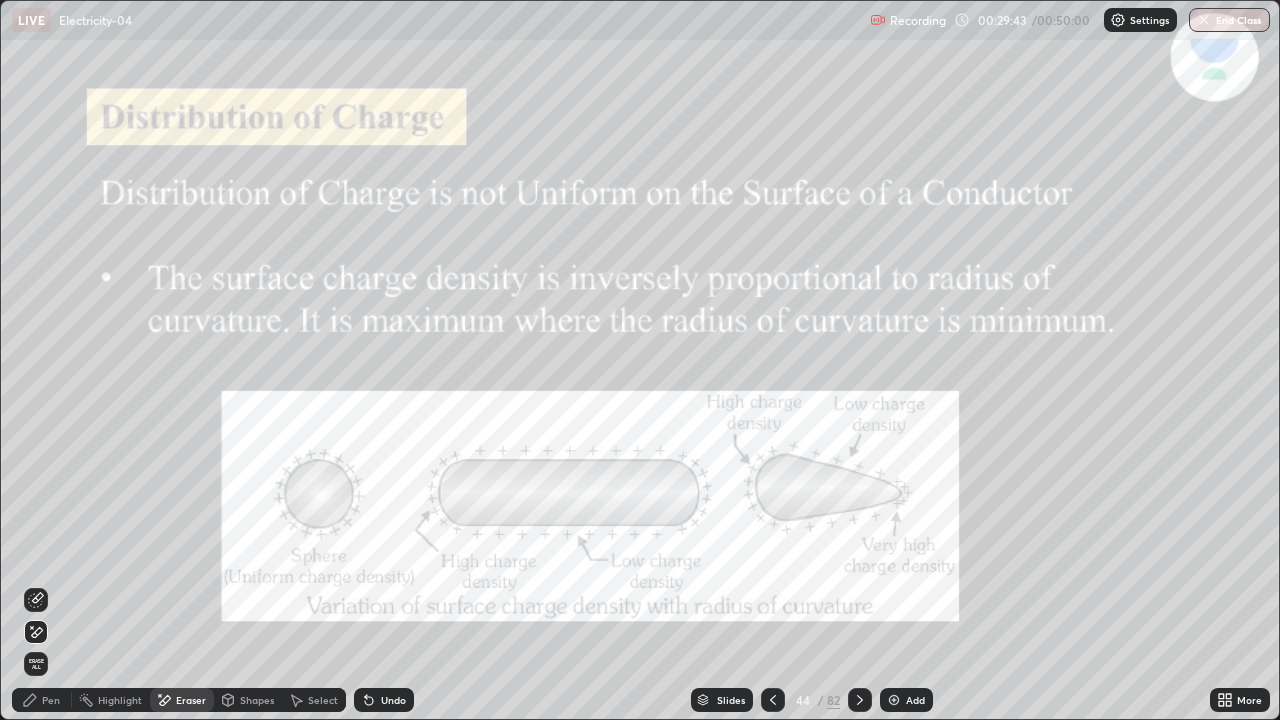 click on "Erase all" at bounding box center (36, 664) 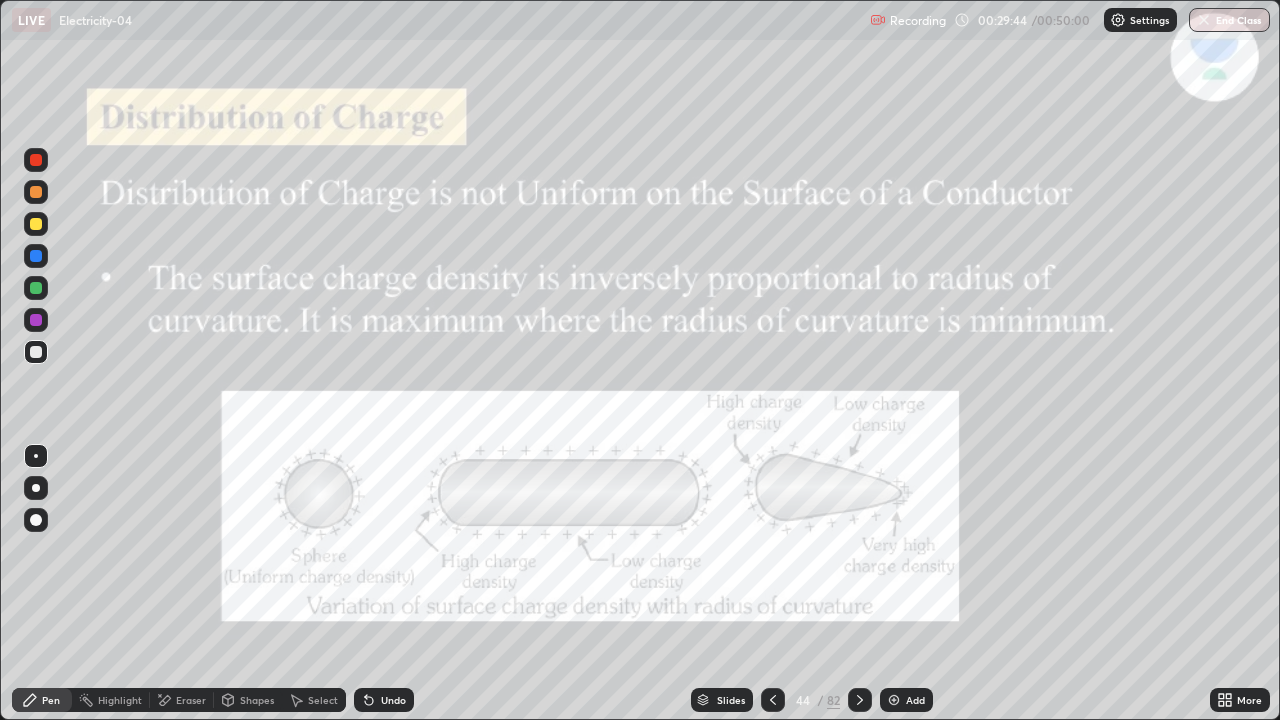 click on "Pen" at bounding box center [51, 700] 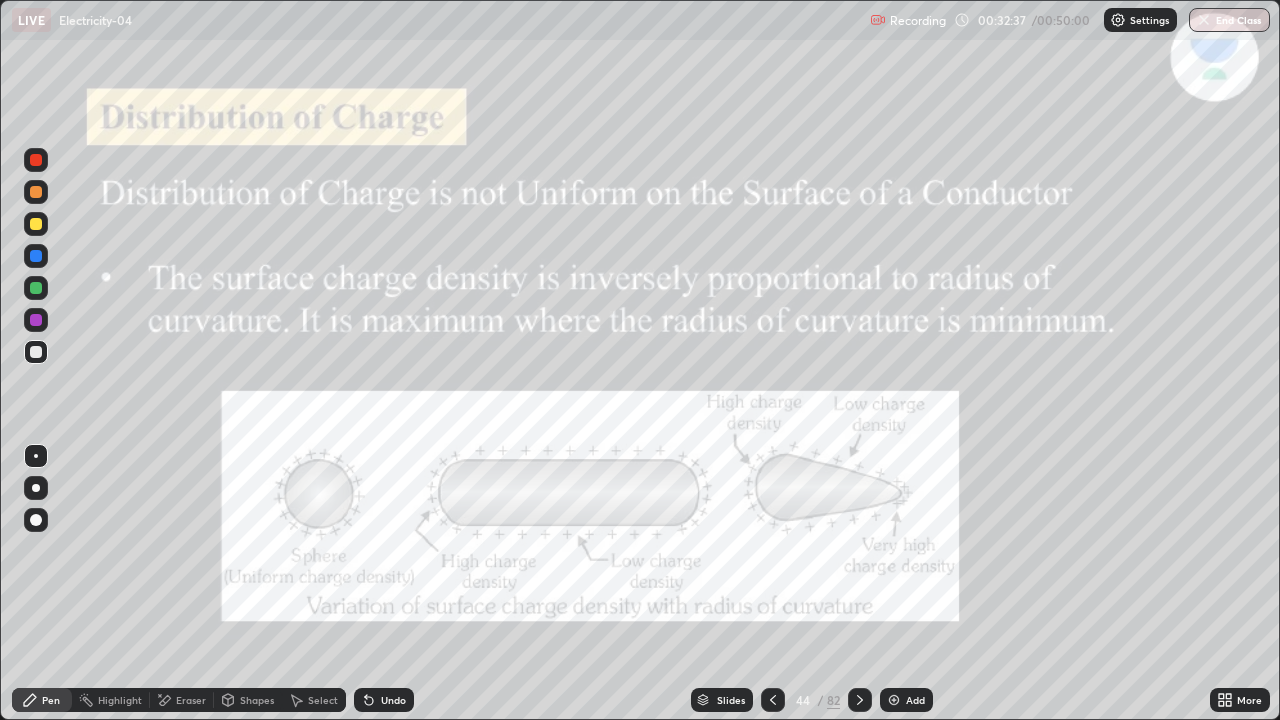 click on "Eraser" at bounding box center (191, 700) 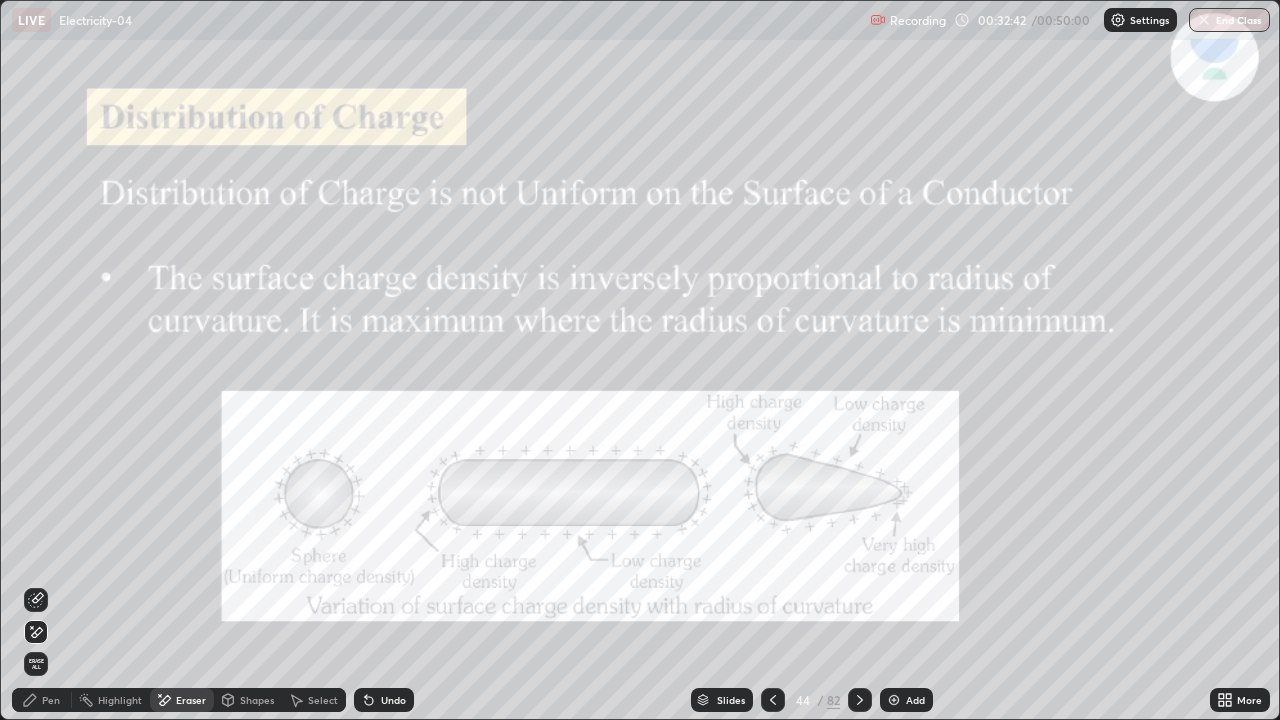 click on "Pen" at bounding box center (42, 700) 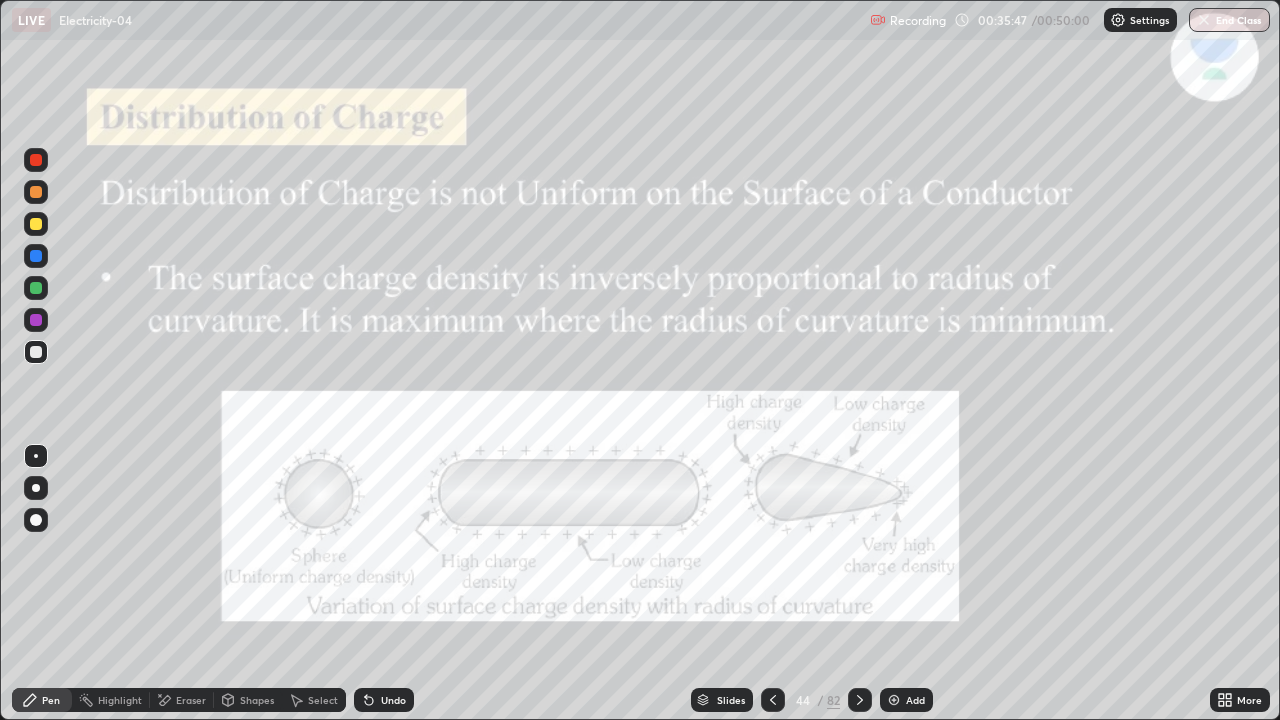 click 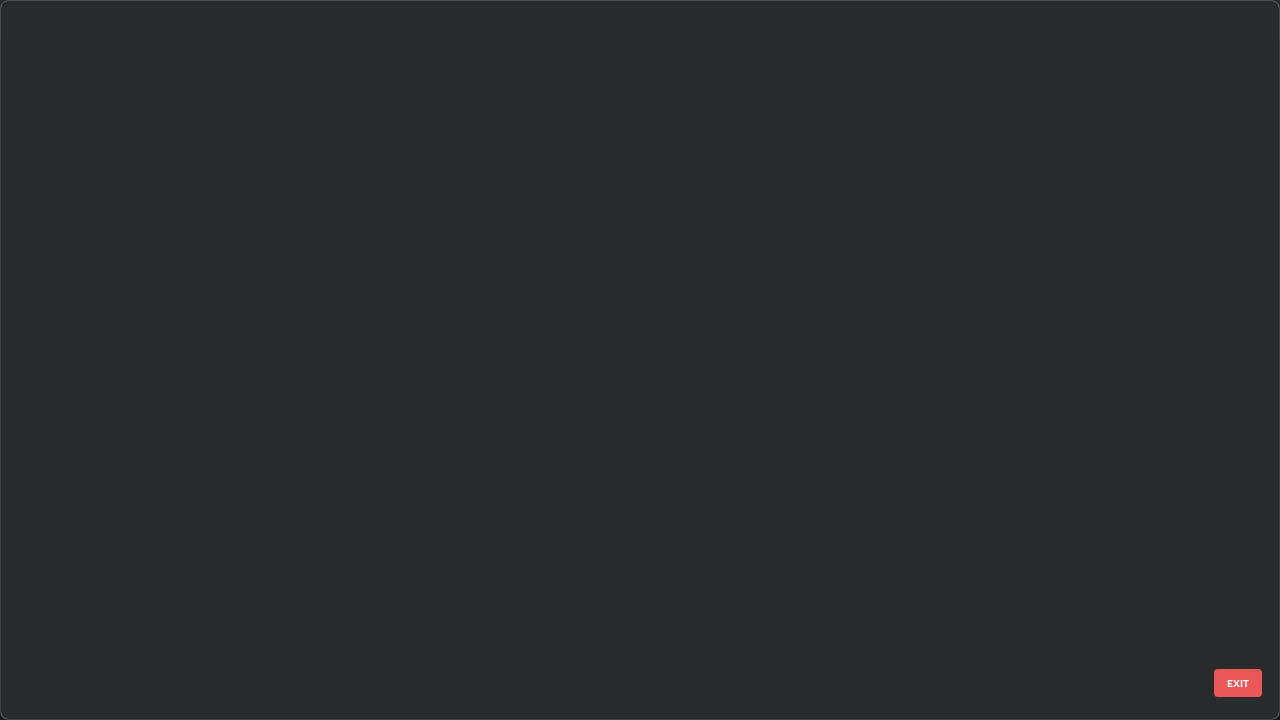 scroll, scrollTop: 2651, scrollLeft: 0, axis: vertical 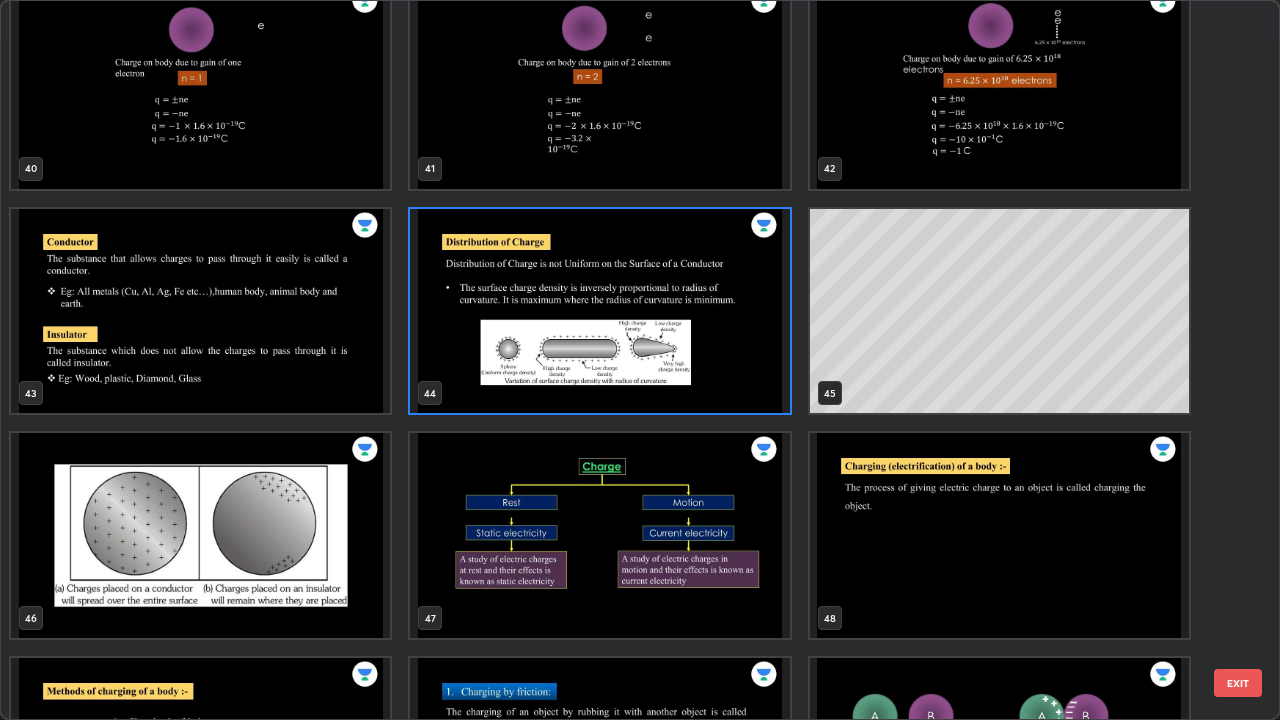 click at bounding box center (200, 535) 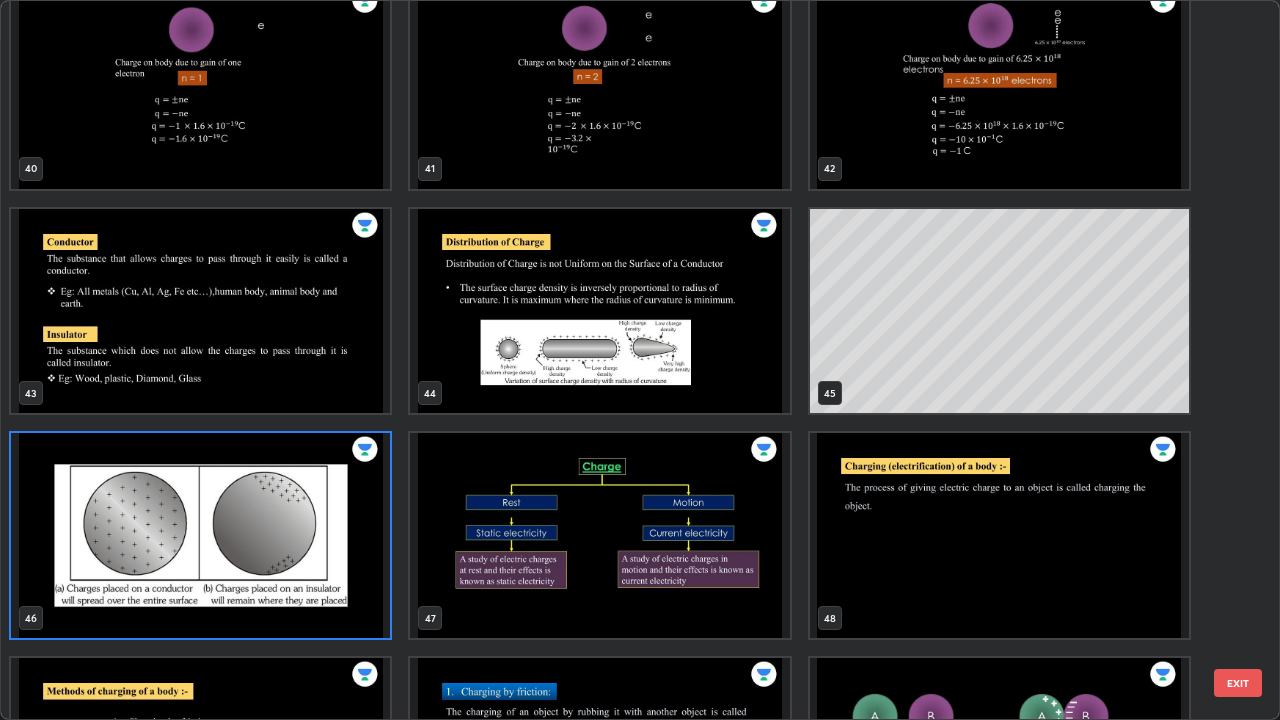 click at bounding box center [200, 535] 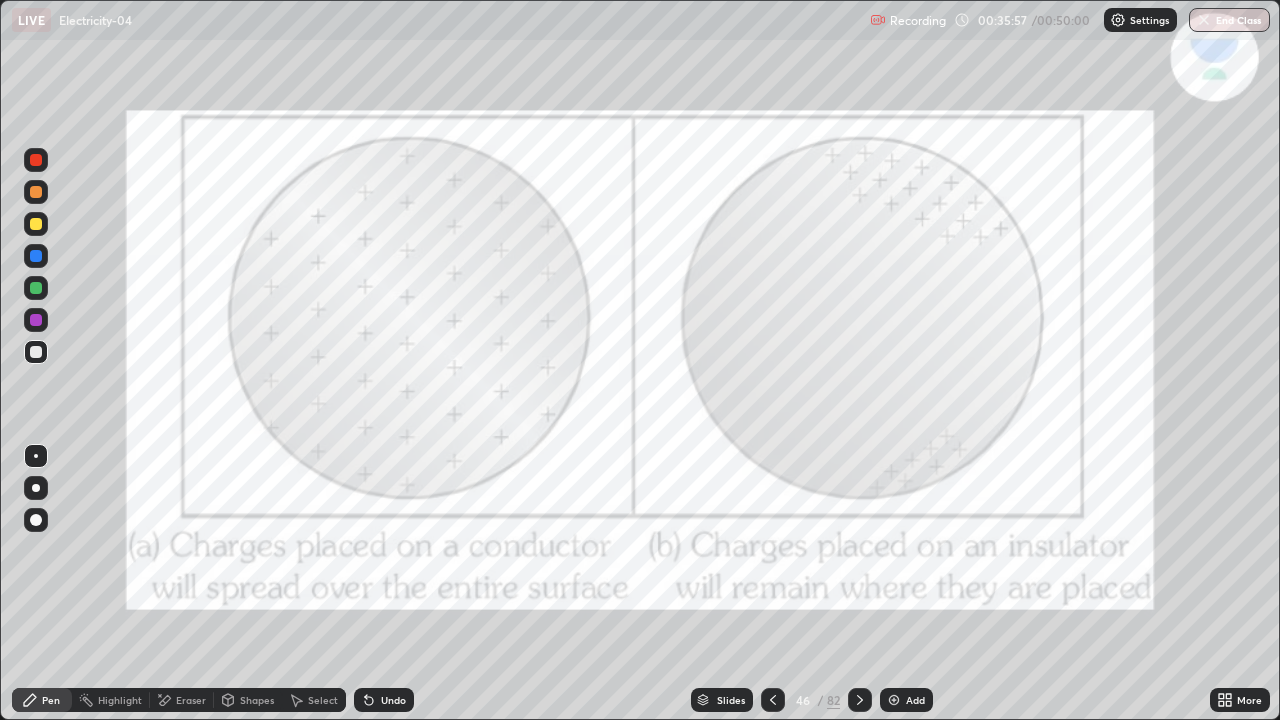 click at bounding box center (36, 320) 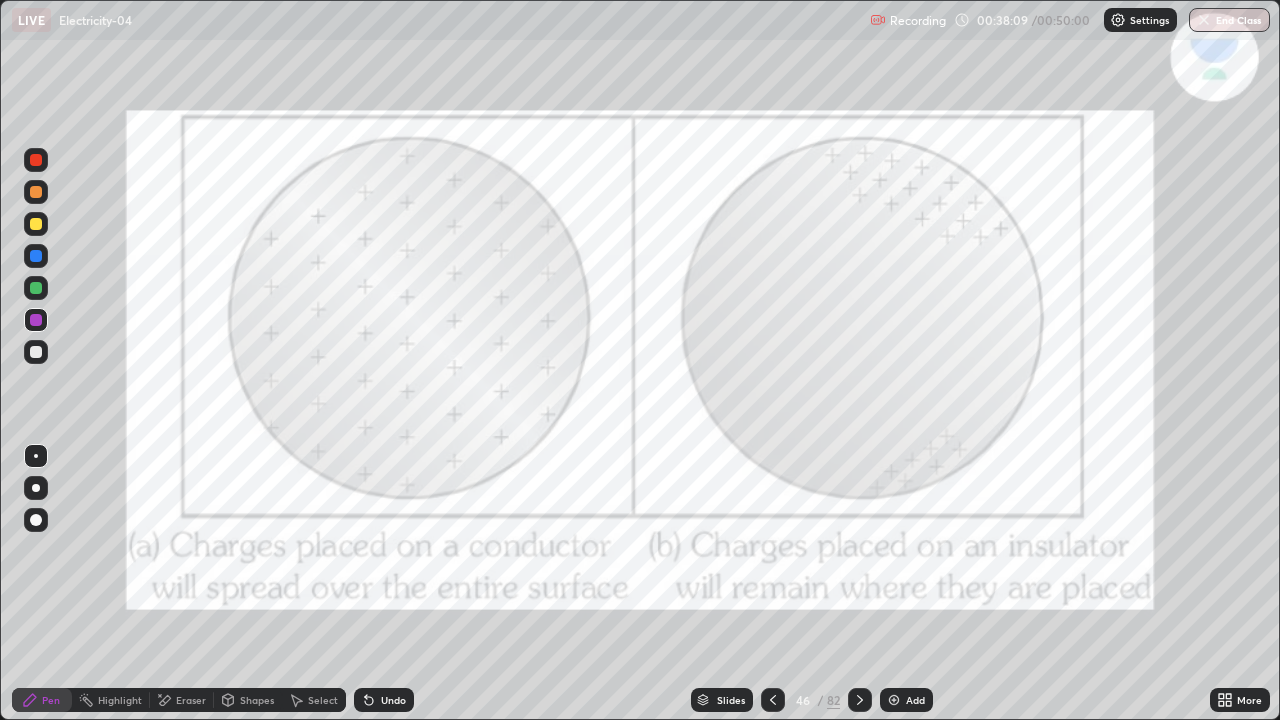 click on "Slides" at bounding box center (722, 700) 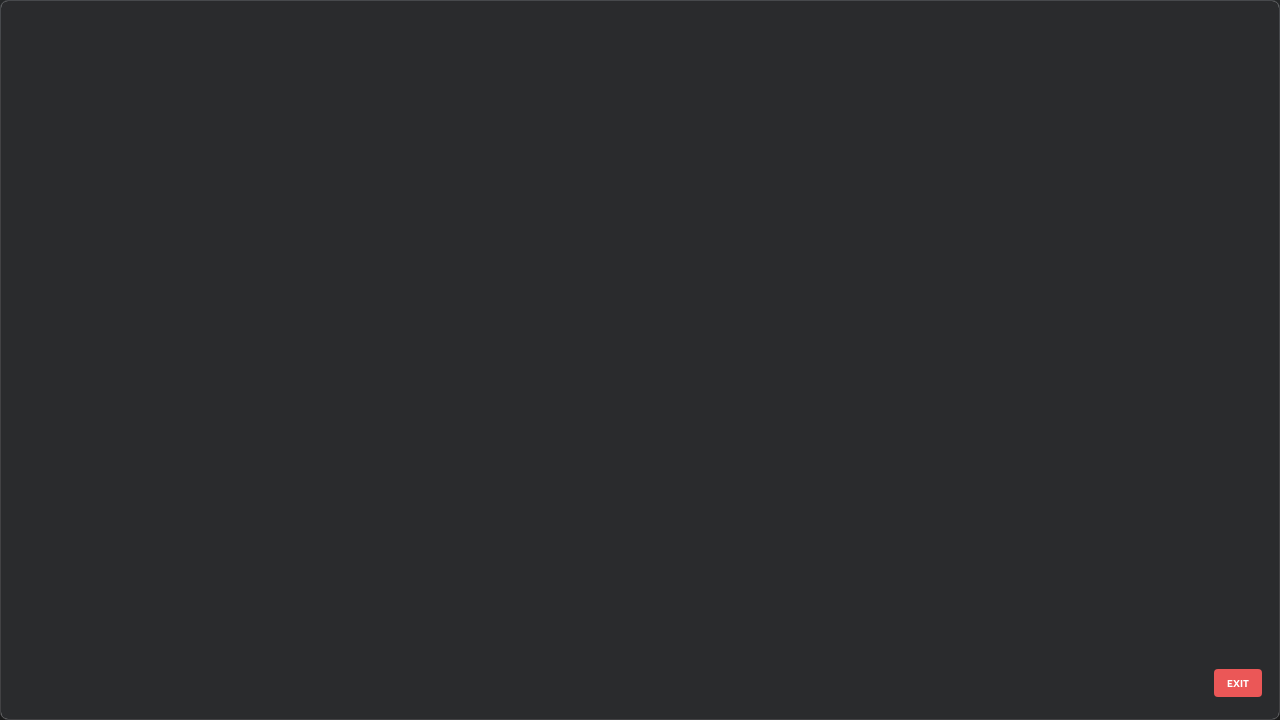 scroll, scrollTop: 2876, scrollLeft: 0, axis: vertical 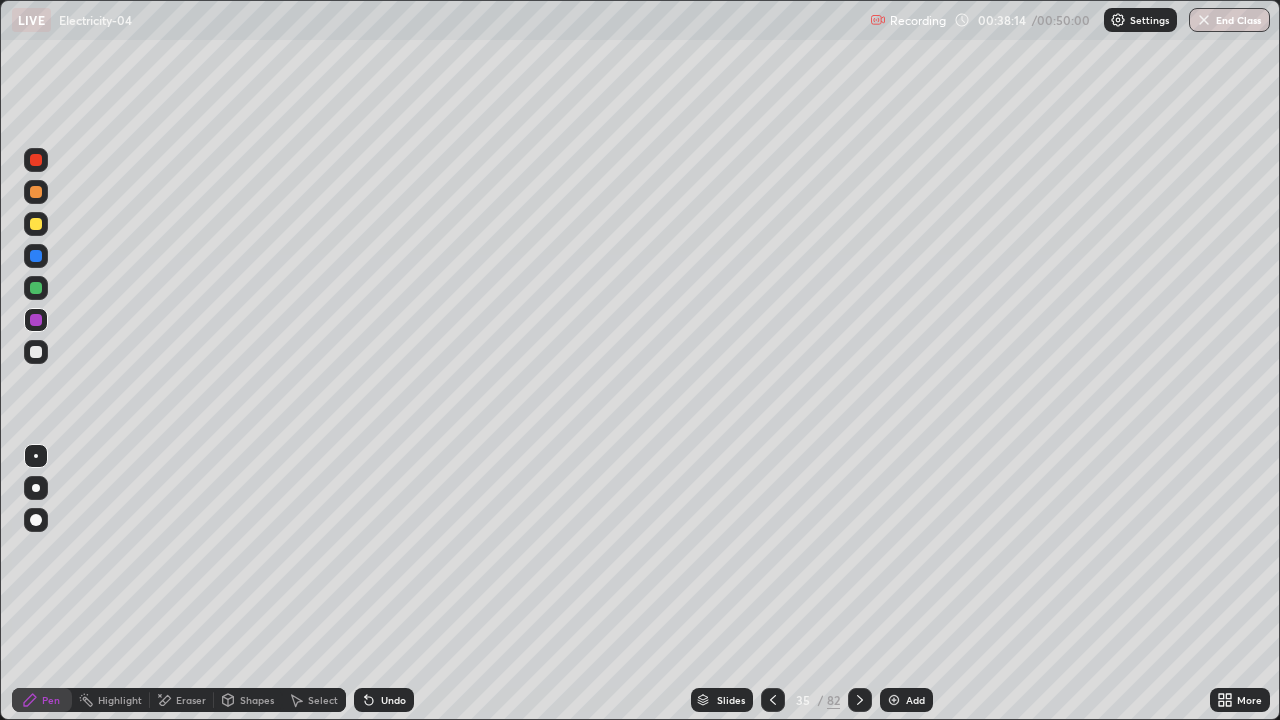 click at bounding box center (894, 700) 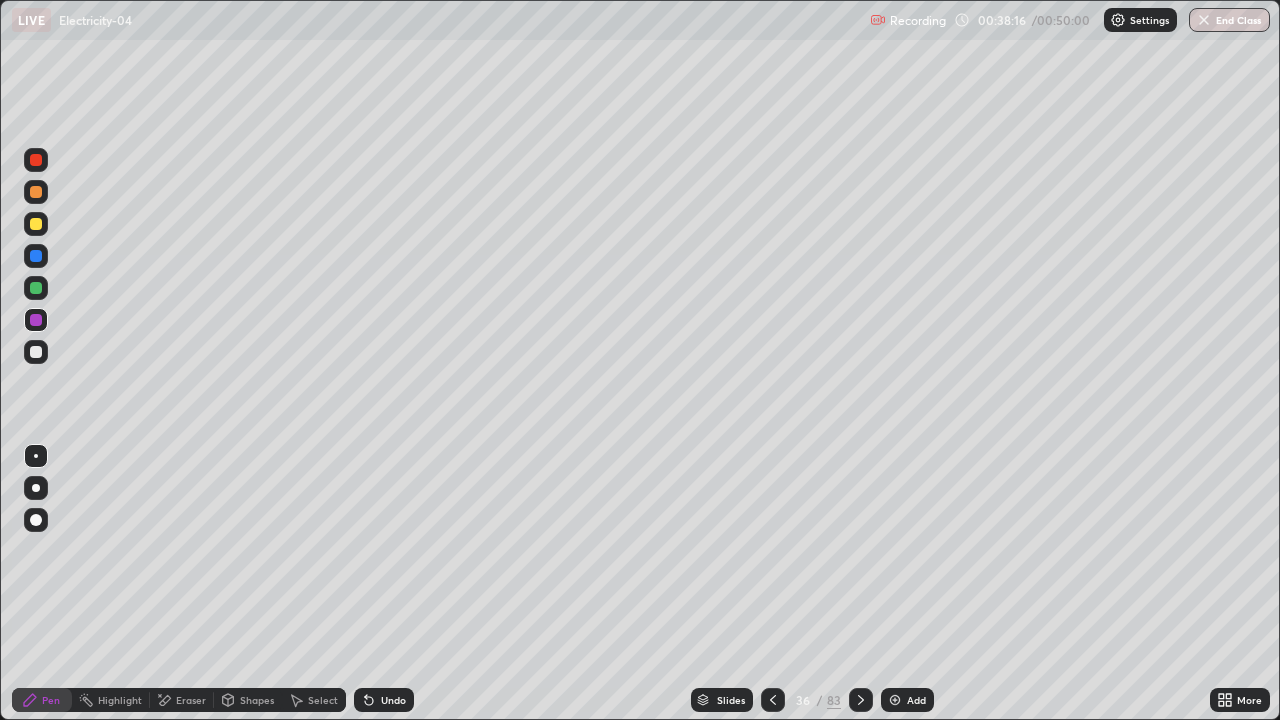 click at bounding box center (36, 352) 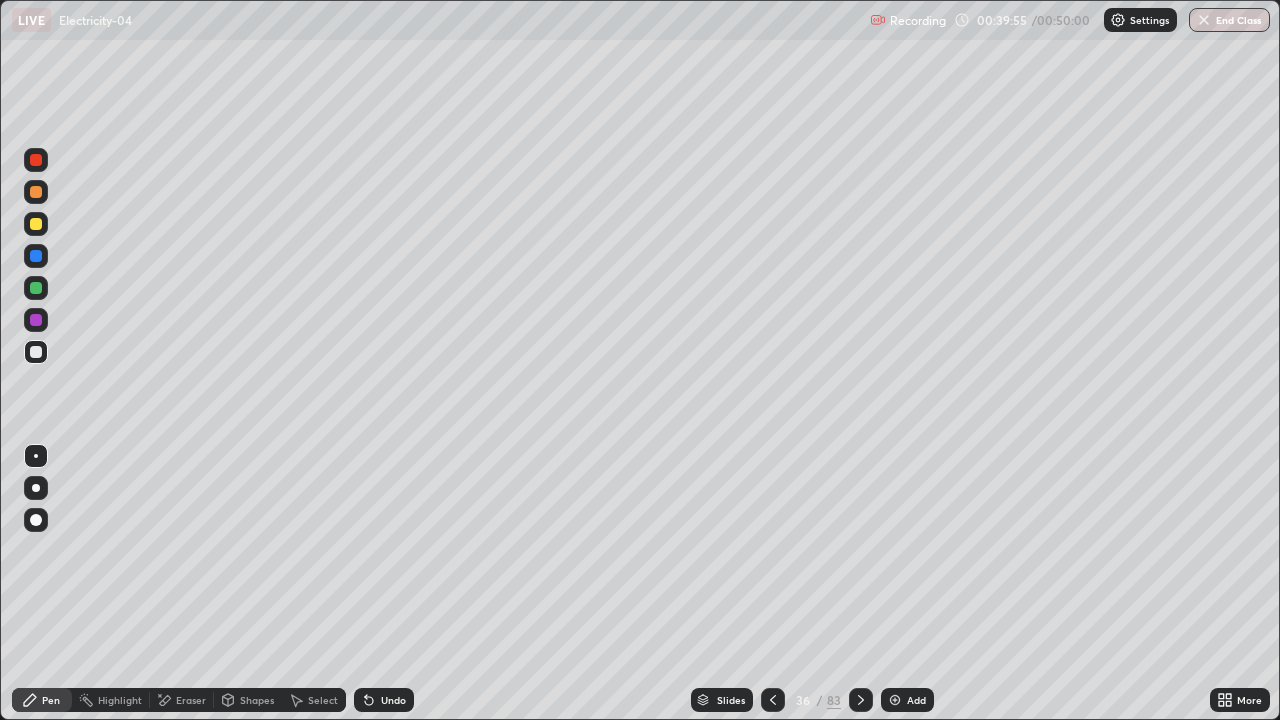click on "Eraser" at bounding box center (191, 700) 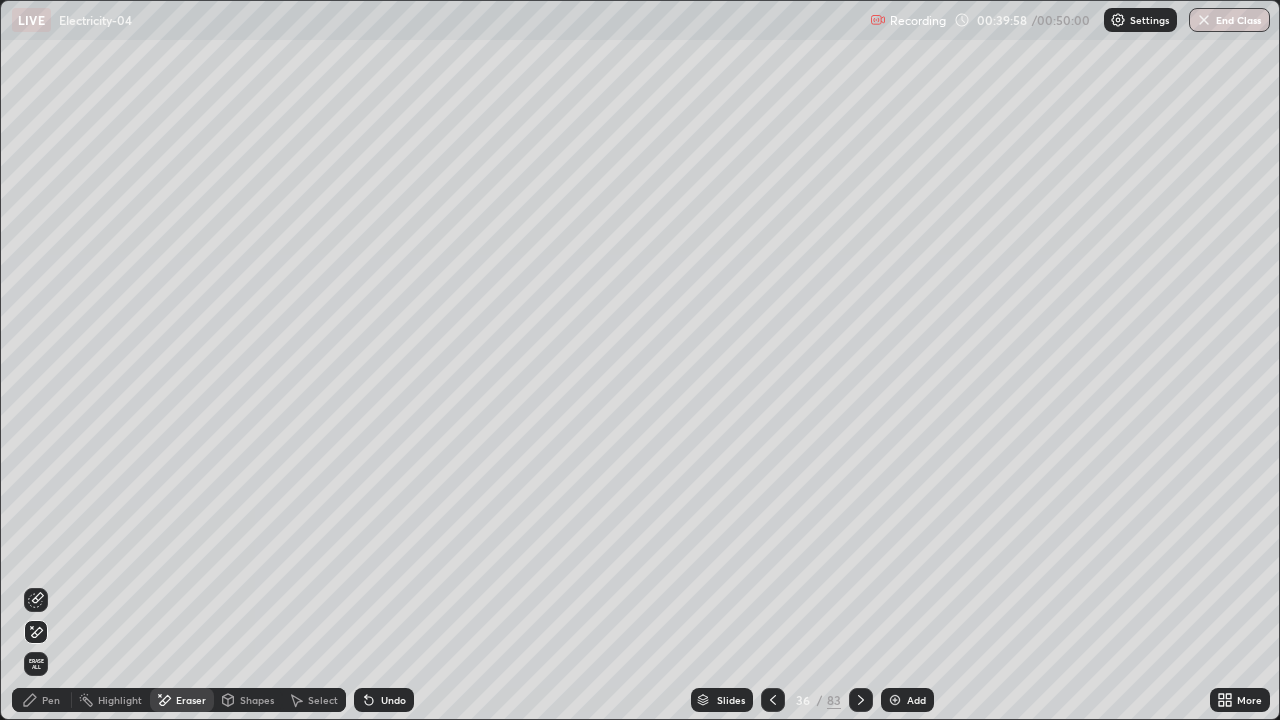 click on "Pen" at bounding box center [42, 700] 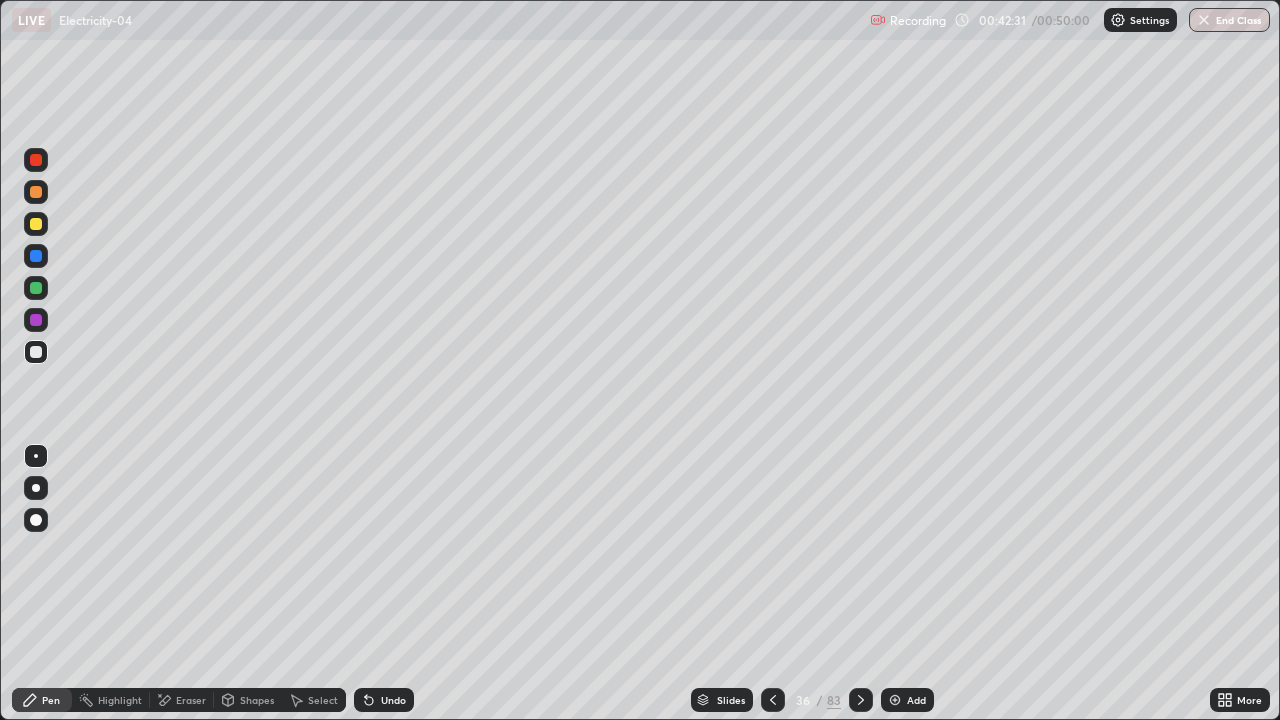 click 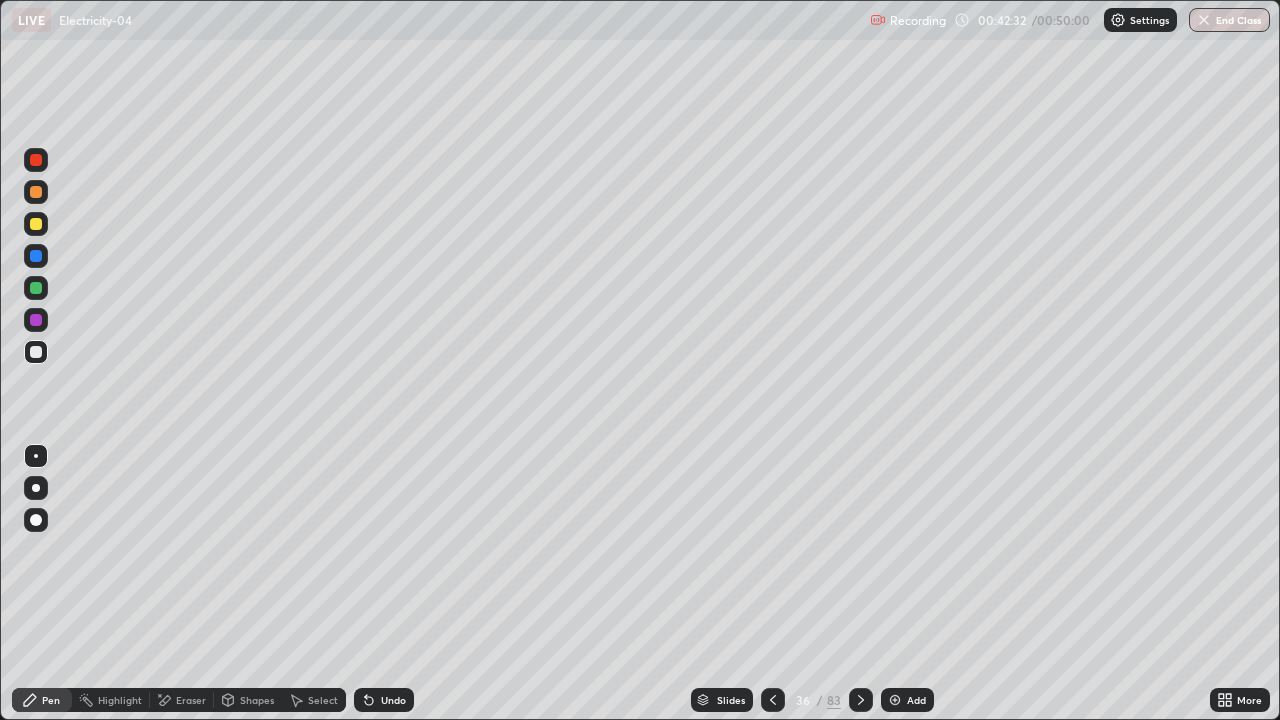 click 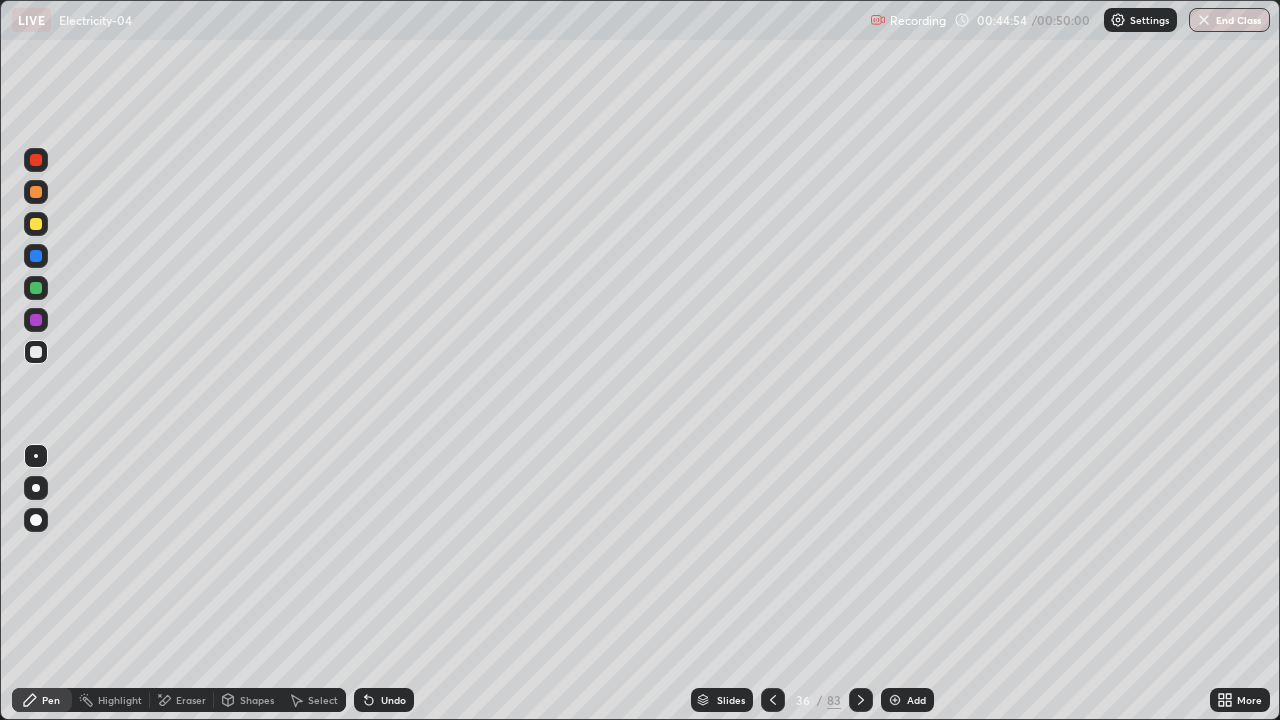 click at bounding box center [895, 700] 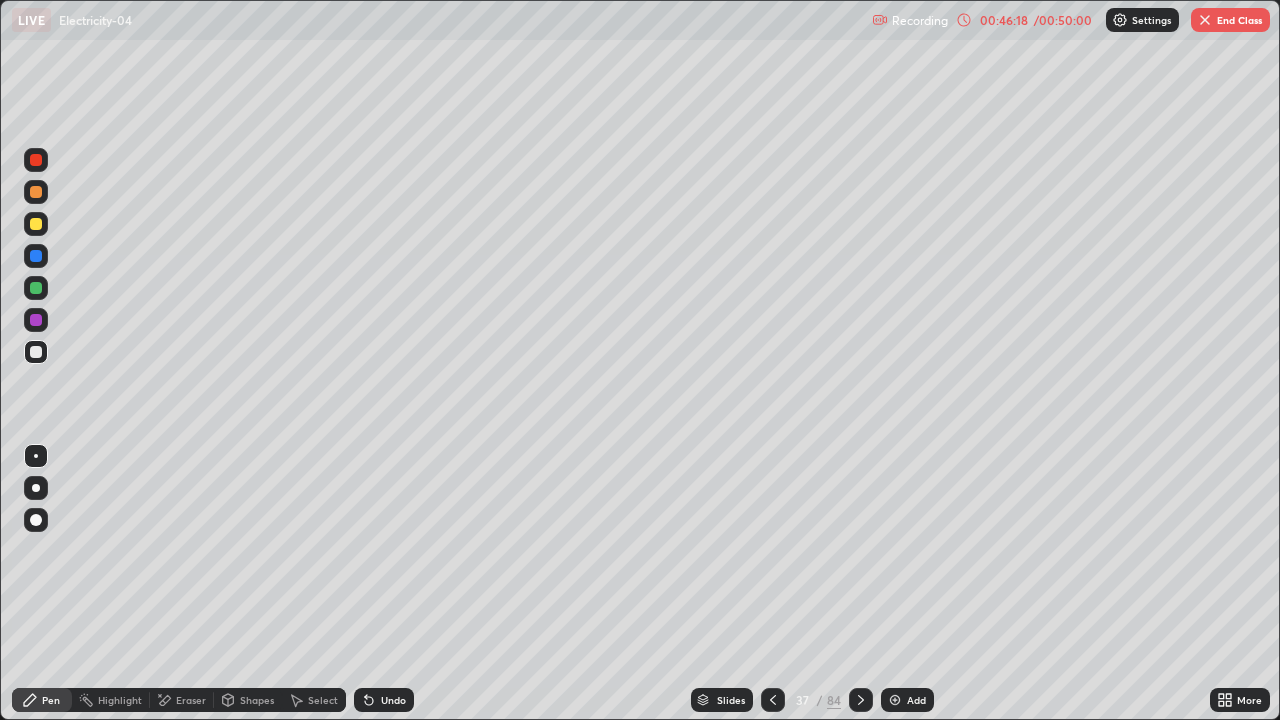 click at bounding box center (1205, 20) 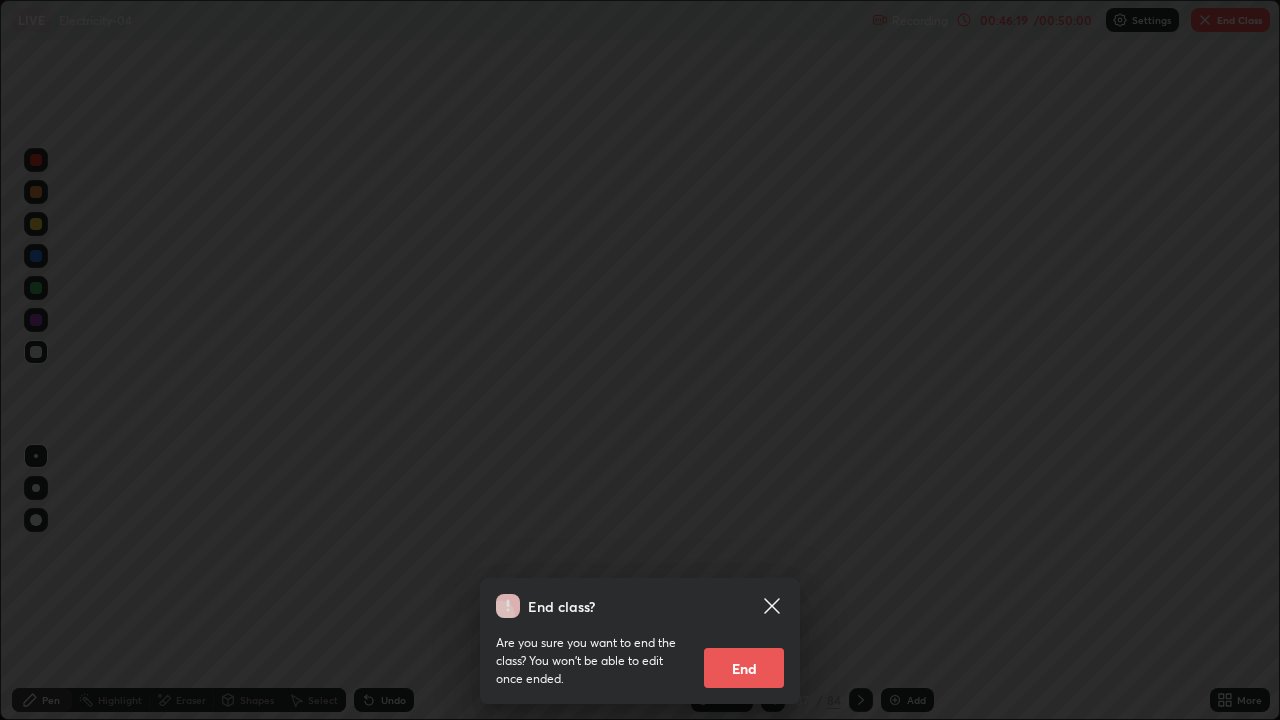 click on "End" at bounding box center [744, 668] 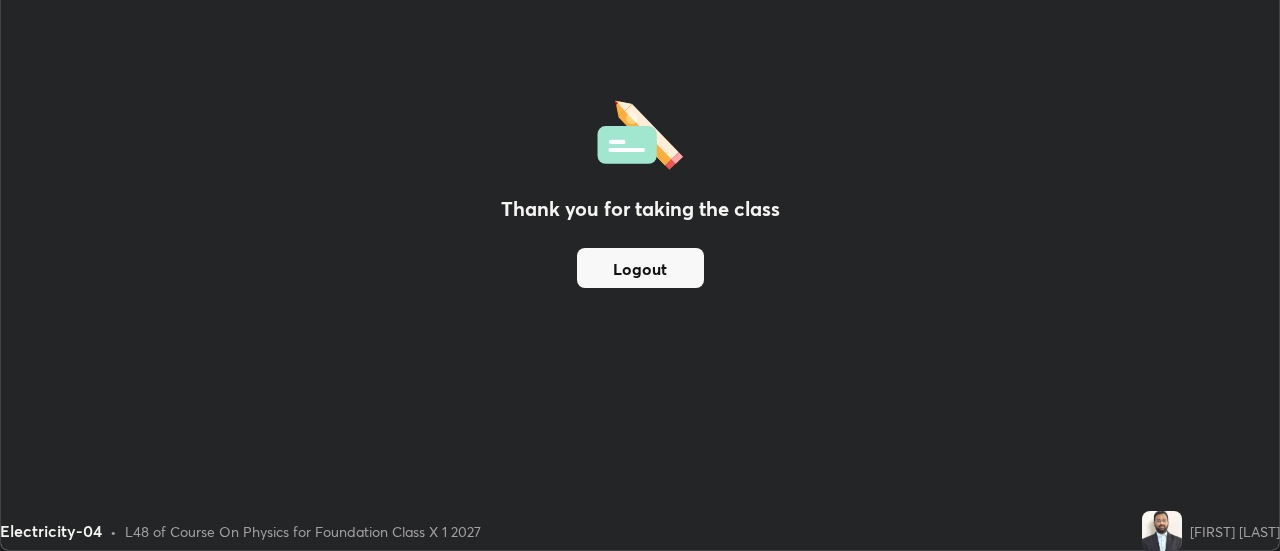 scroll, scrollTop: 551, scrollLeft: 1280, axis: both 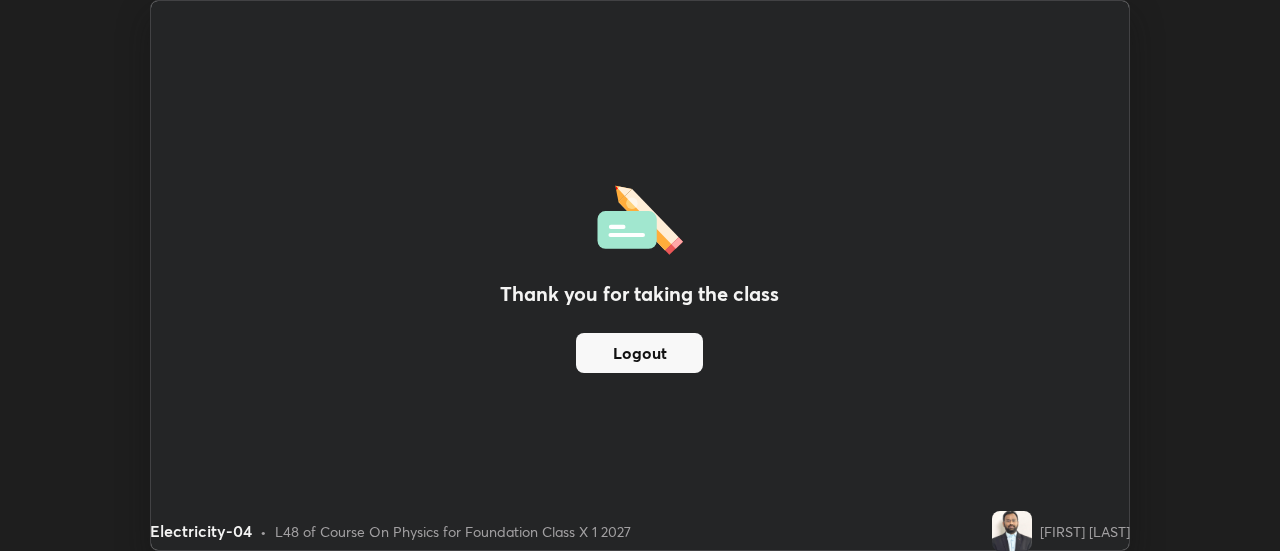 click on "Thank you for taking the class Logout" at bounding box center (640, 275) 